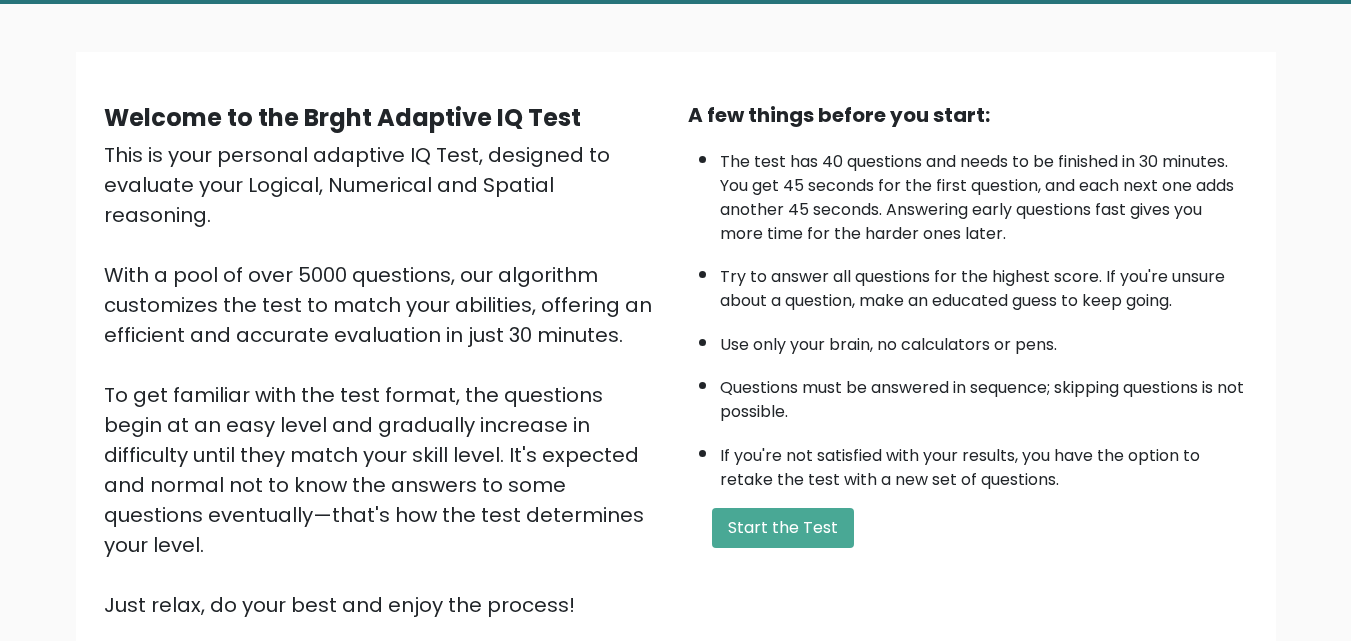 scroll, scrollTop: 200, scrollLeft: 0, axis: vertical 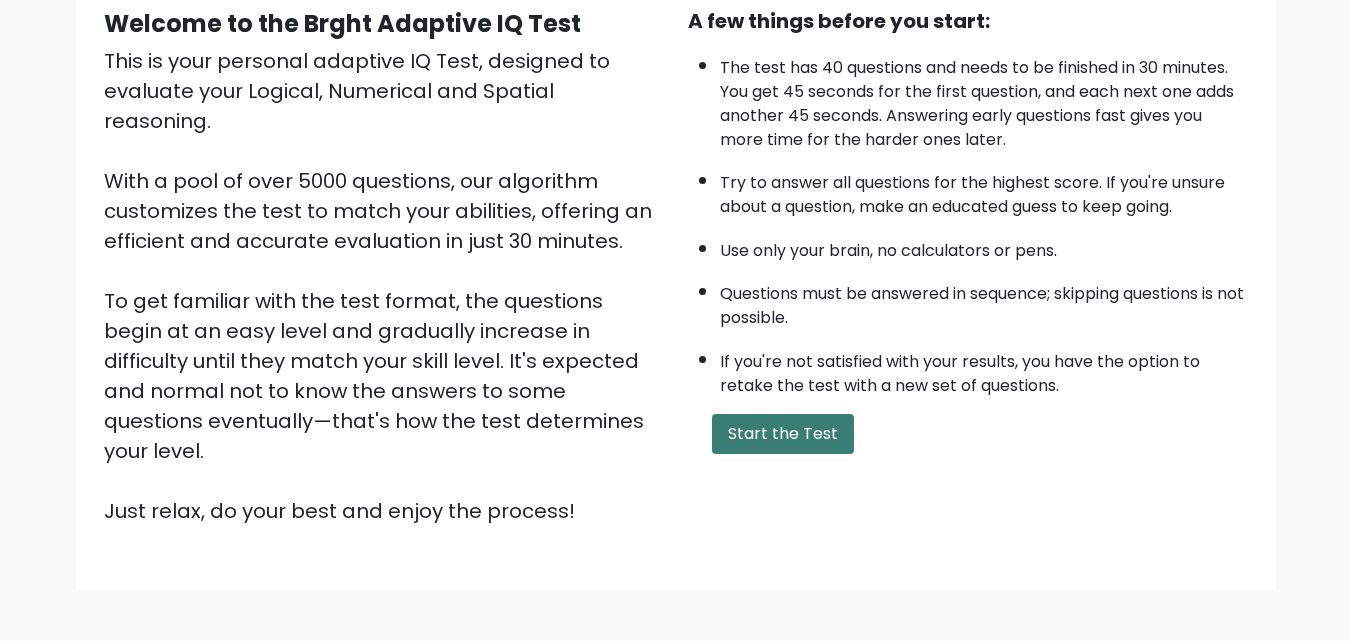 click on "Start the Test" at bounding box center [783, 434] 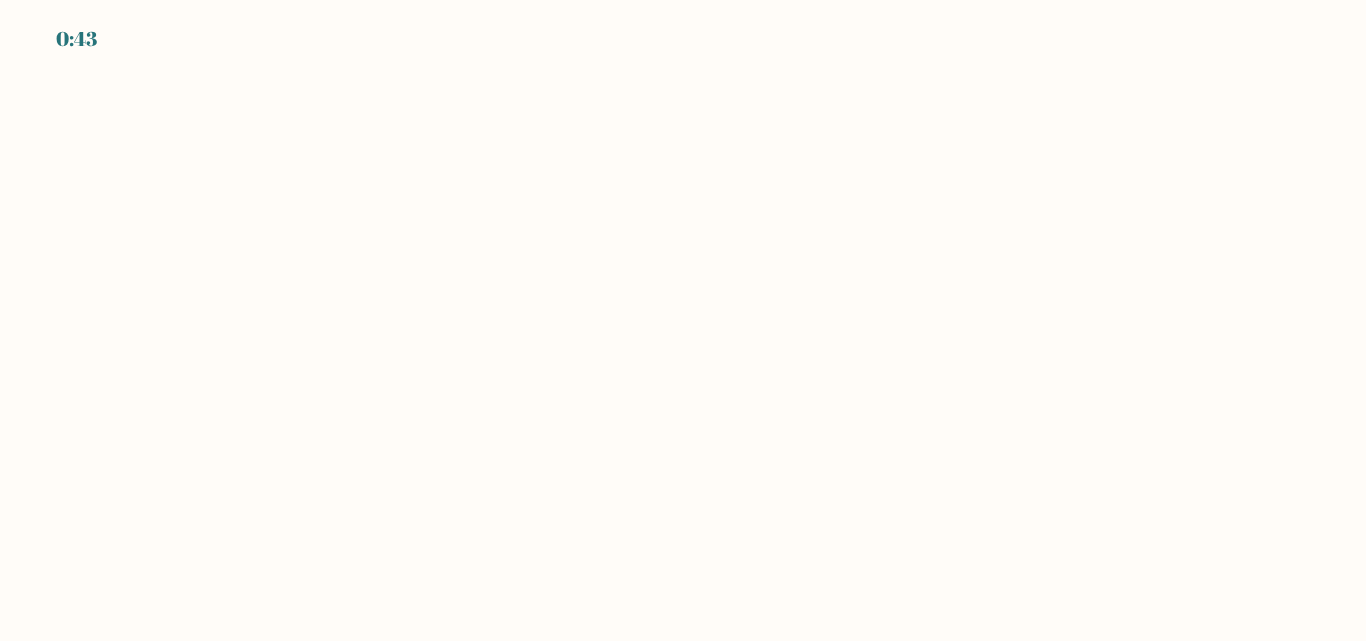 scroll, scrollTop: 0, scrollLeft: 0, axis: both 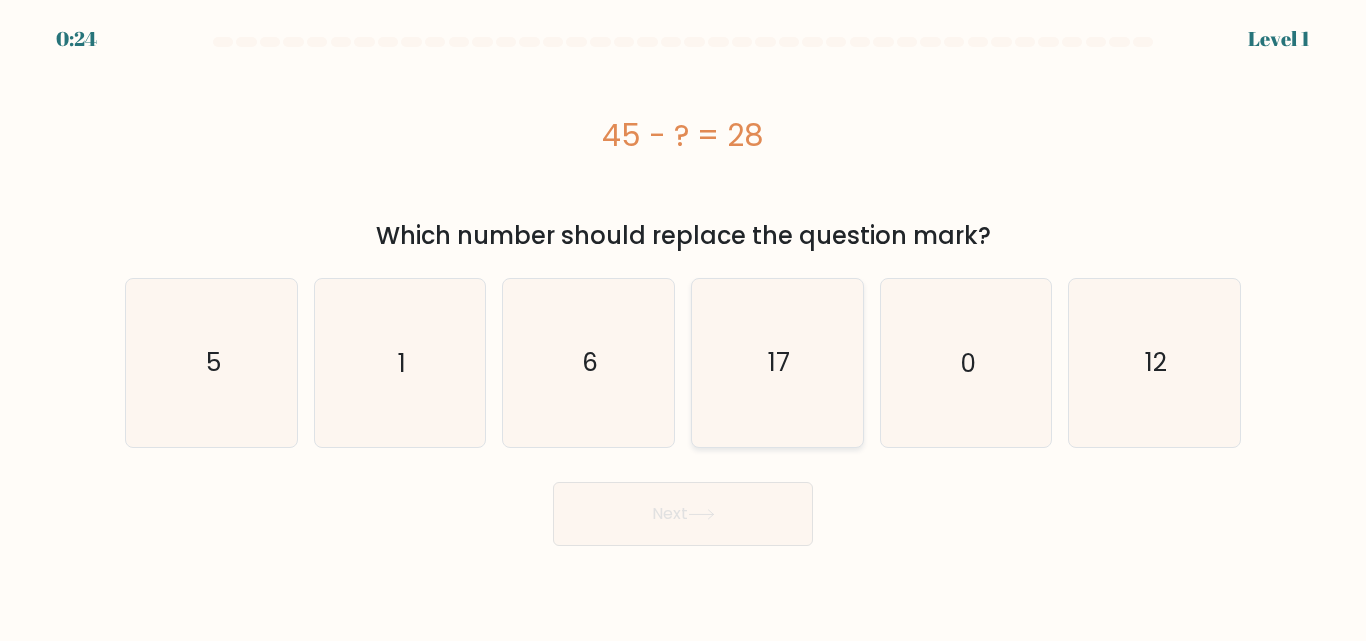 click on "17" 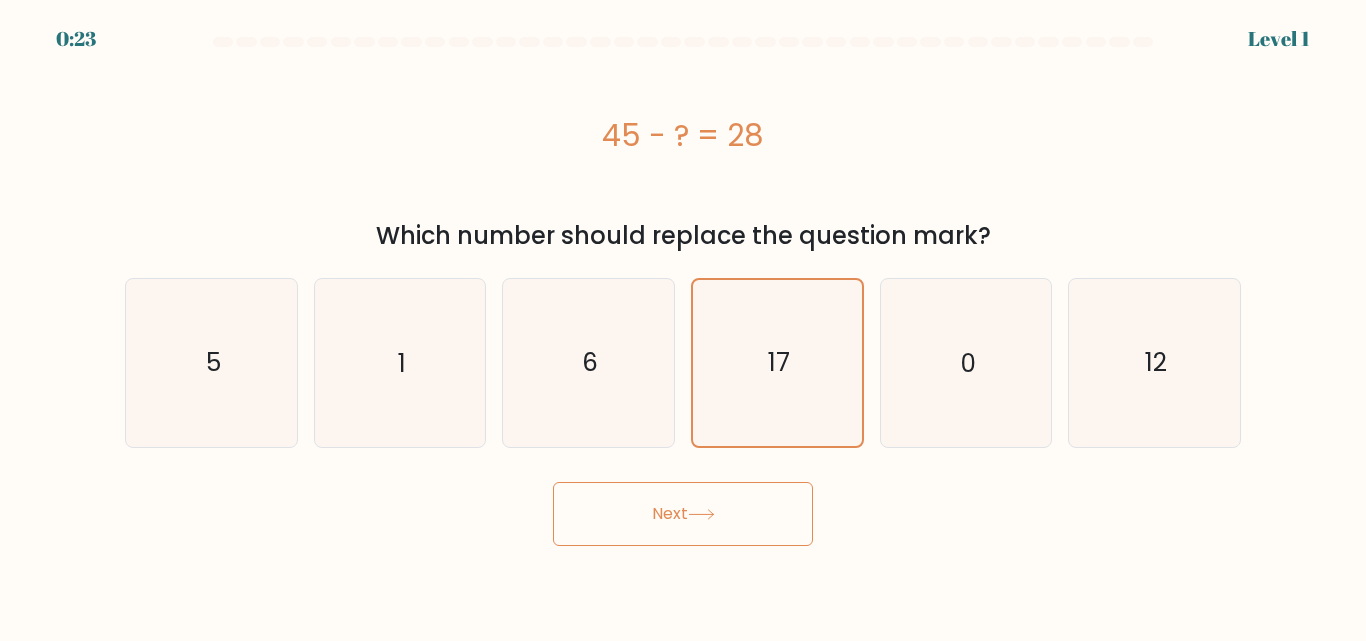 click on "Next" at bounding box center (683, 514) 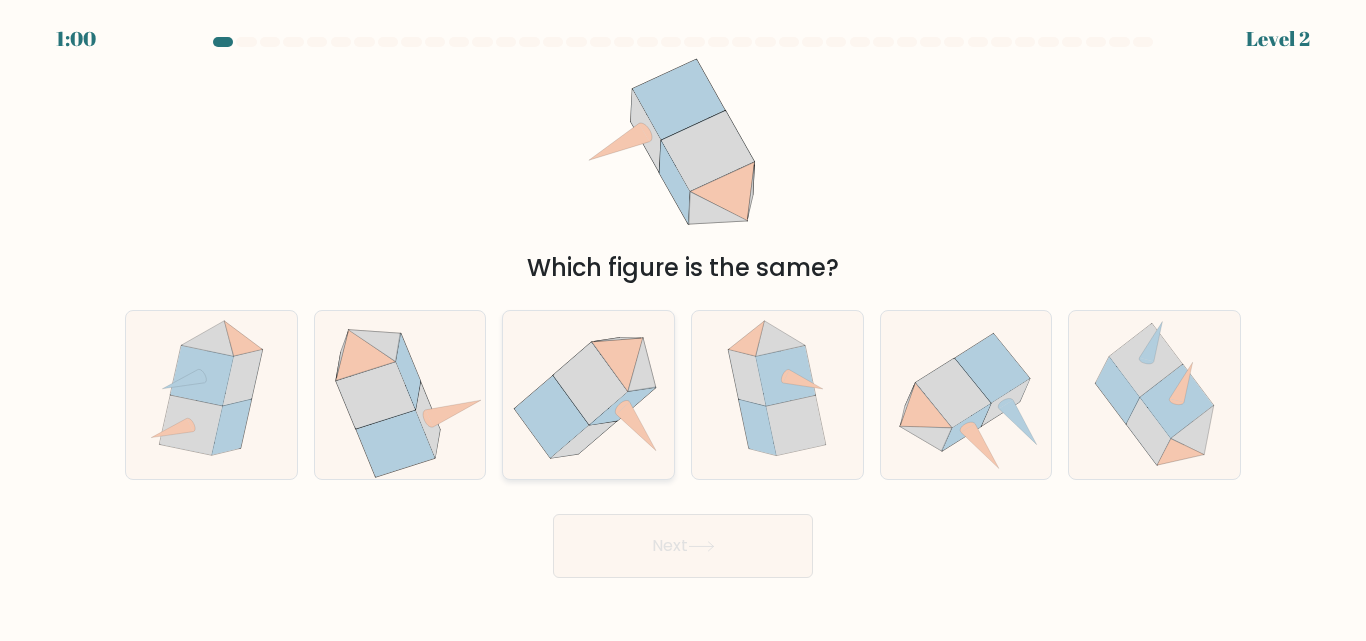 click 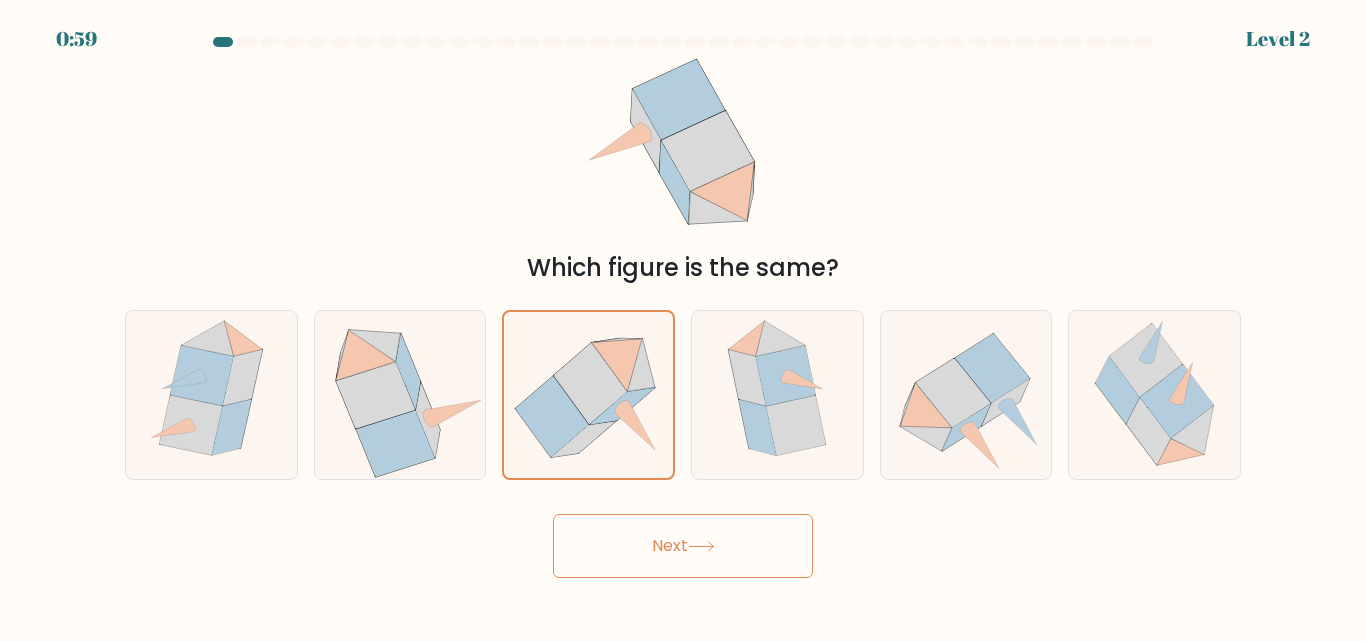 click on "Next" at bounding box center (683, 546) 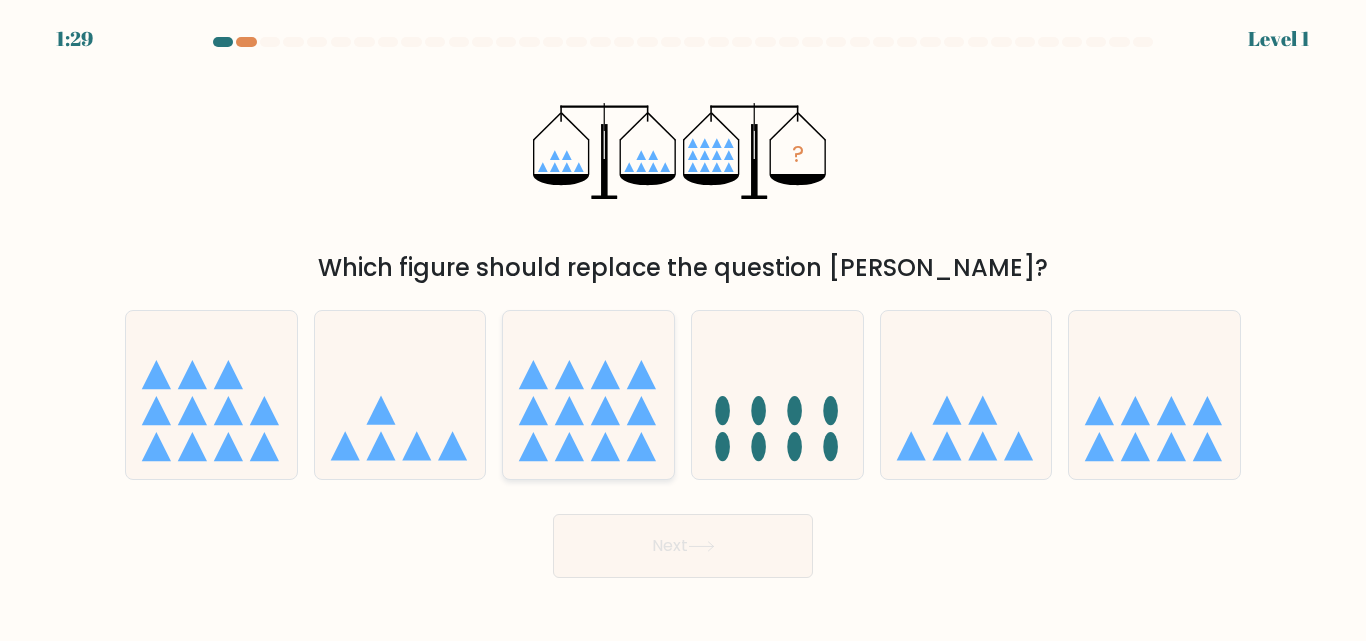 click 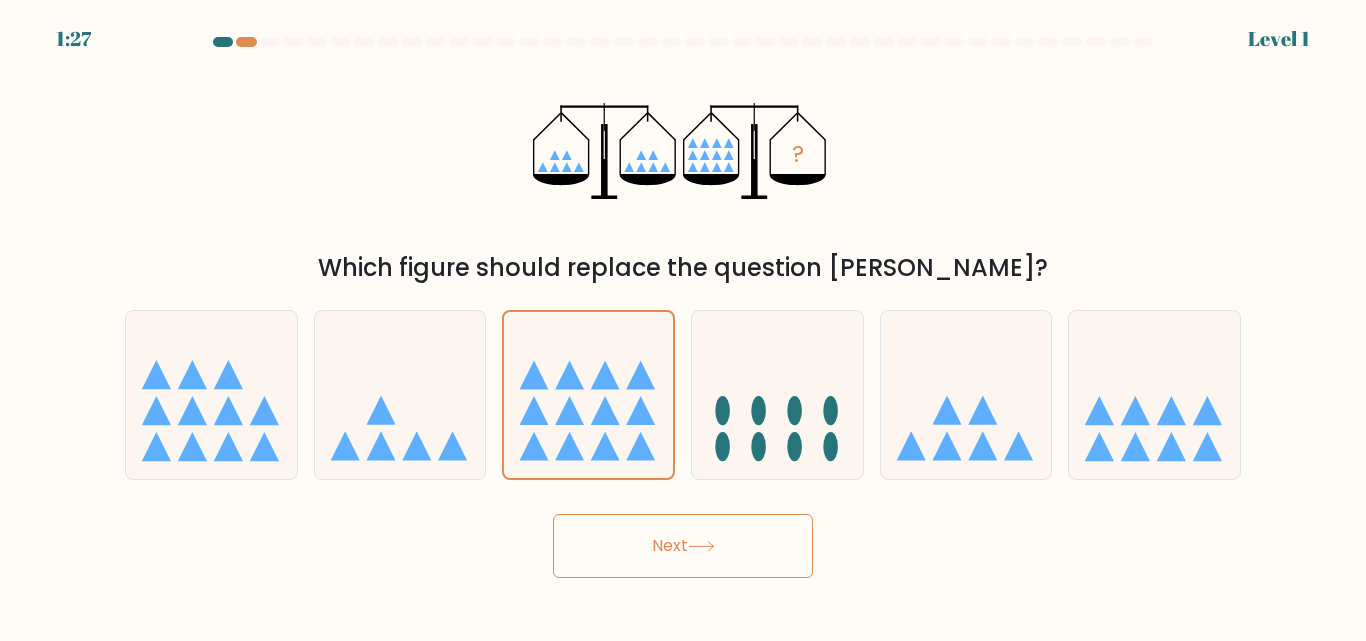 click on "Next" at bounding box center [683, 546] 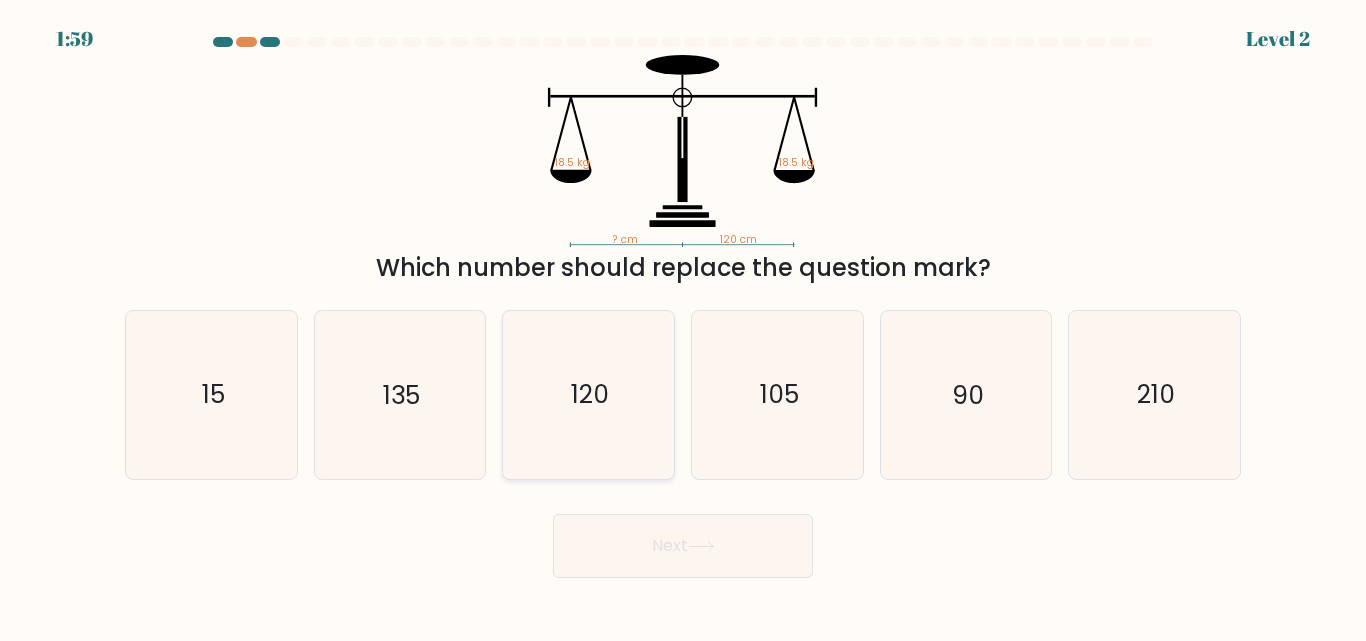 click on "120" 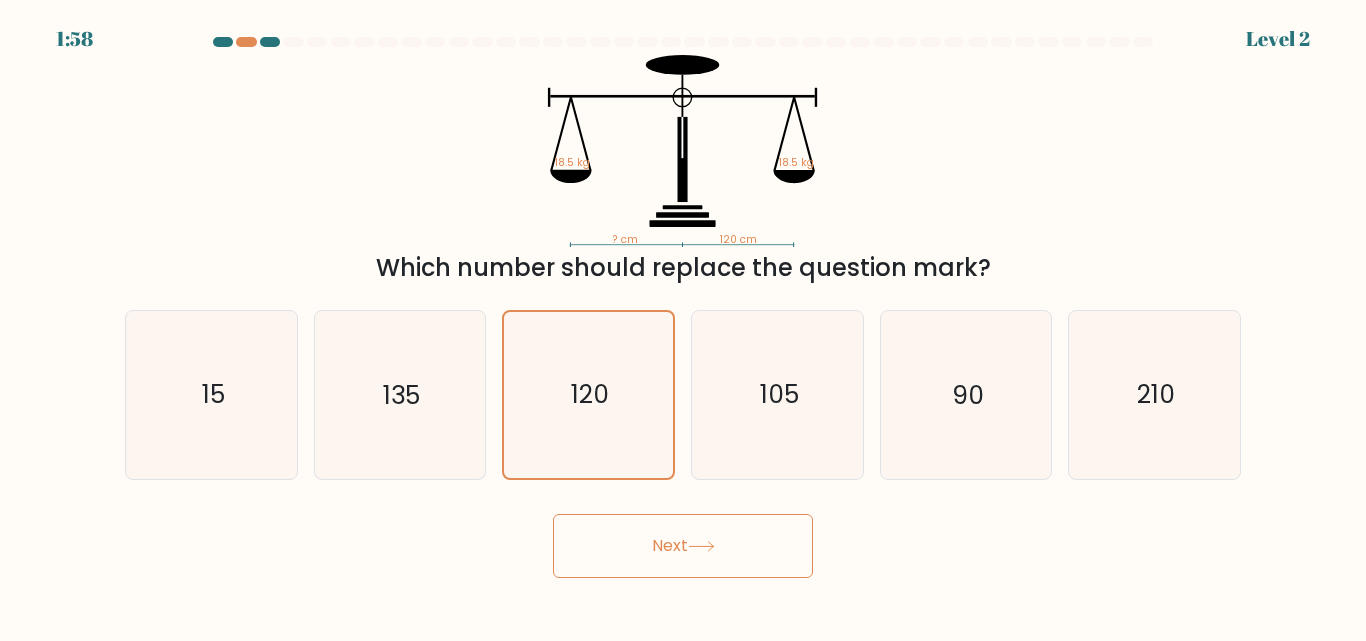 click on "Next" at bounding box center (683, 546) 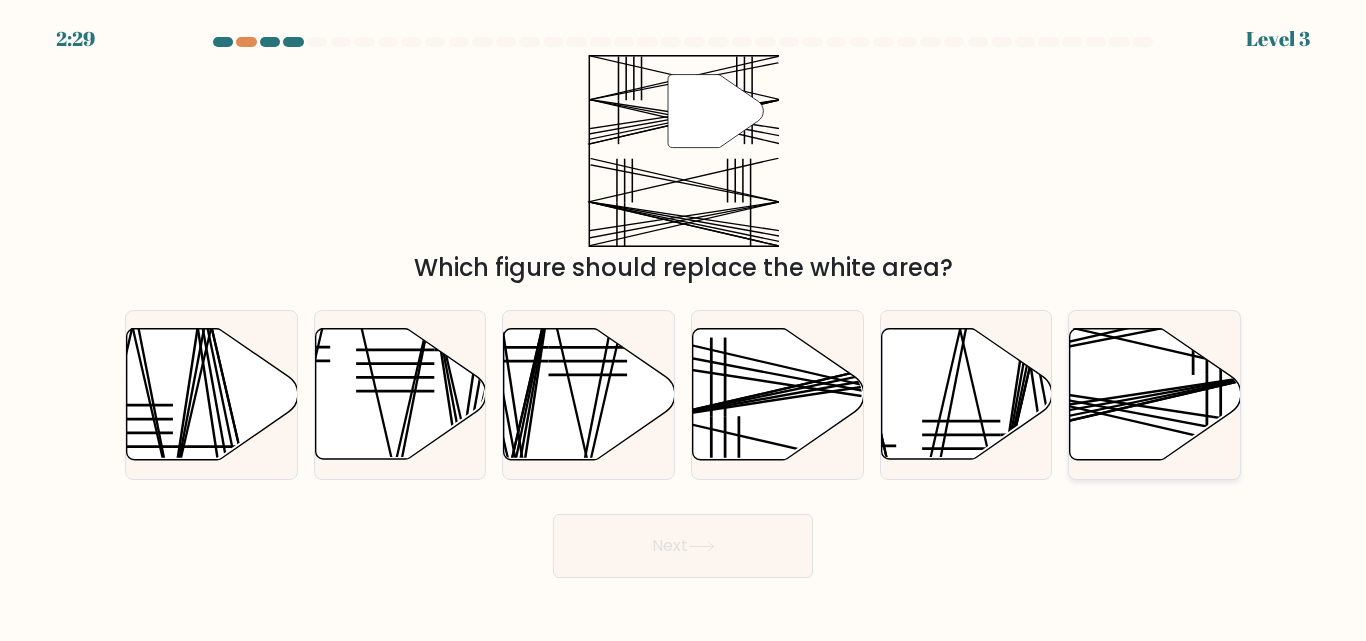 click 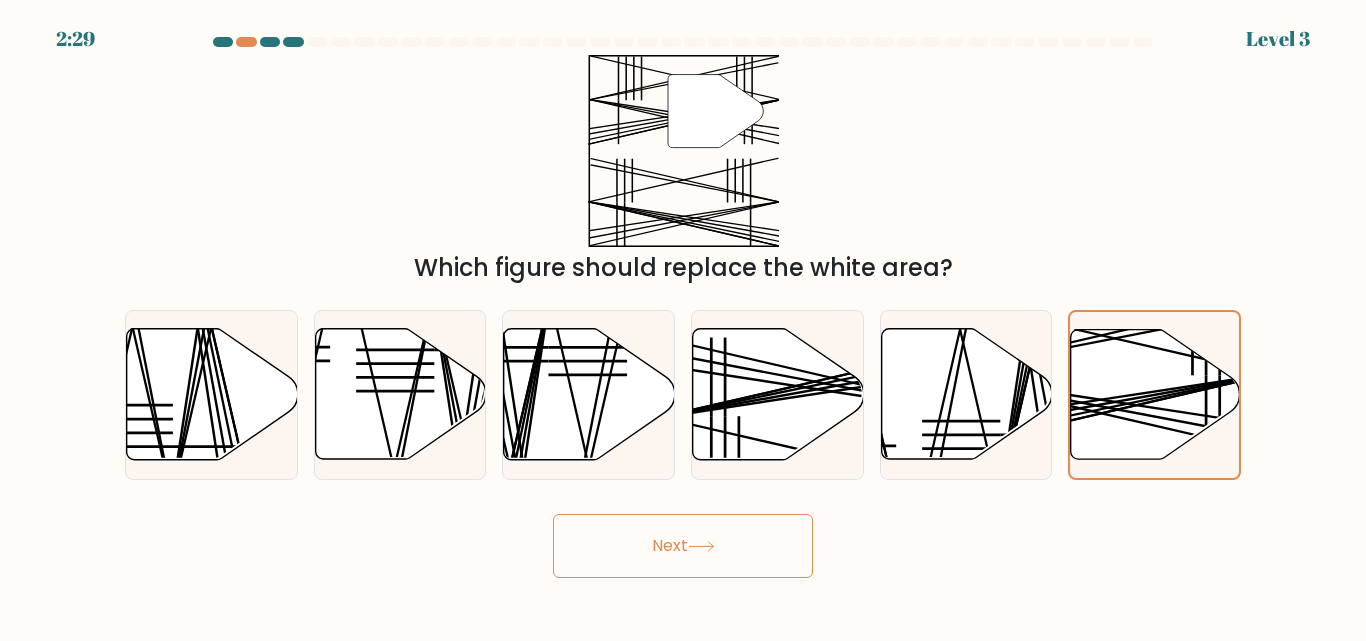 click on "Next" at bounding box center [683, 546] 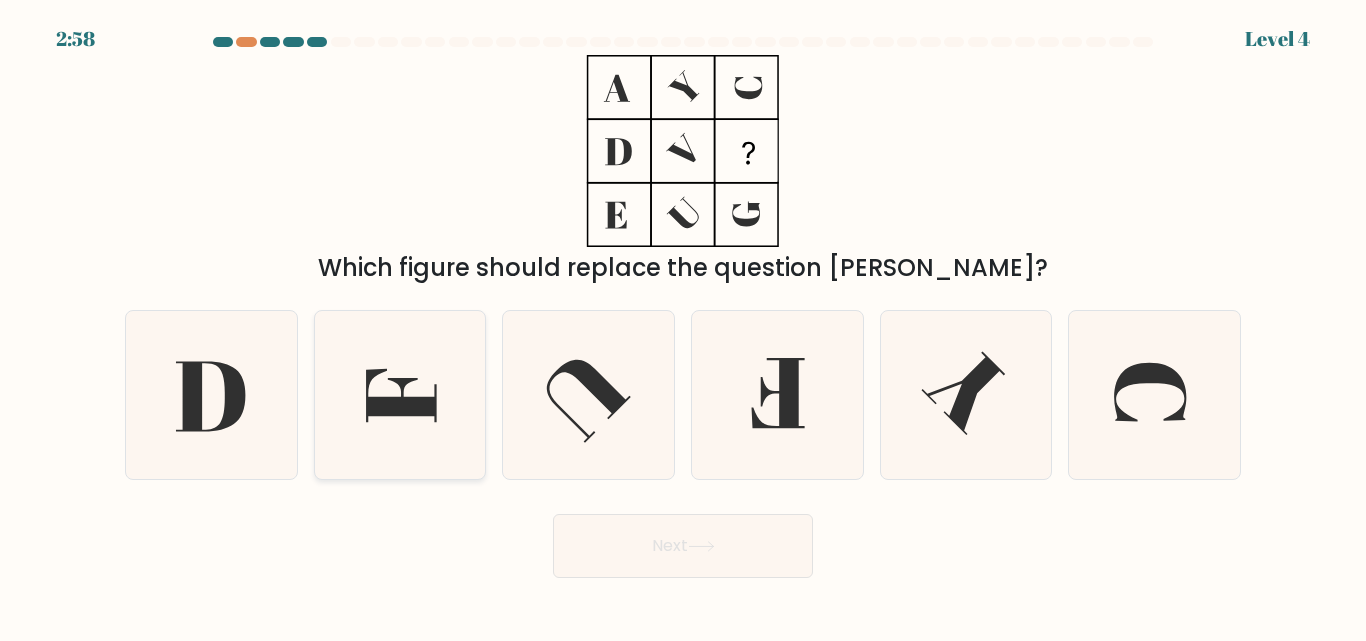 click 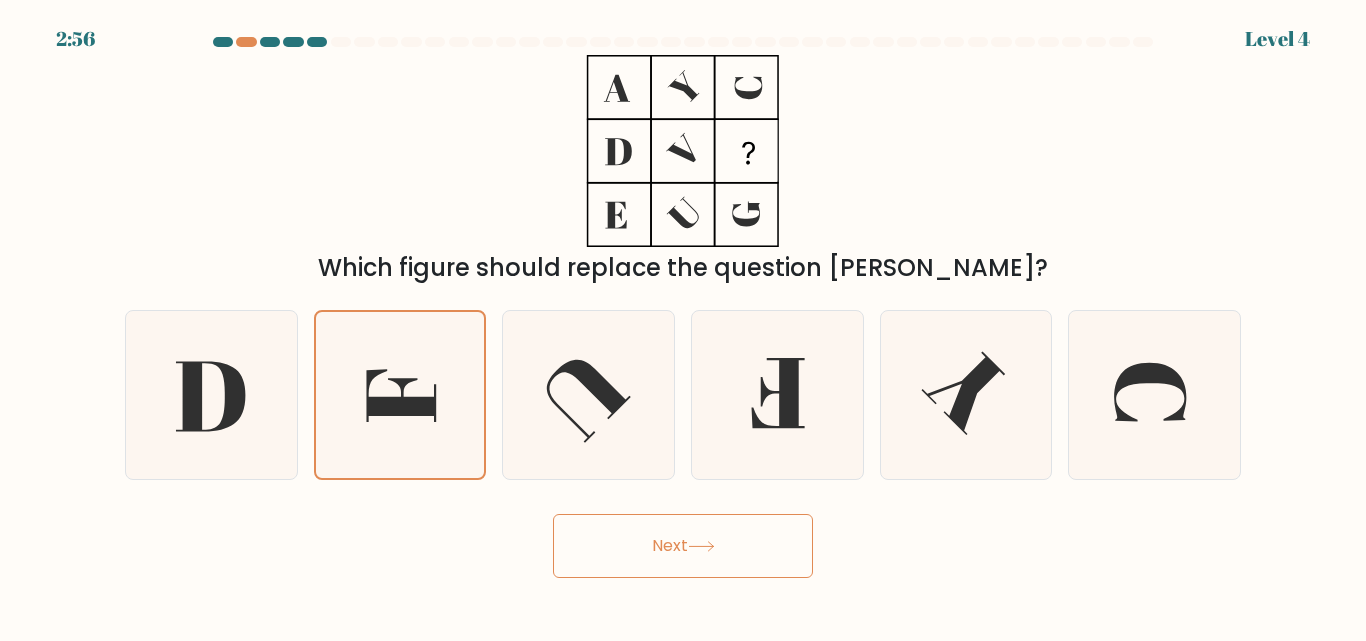 click on "Next" at bounding box center [683, 546] 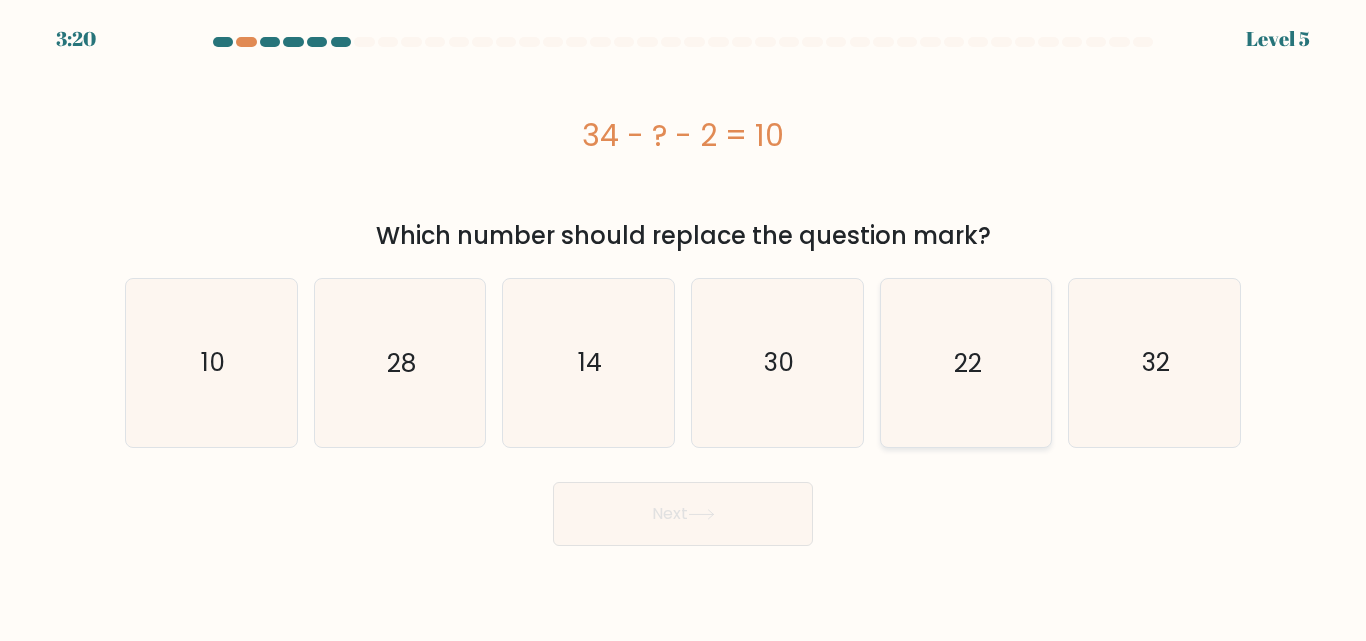click on "22" 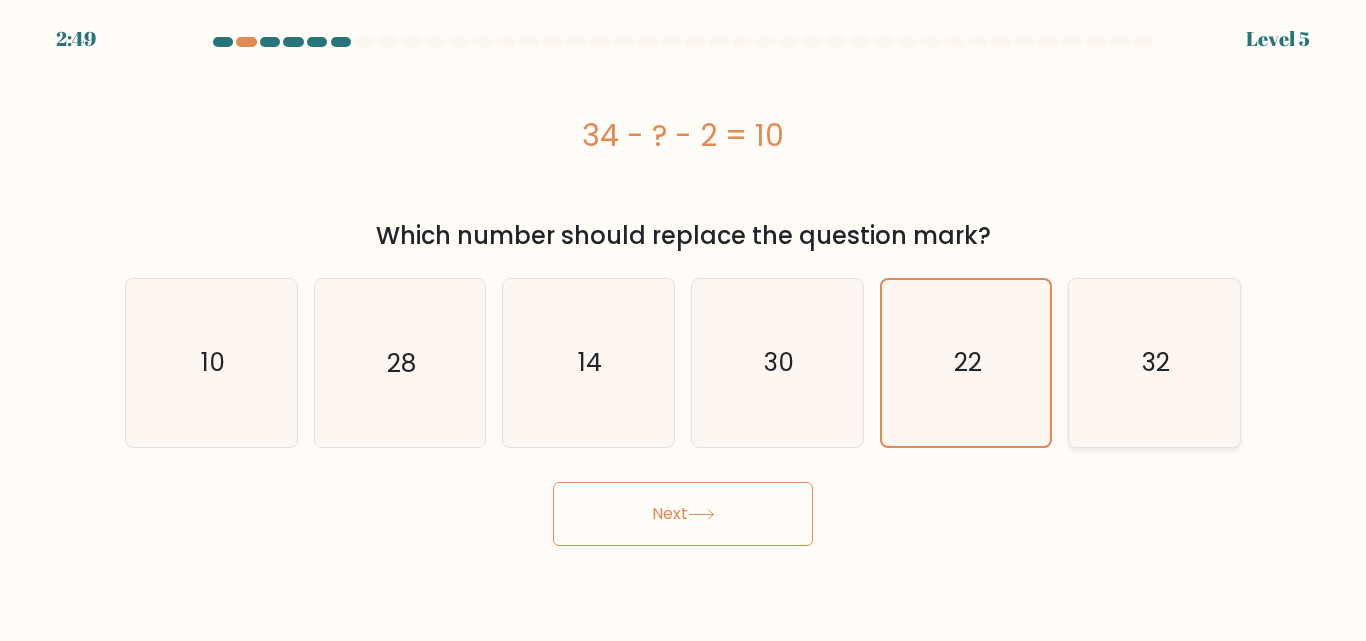 click on "32" 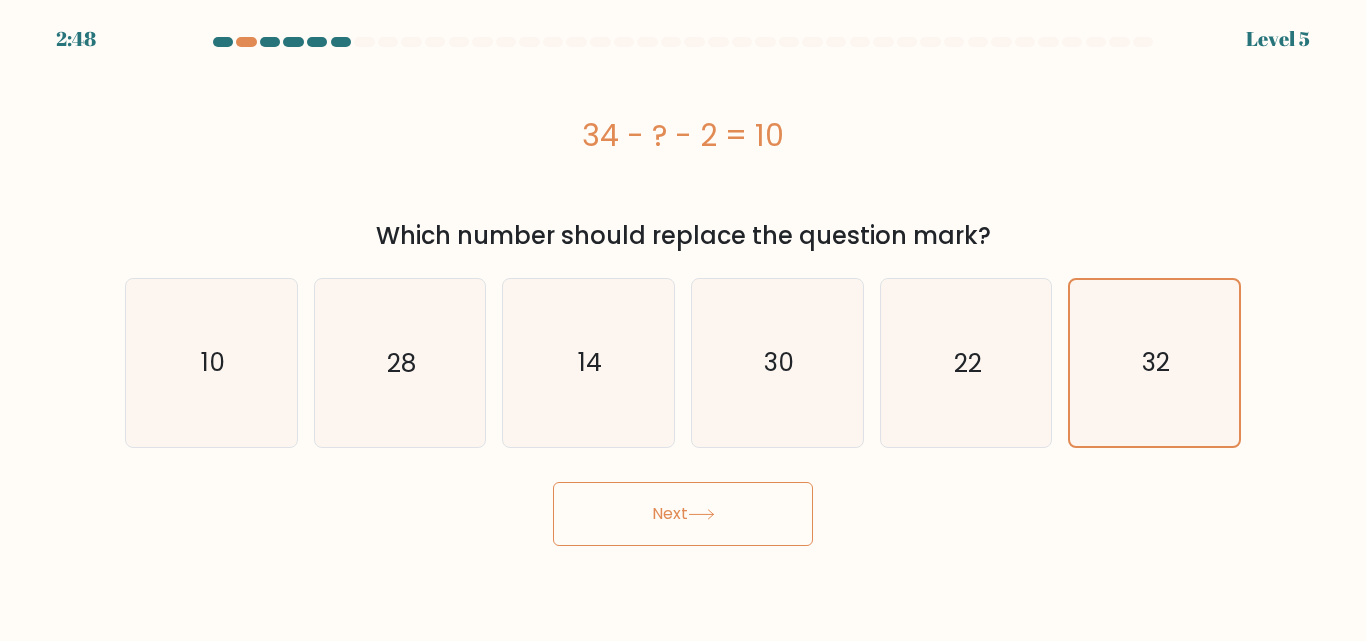 click on "Next" at bounding box center [683, 514] 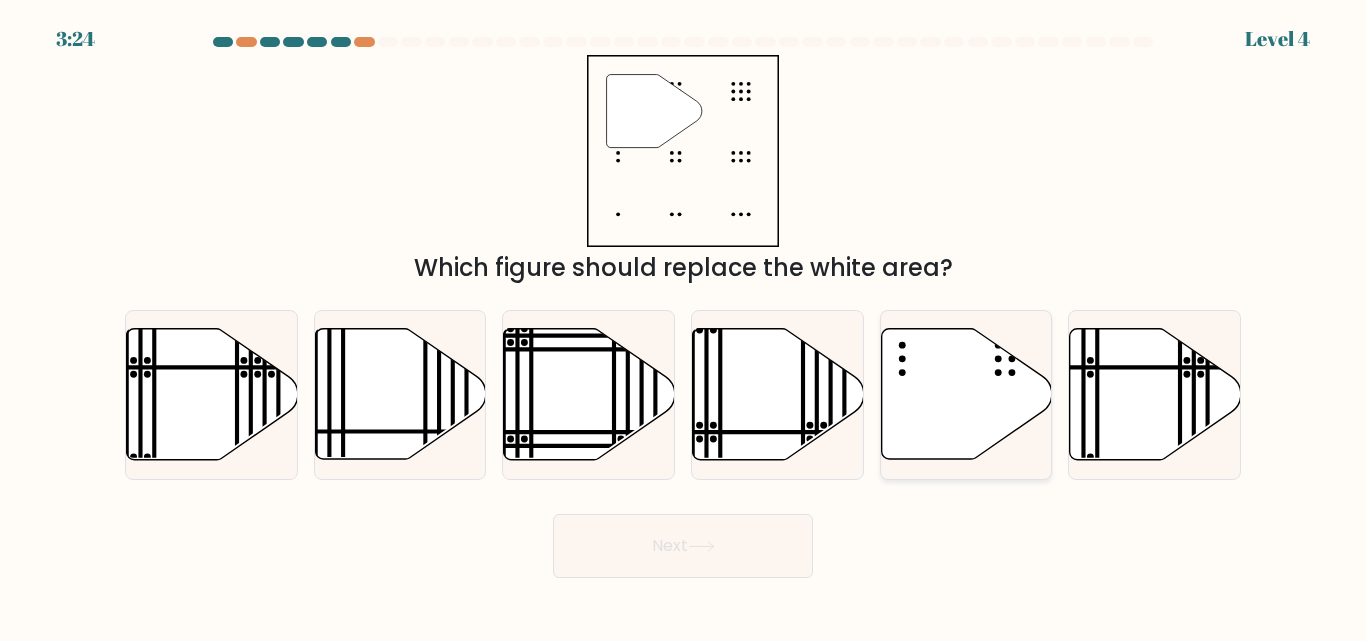 click 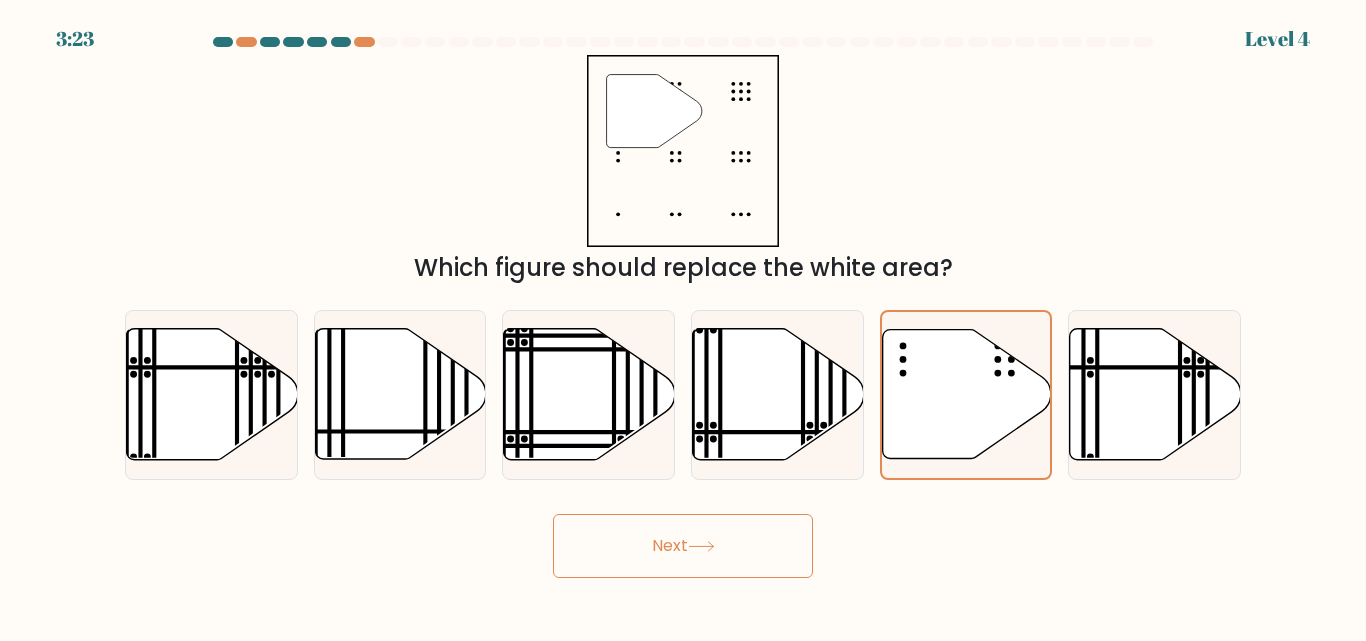 click on "Next" at bounding box center [683, 546] 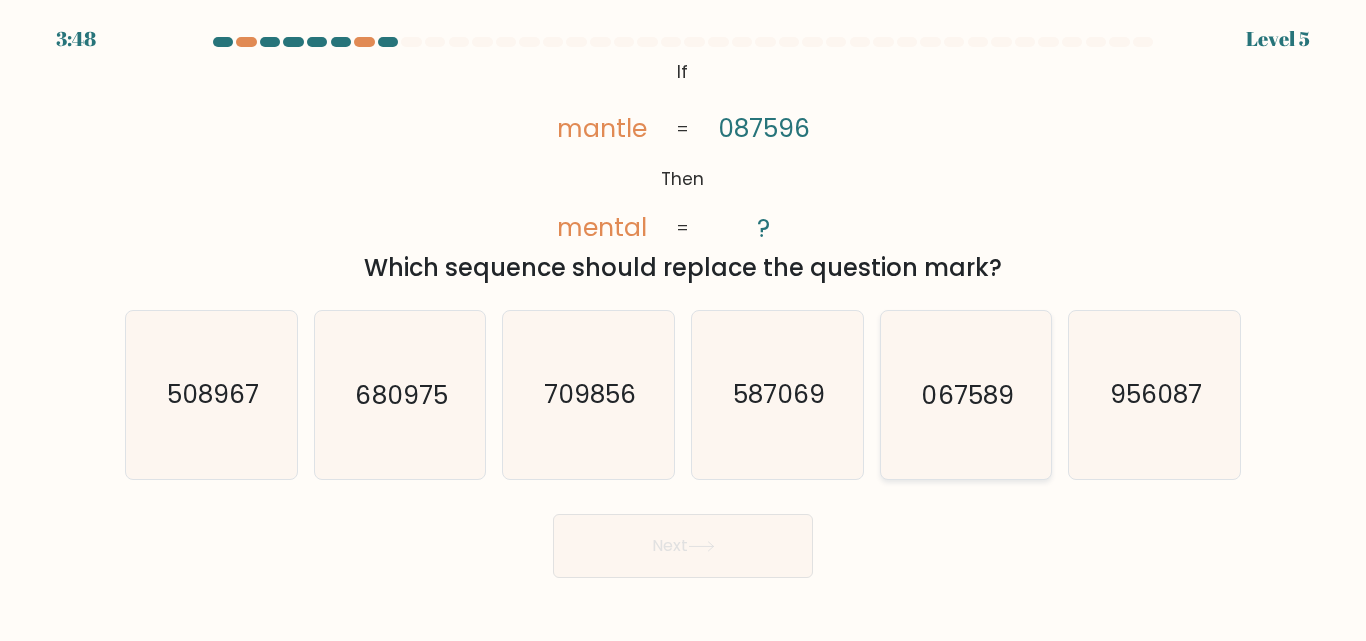 click on "067589" 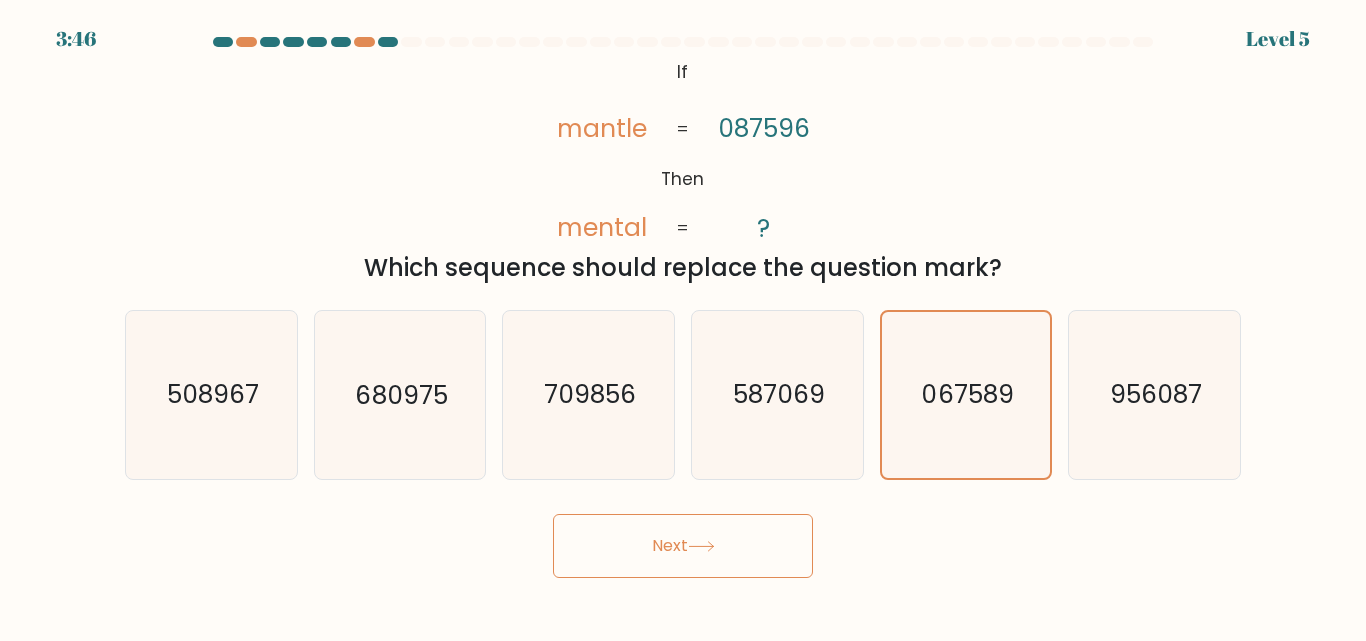 click on "Next" at bounding box center (683, 546) 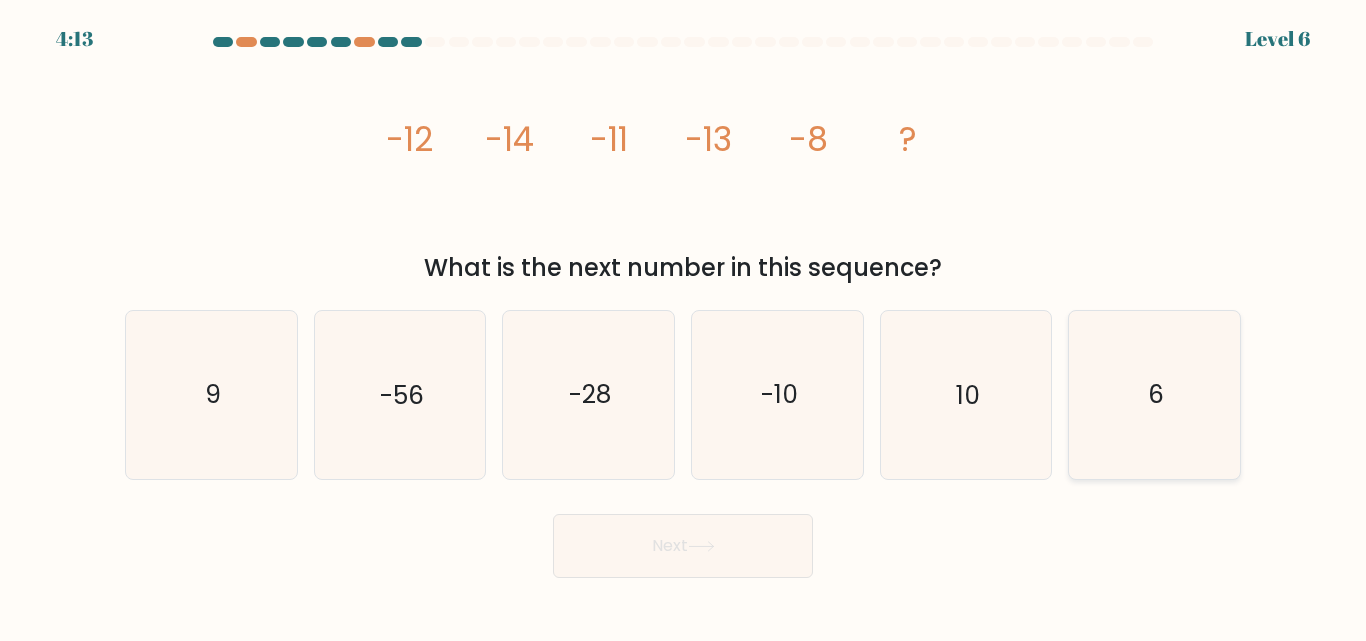 click on "6" 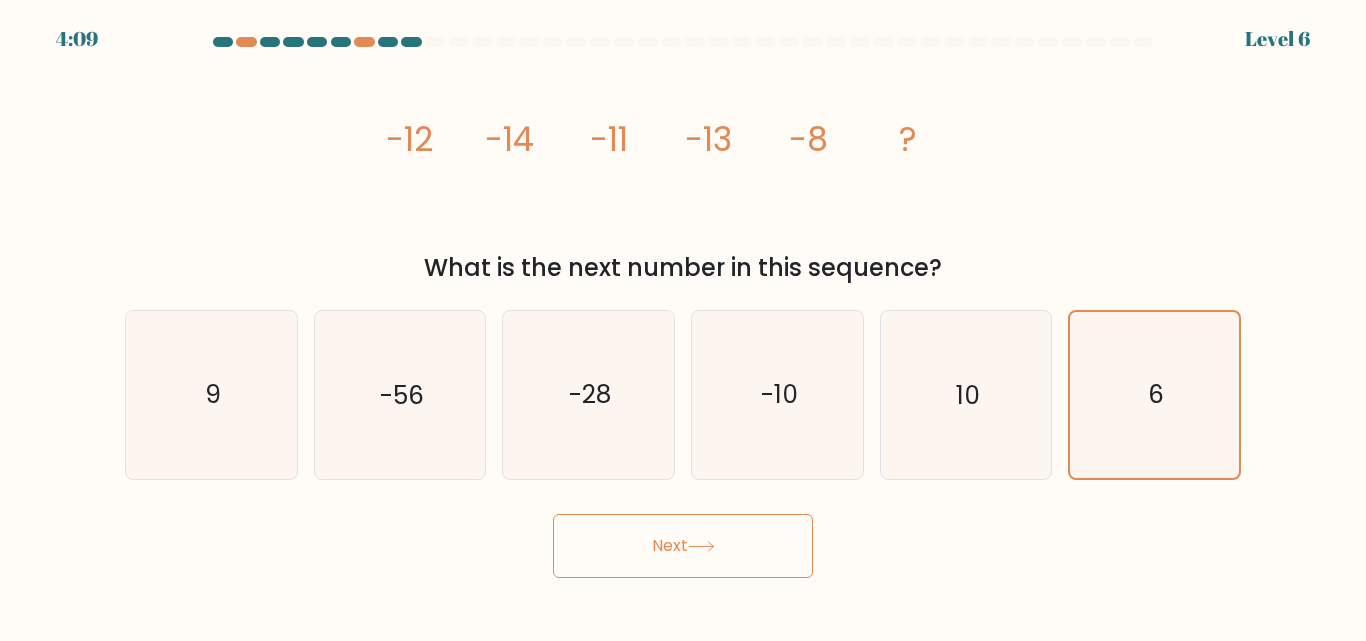 click on "Next" at bounding box center (683, 546) 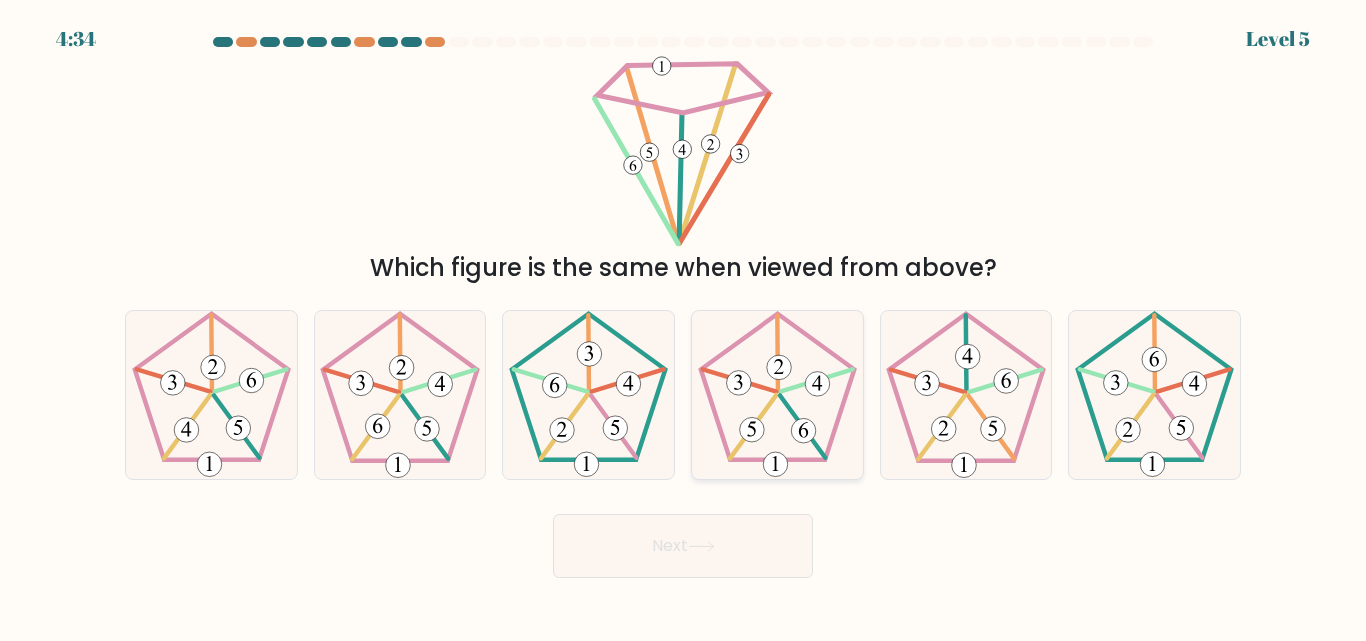 click 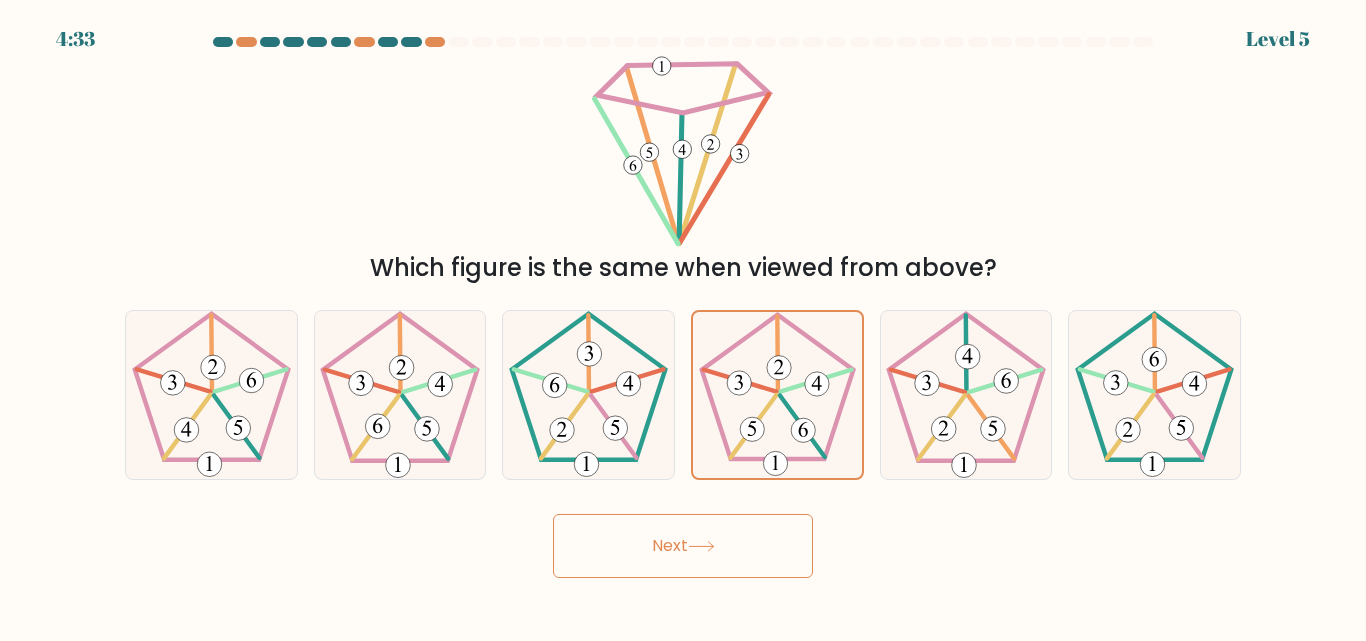 click 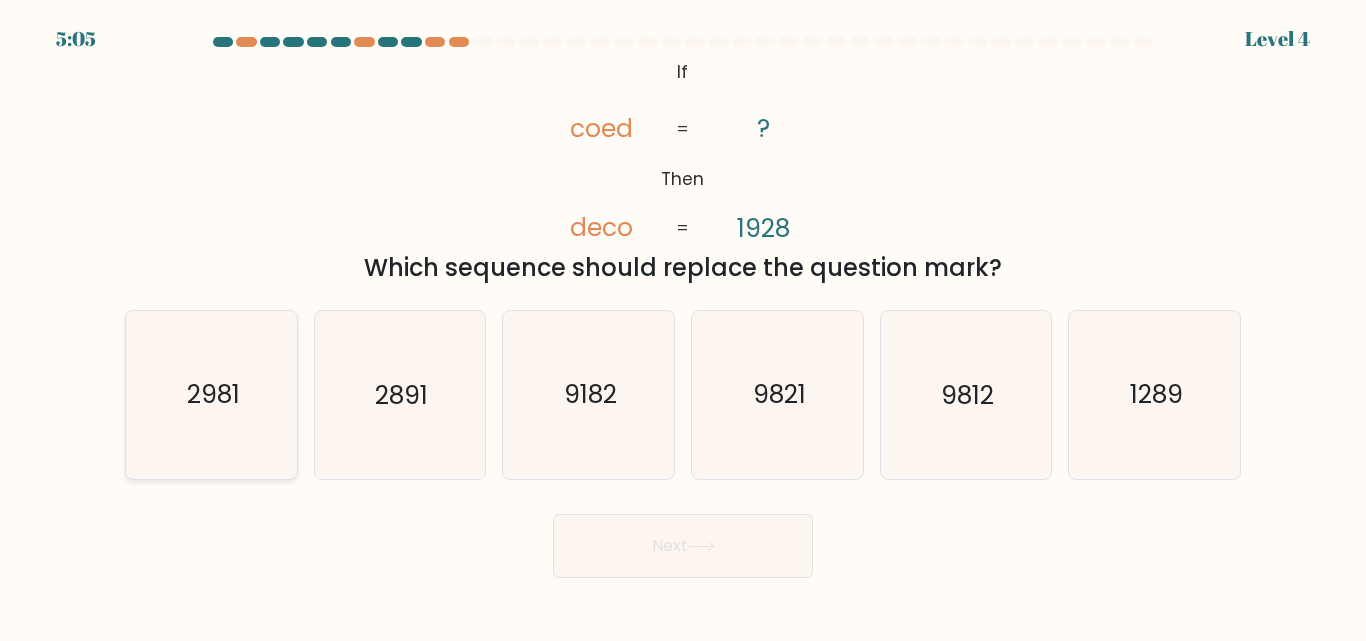 click on "2981" 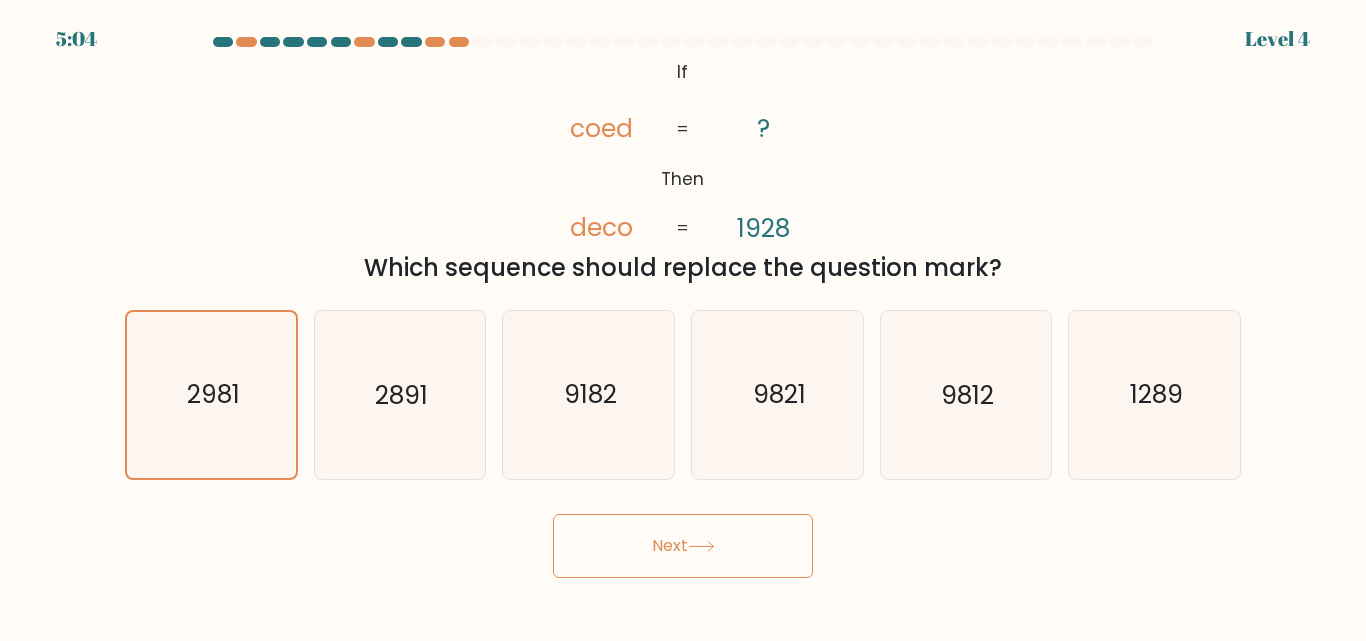 click on "Next" at bounding box center [683, 546] 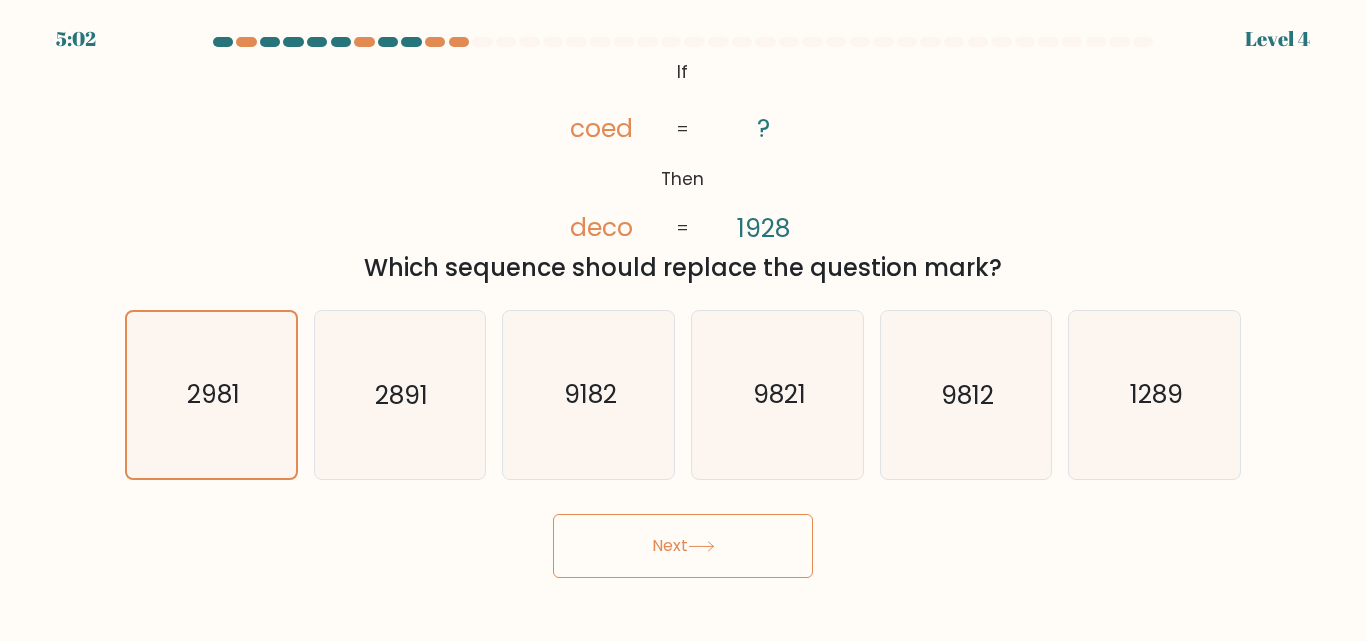 click on "Next" at bounding box center (683, 546) 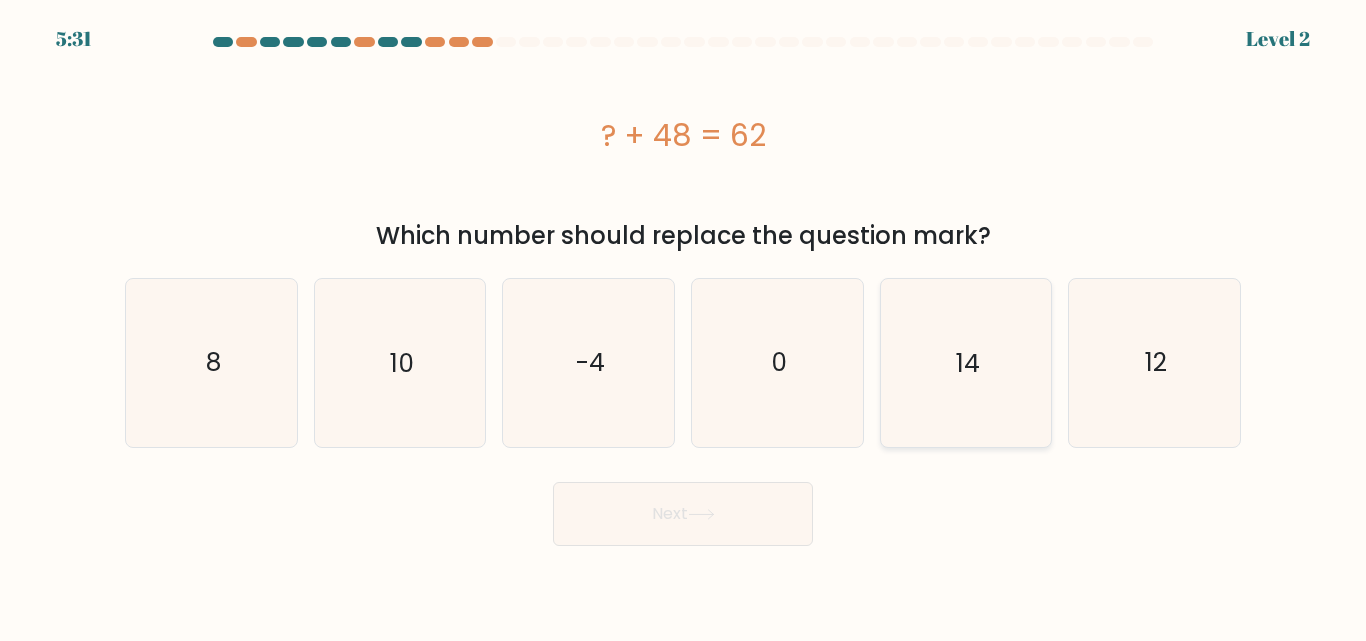 click on "14" 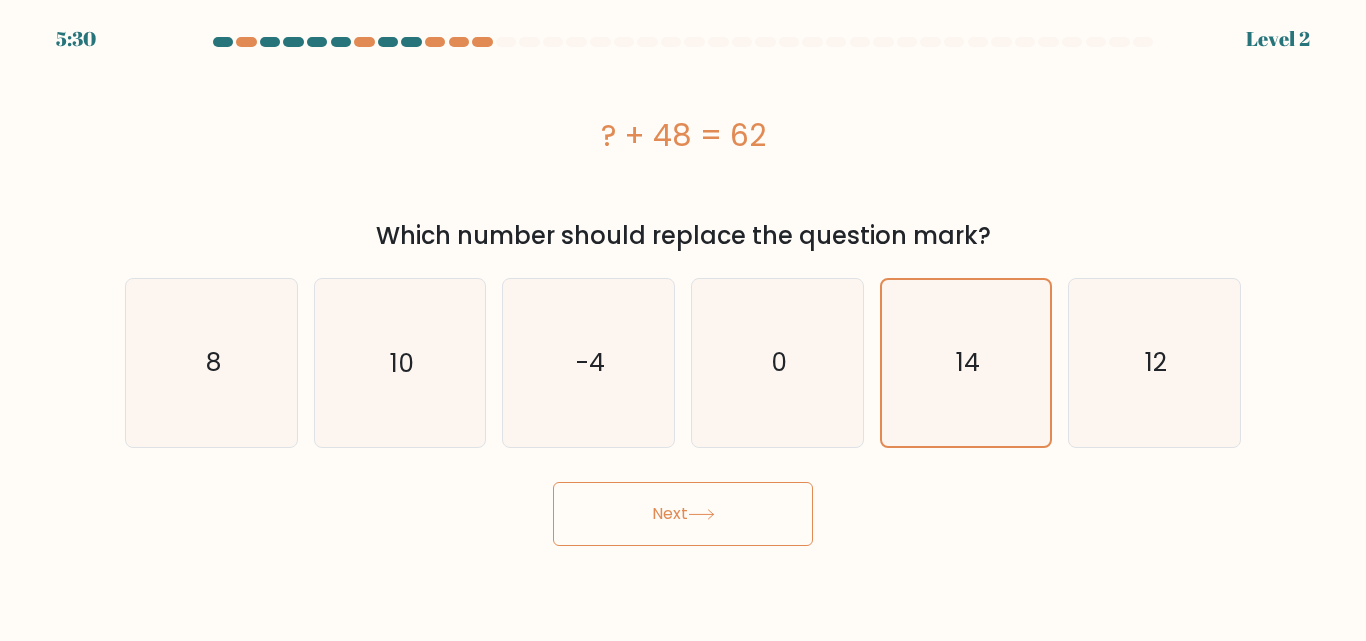 click on "Next" at bounding box center (683, 514) 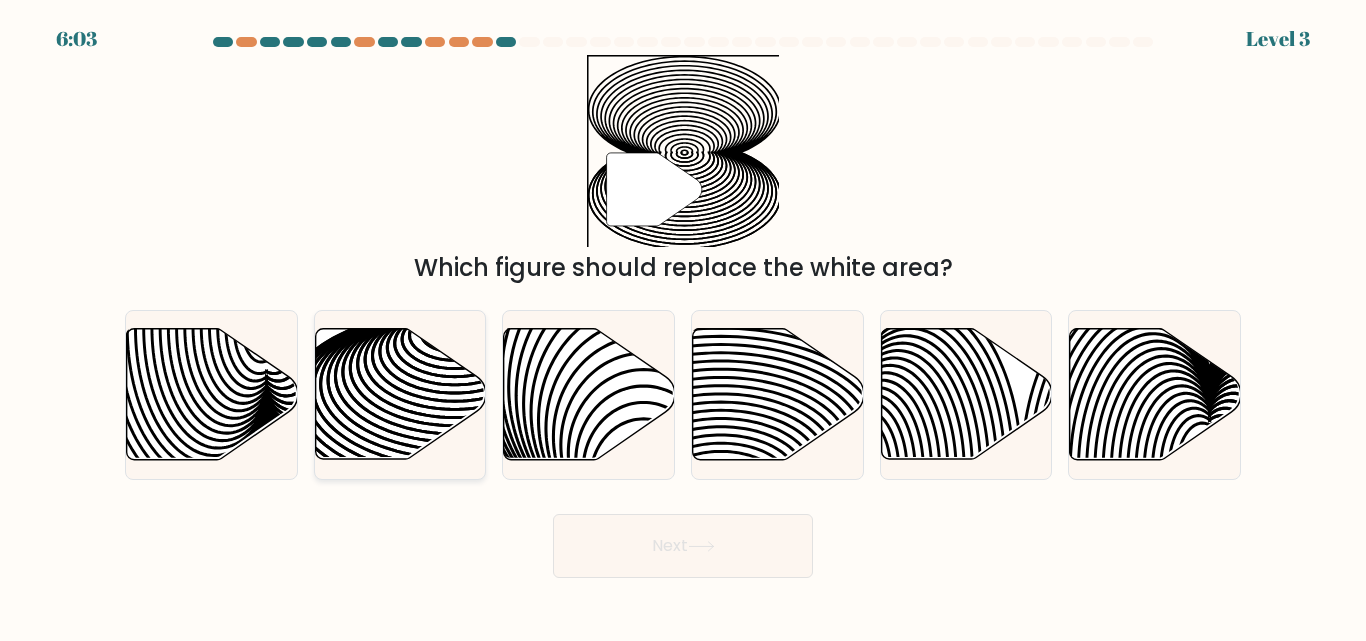 click 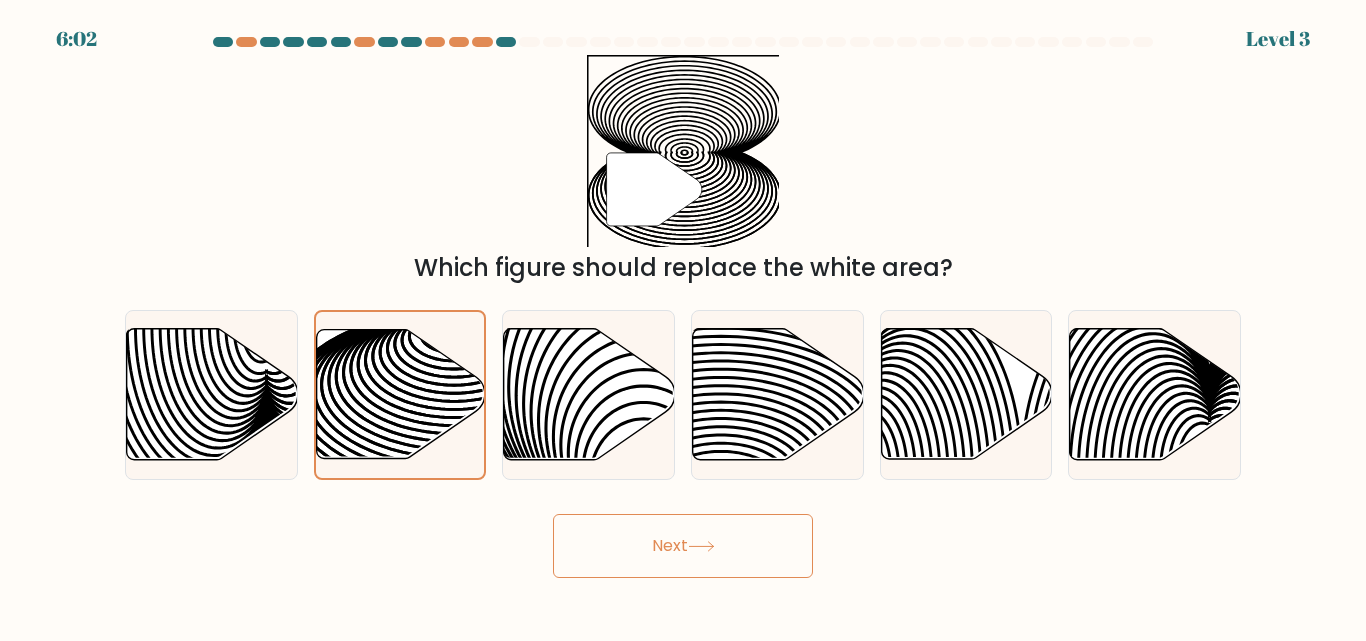 click on "Next" at bounding box center (683, 546) 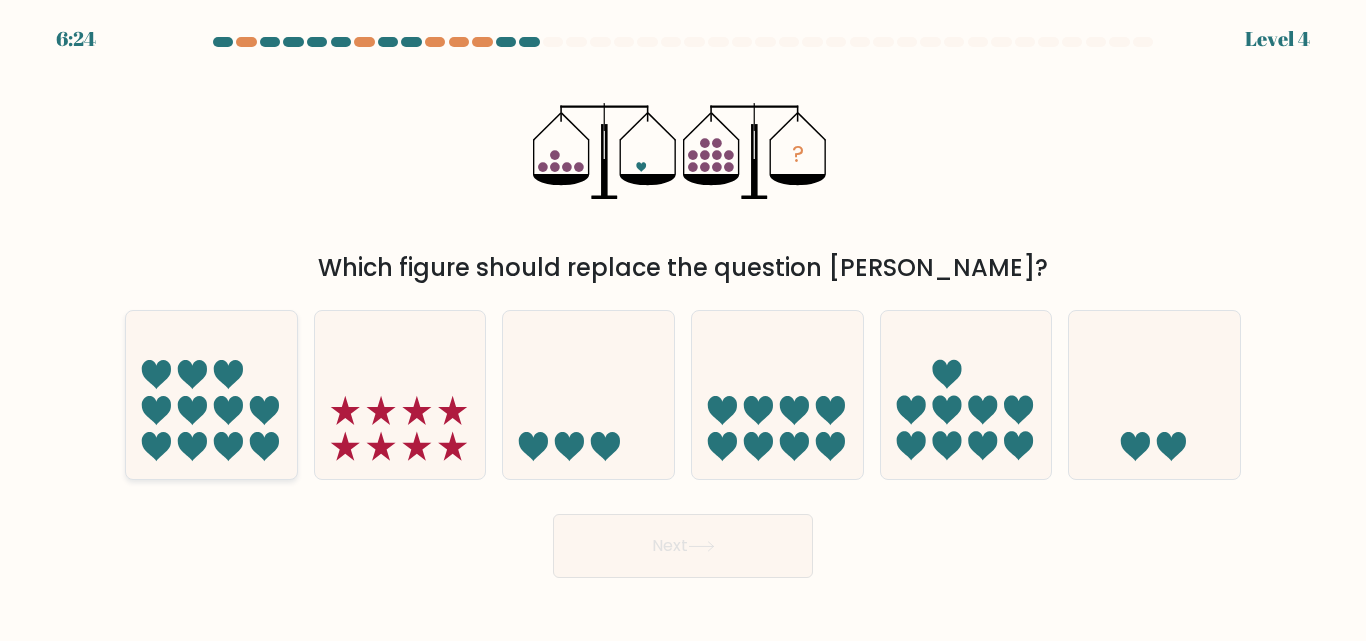 click 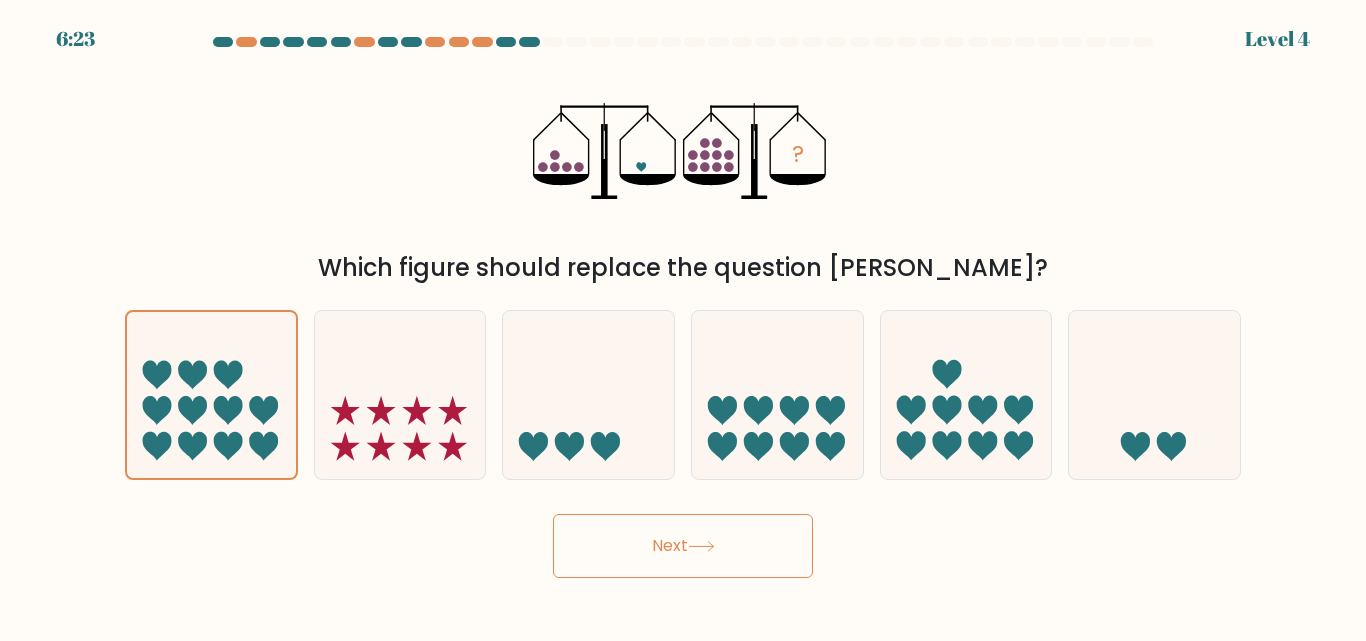 click on "Next" at bounding box center [683, 546] 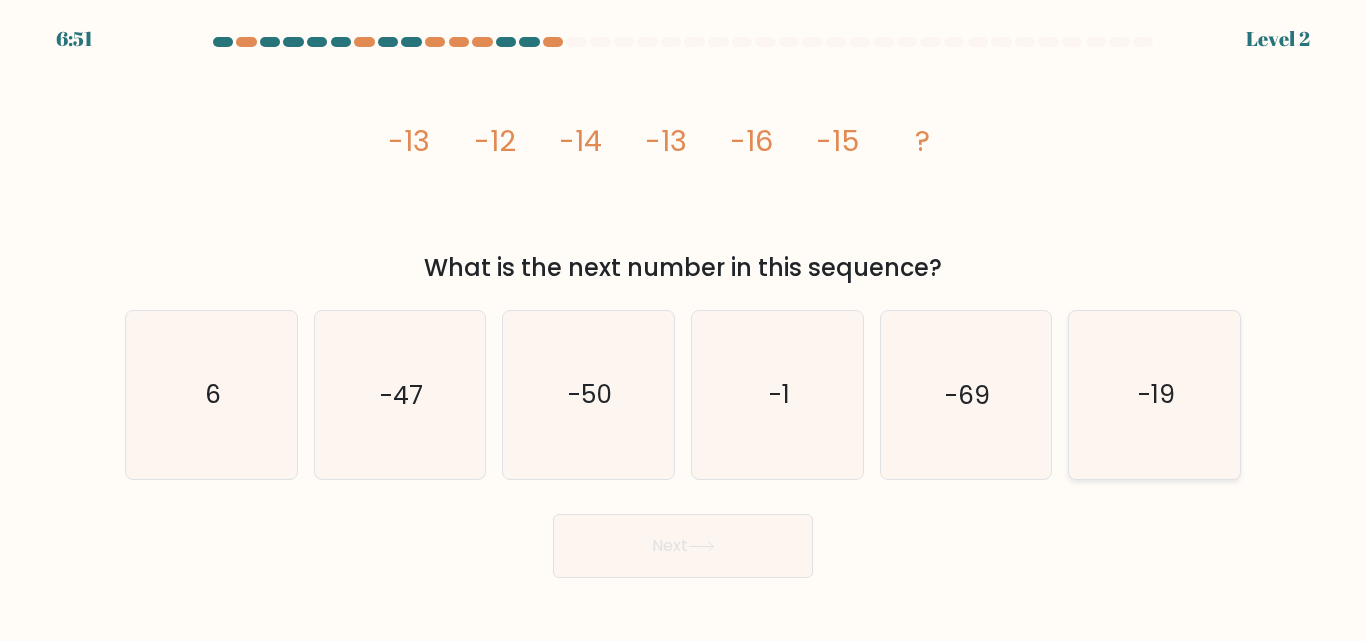 click on "-19" 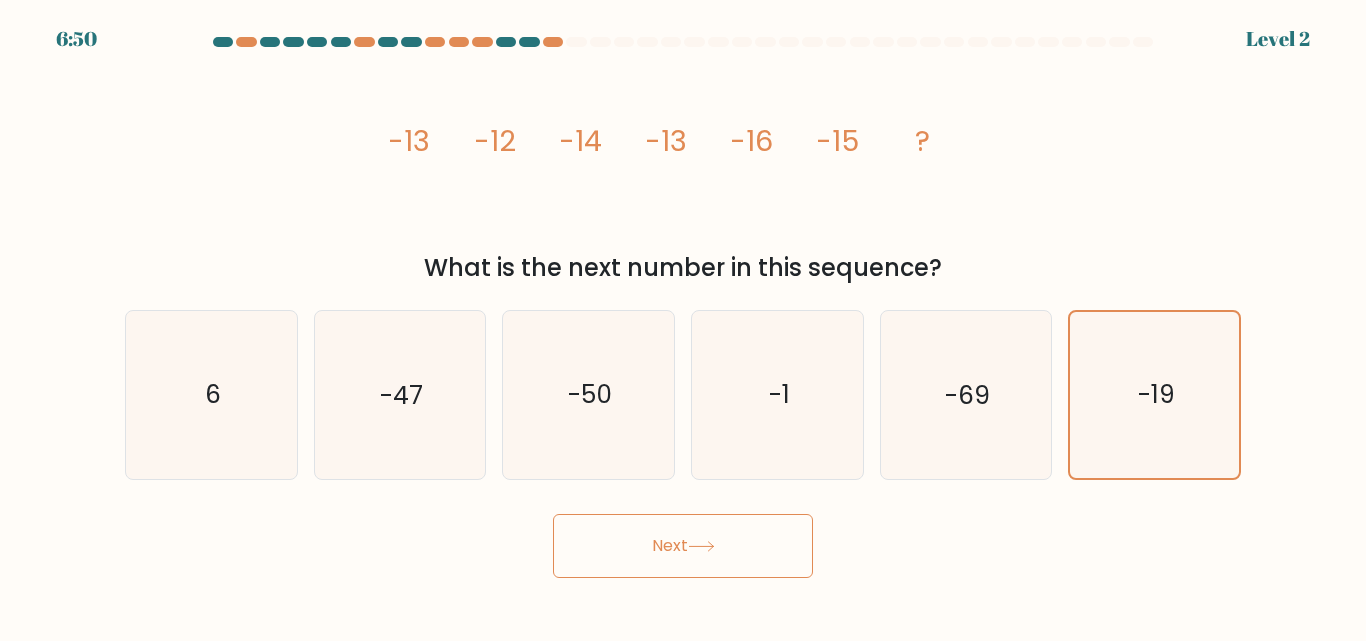 click on "Next" at bounding box center (683, 546) 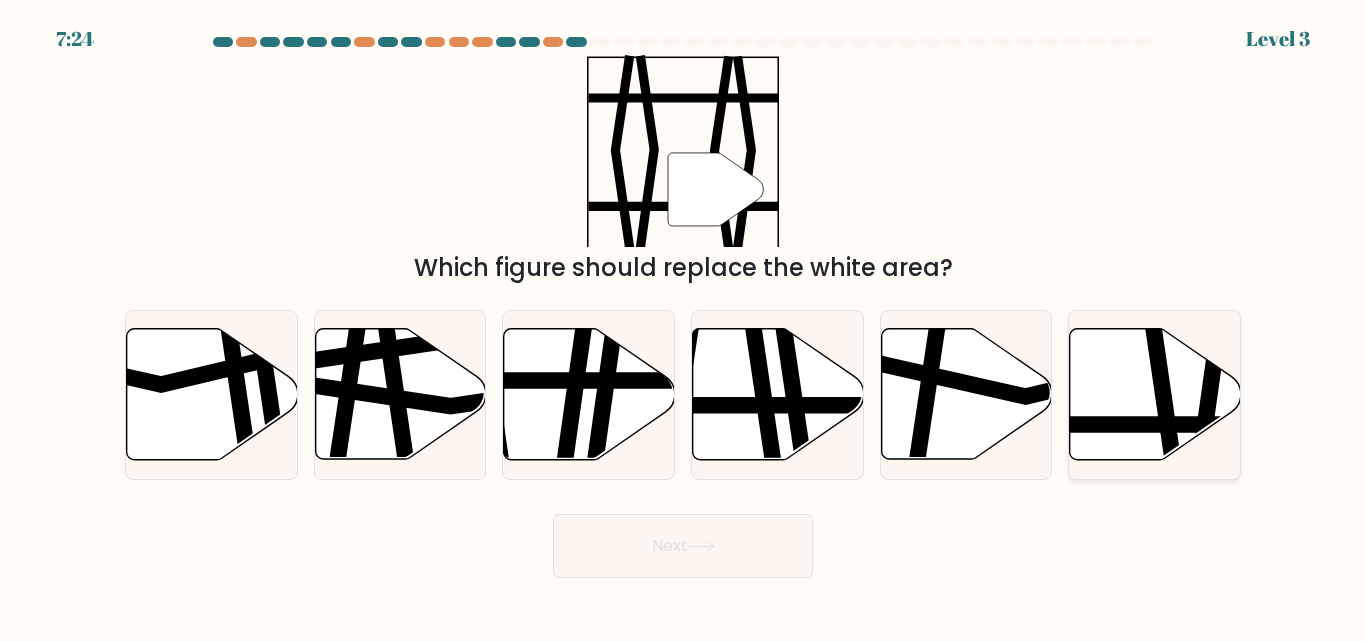 click 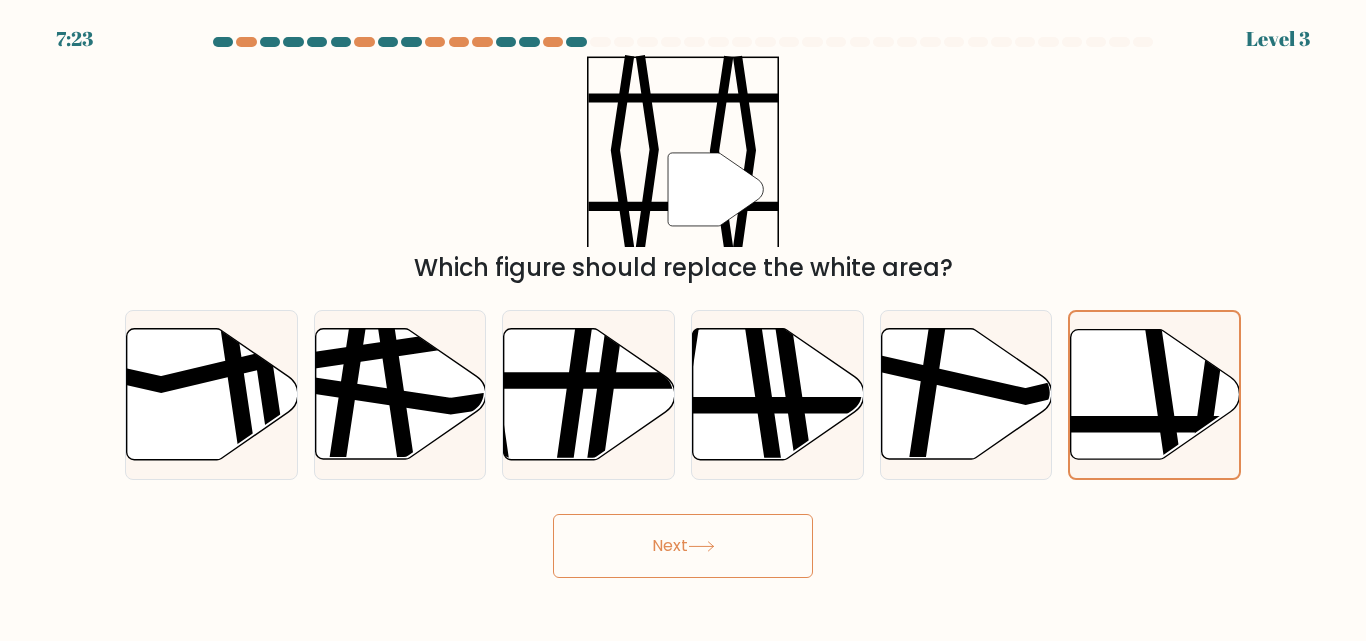 click on "Next" at bounding box center (683, 546) 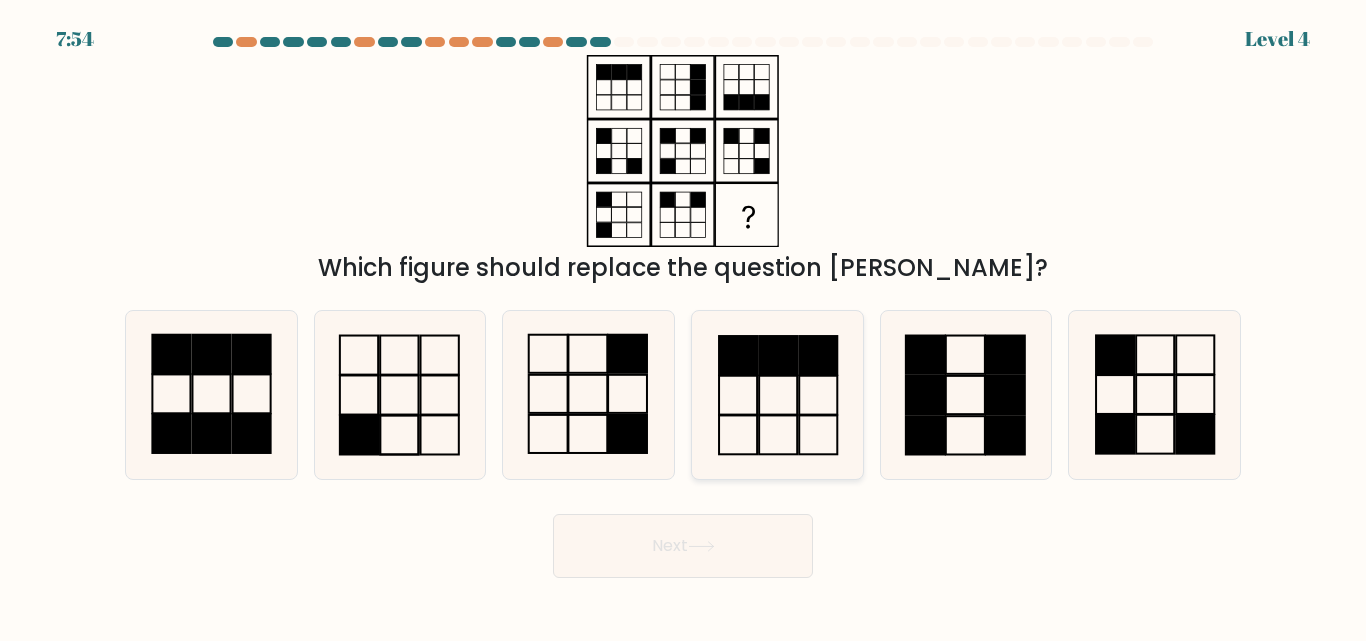 click 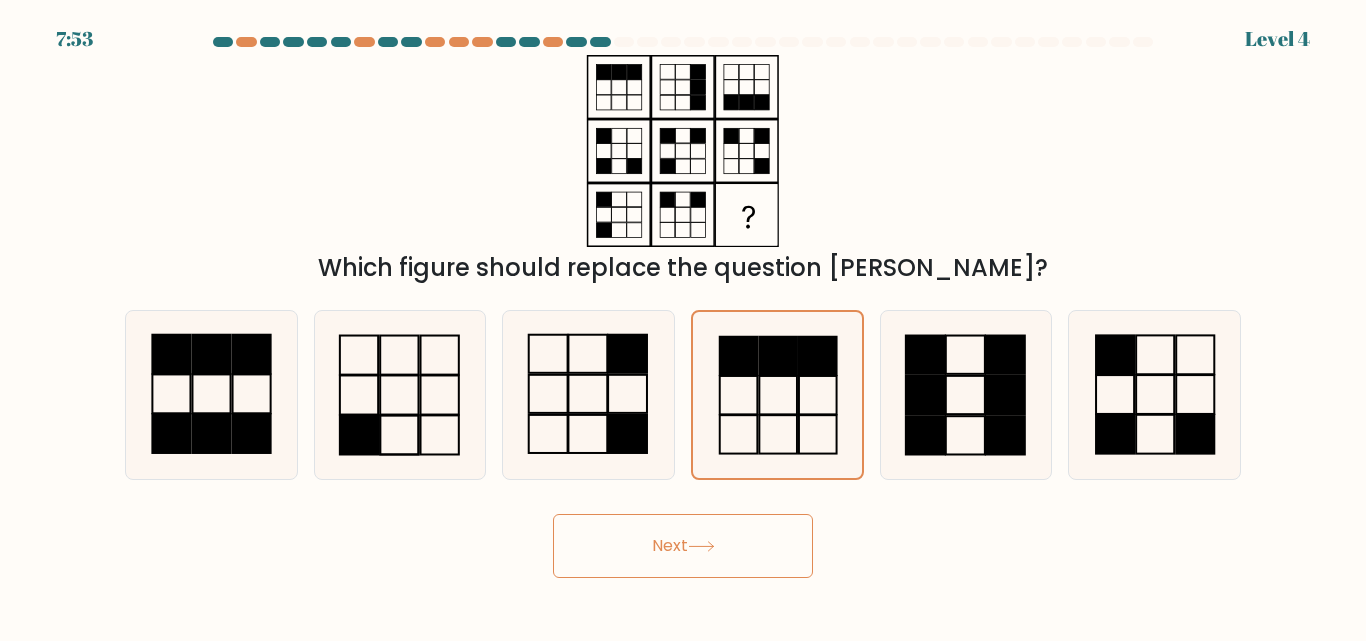 click on "Next" at bounding box center [683, 546] 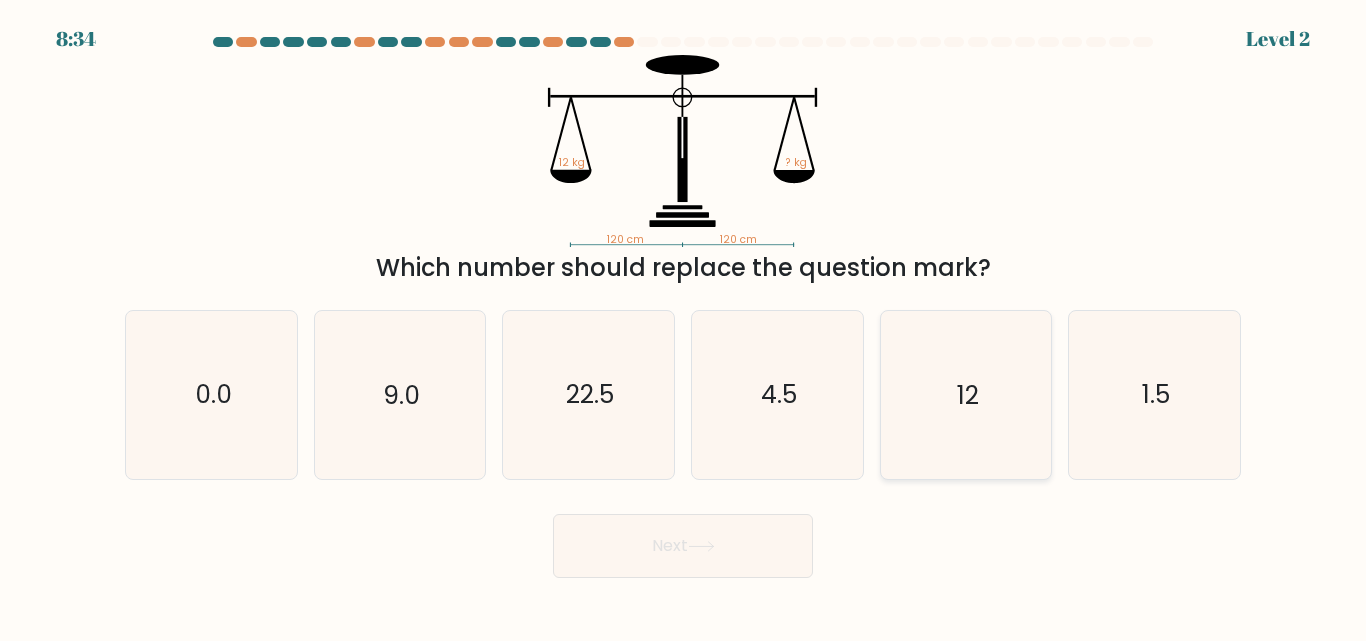 click on "12" 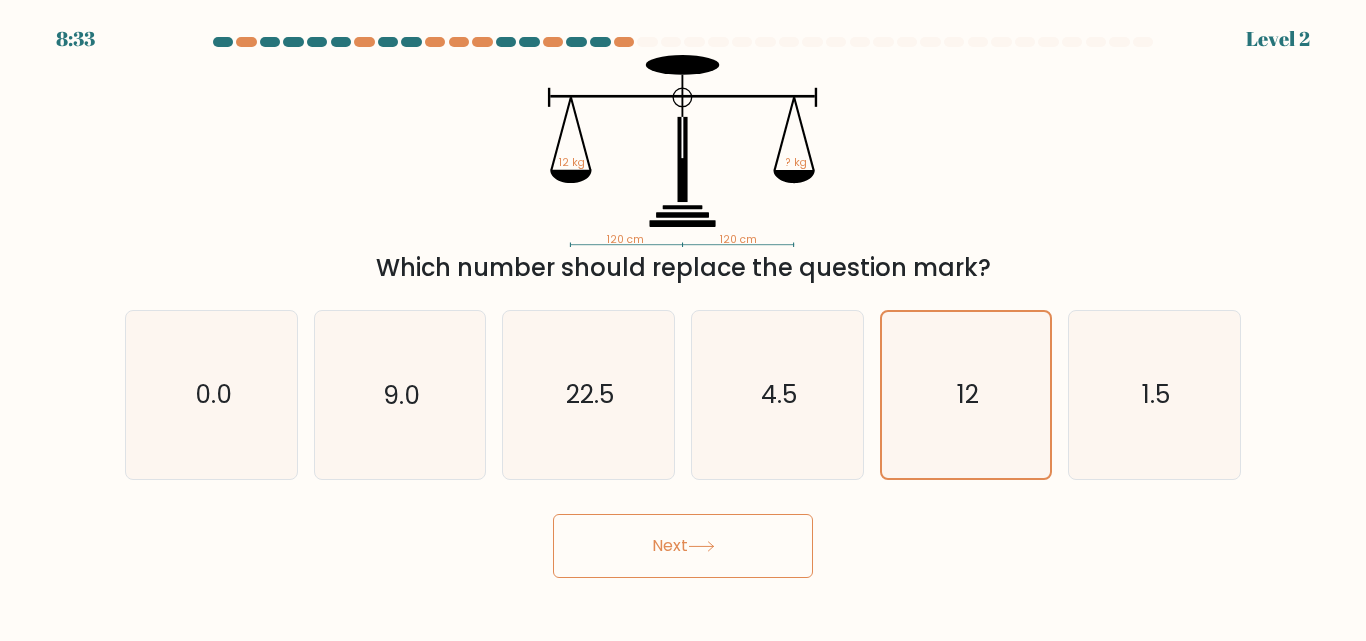 click on "Next" at bounding box center (683, 546) 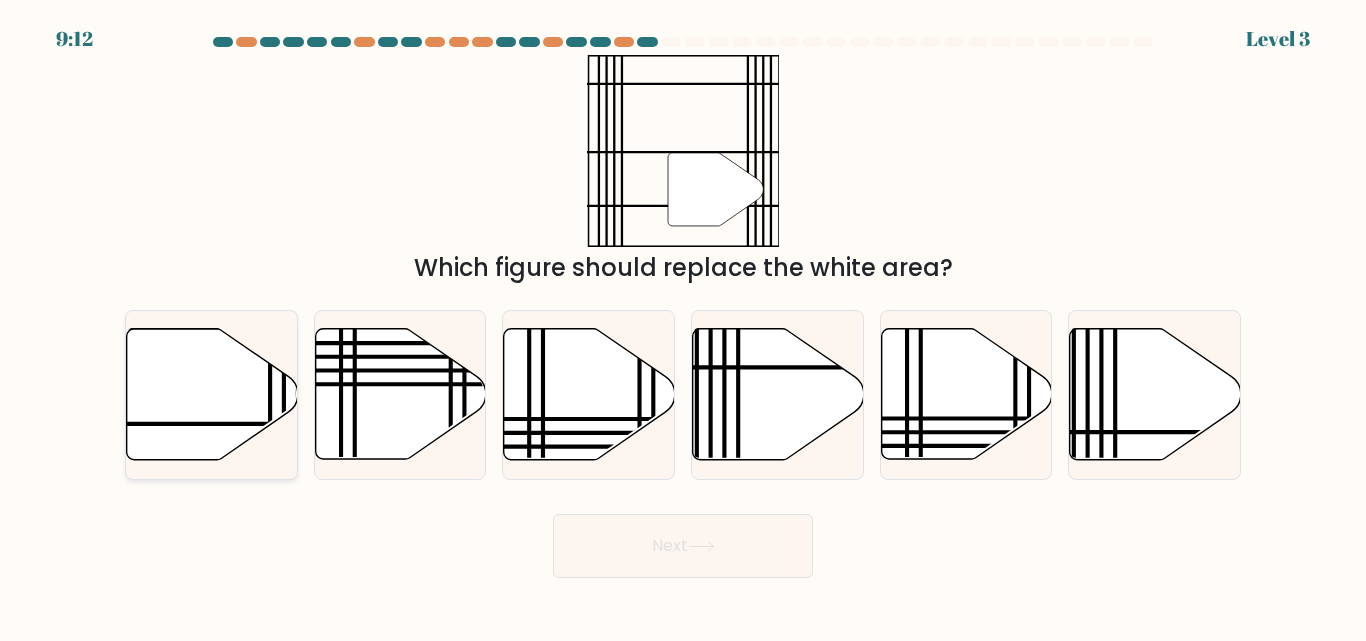 click 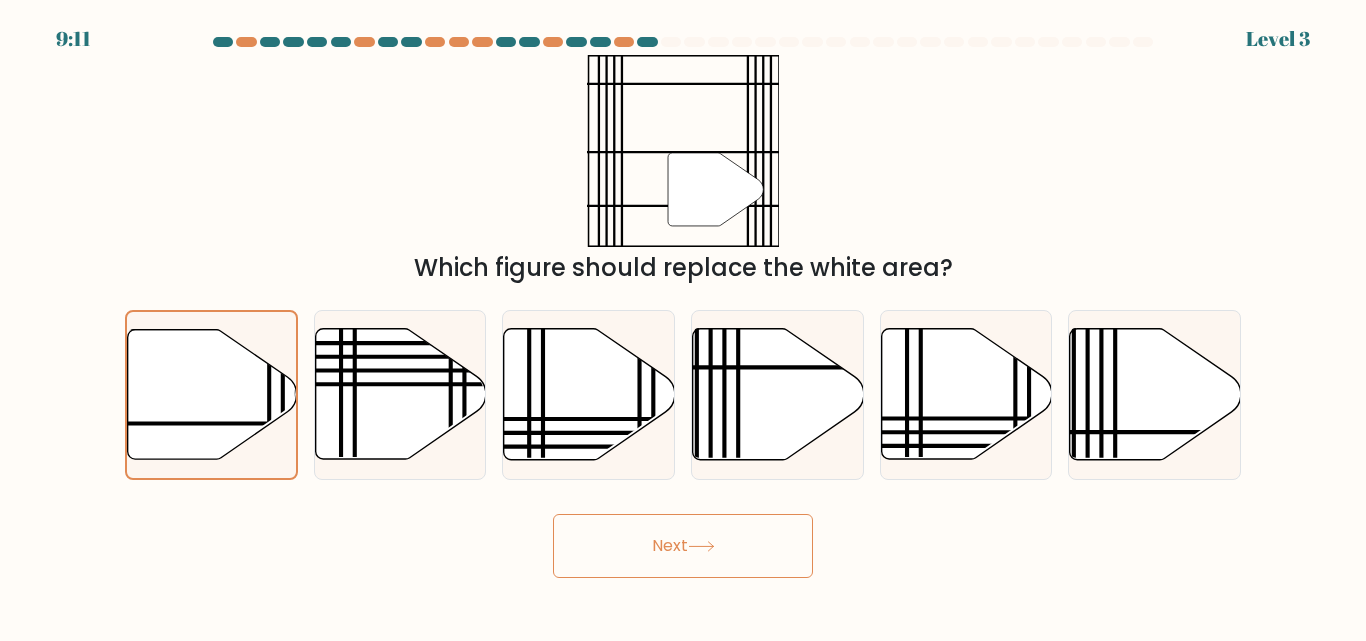 click on "Next" at bounding box center (683, 546) 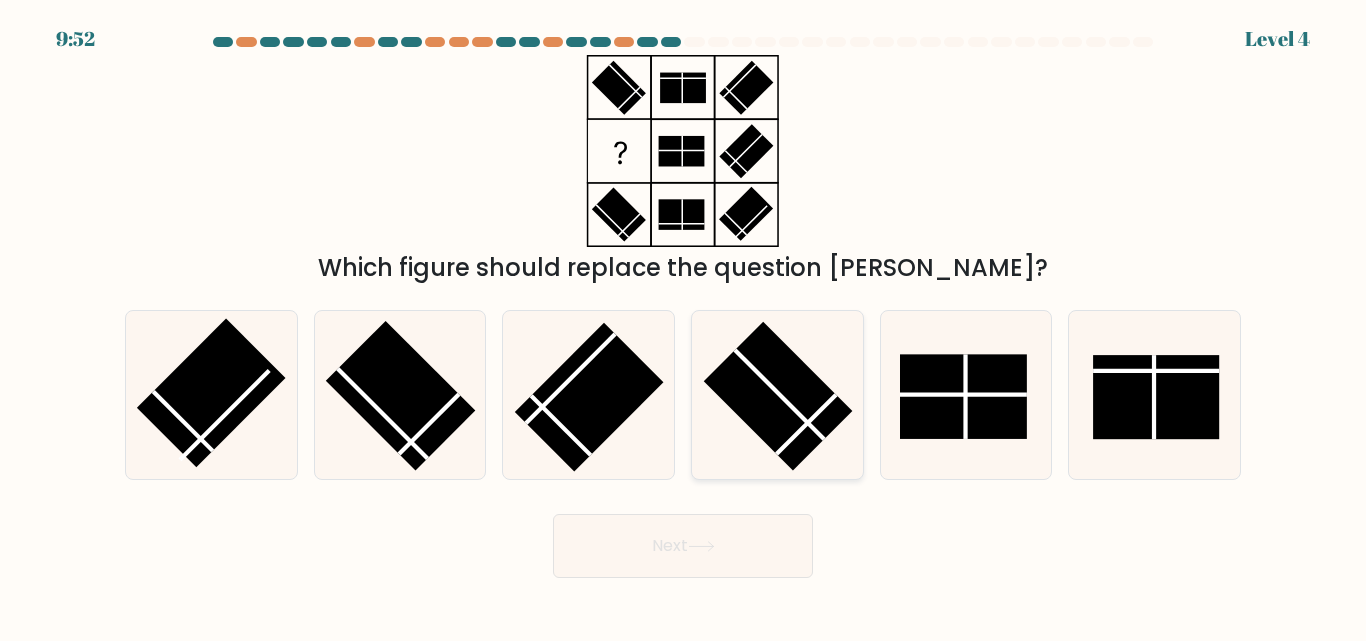 click 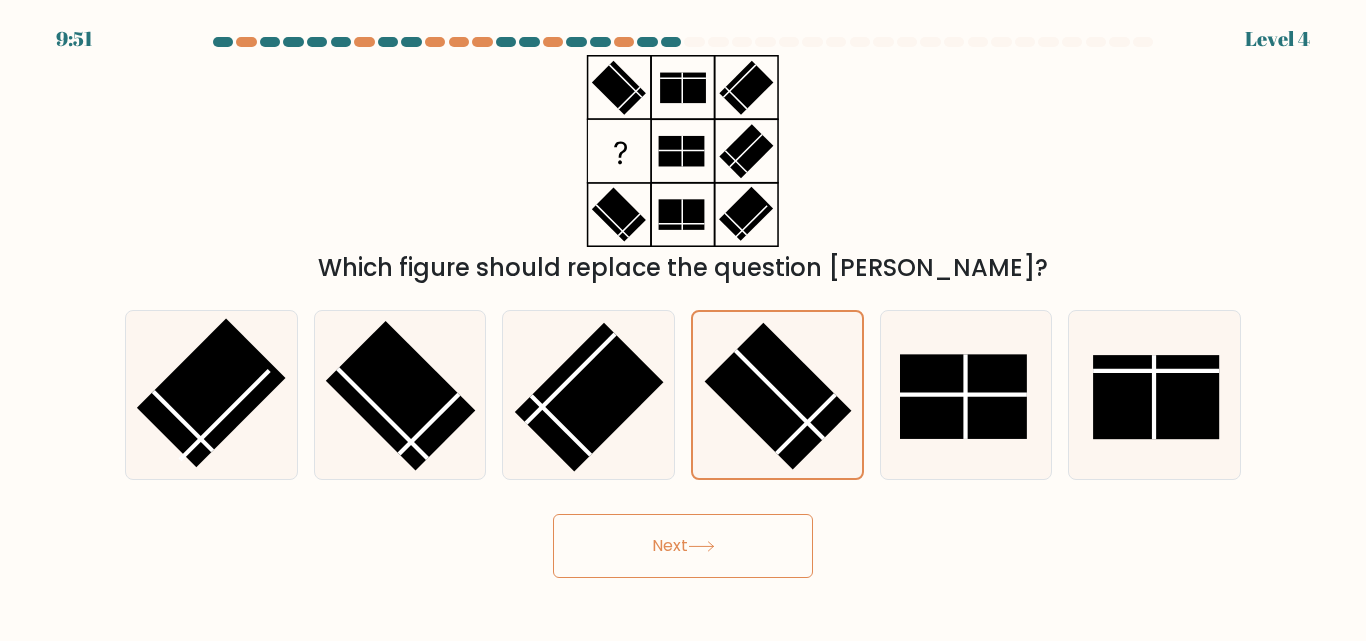 click on "Next" at bounding box center [683, 546] 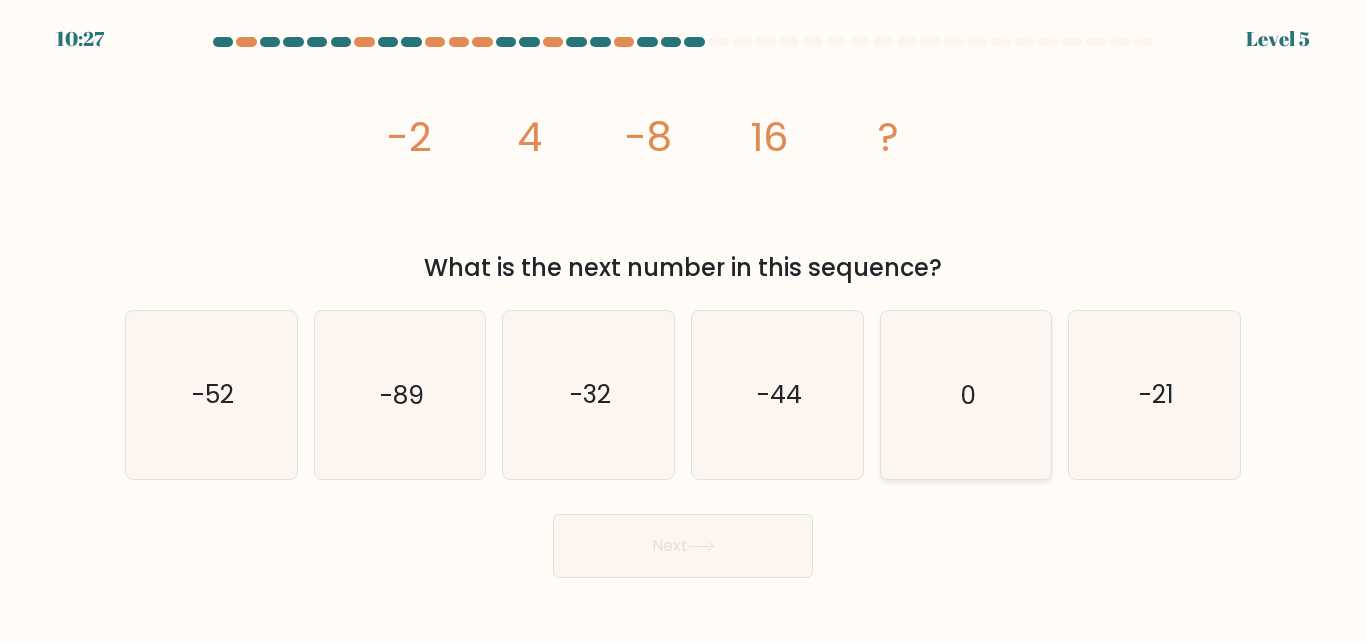 click on "0" 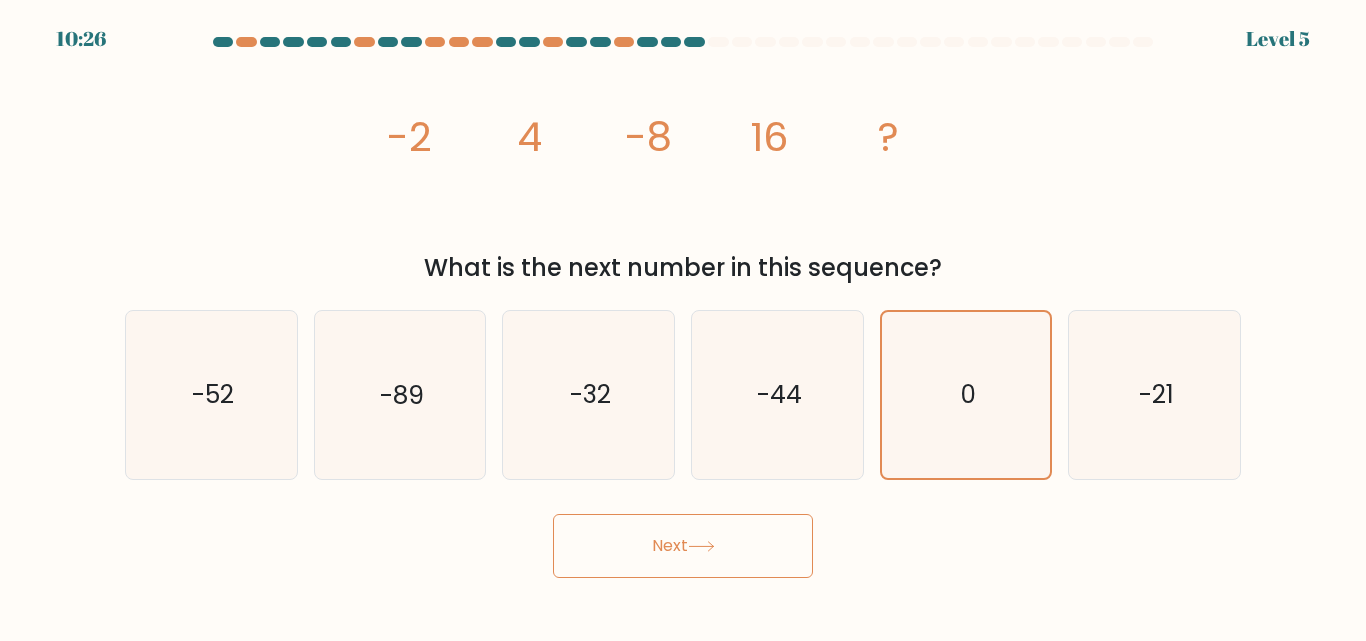 click on "Next" at bounding box center [683, 546] 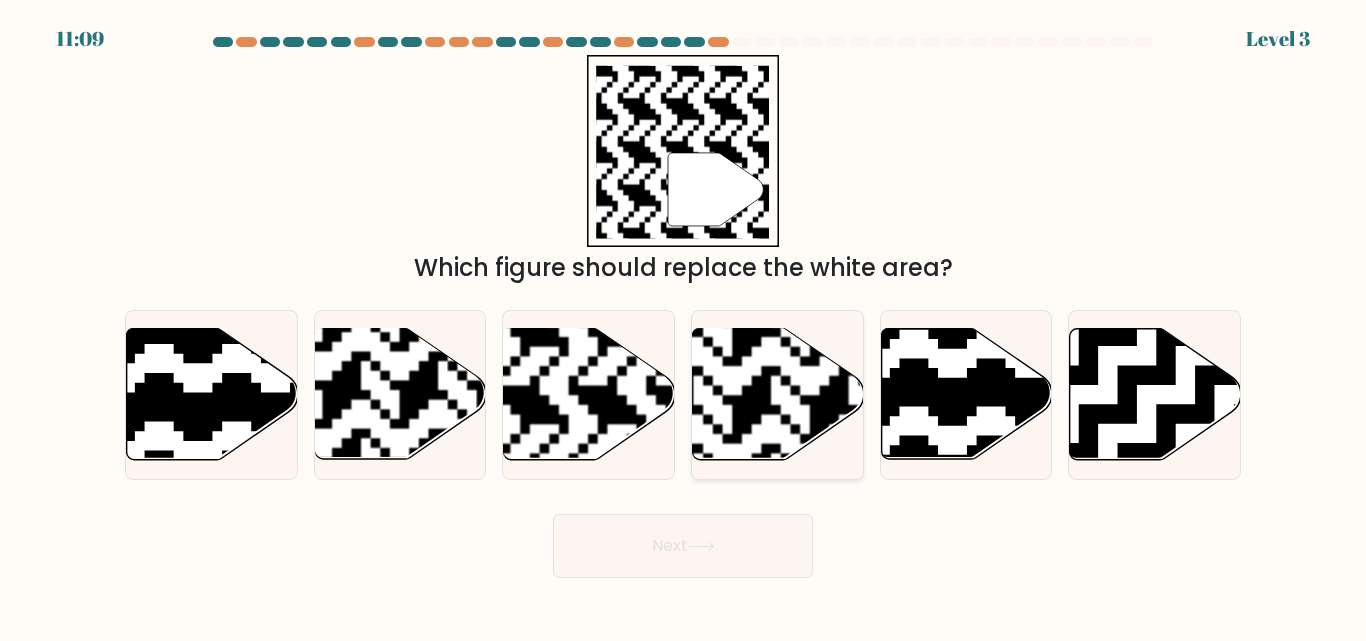 click 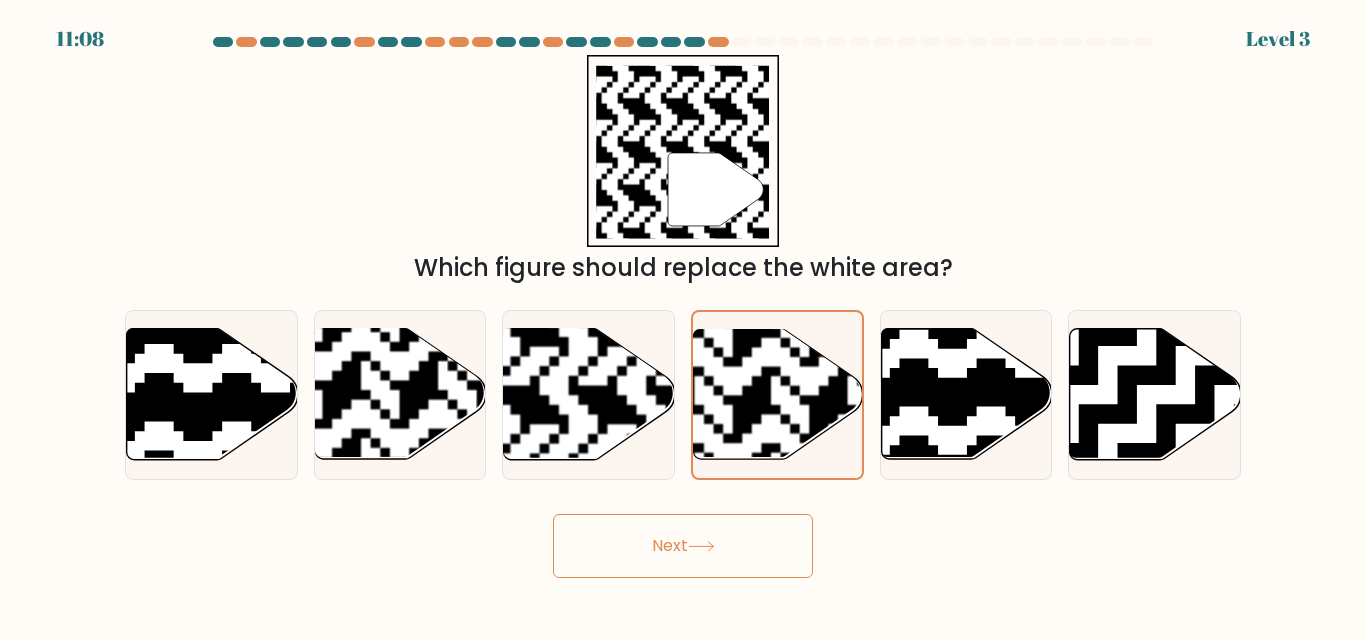 click on "Next" at bounding box center [683, 546] 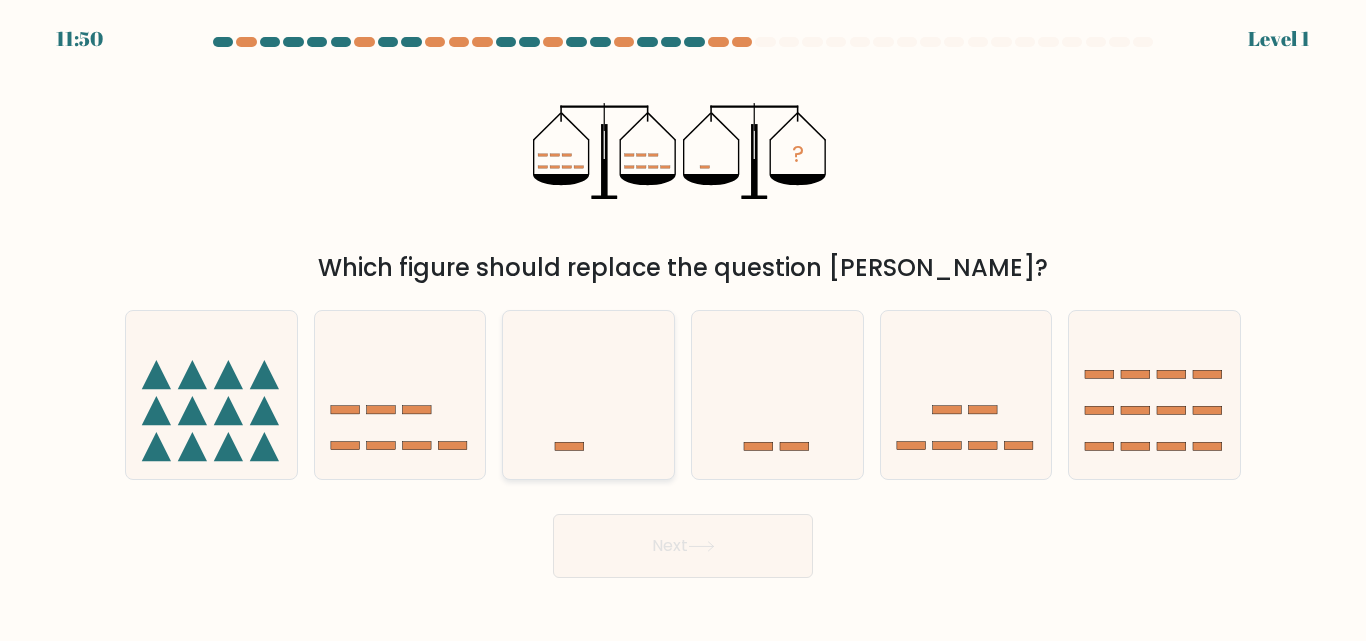 click 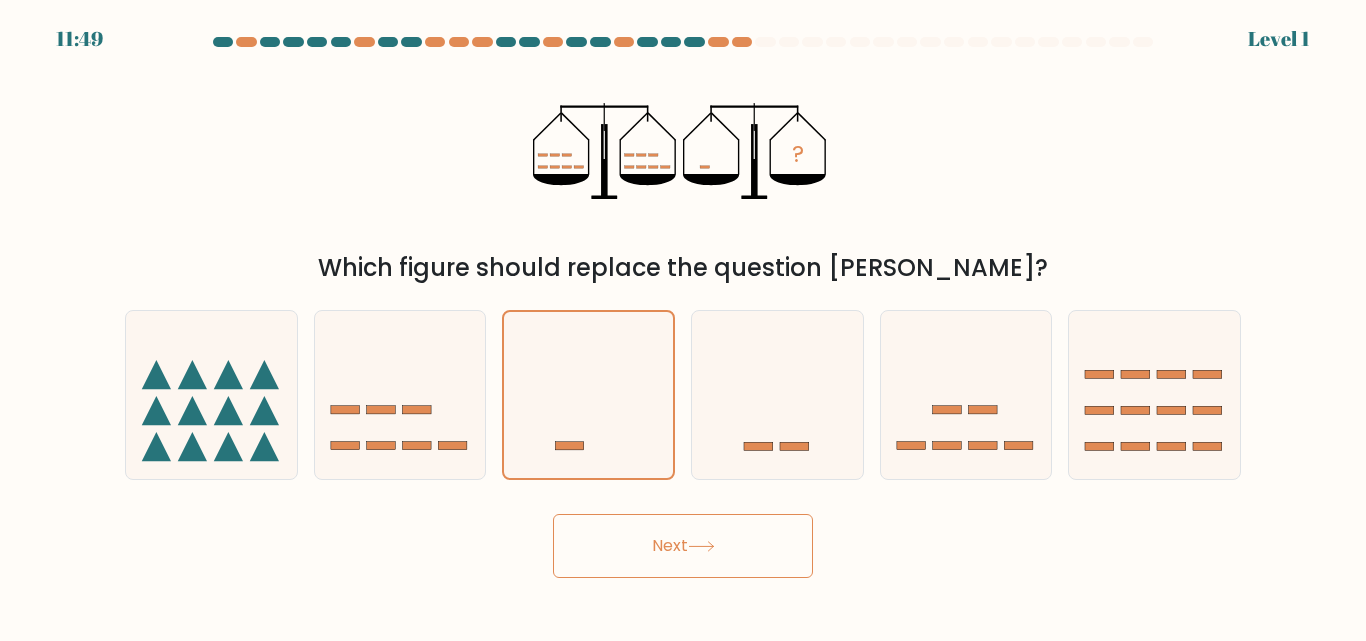 click on "Next" at bounding box center (683, 546) 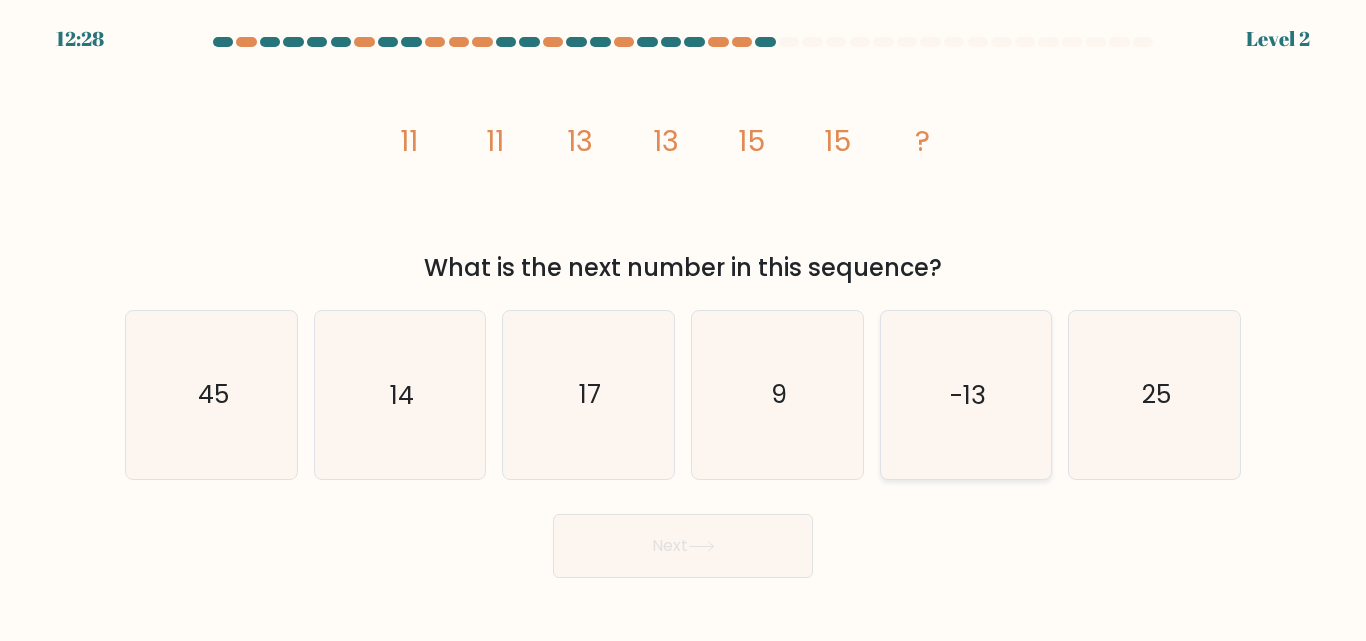 click on "-13" 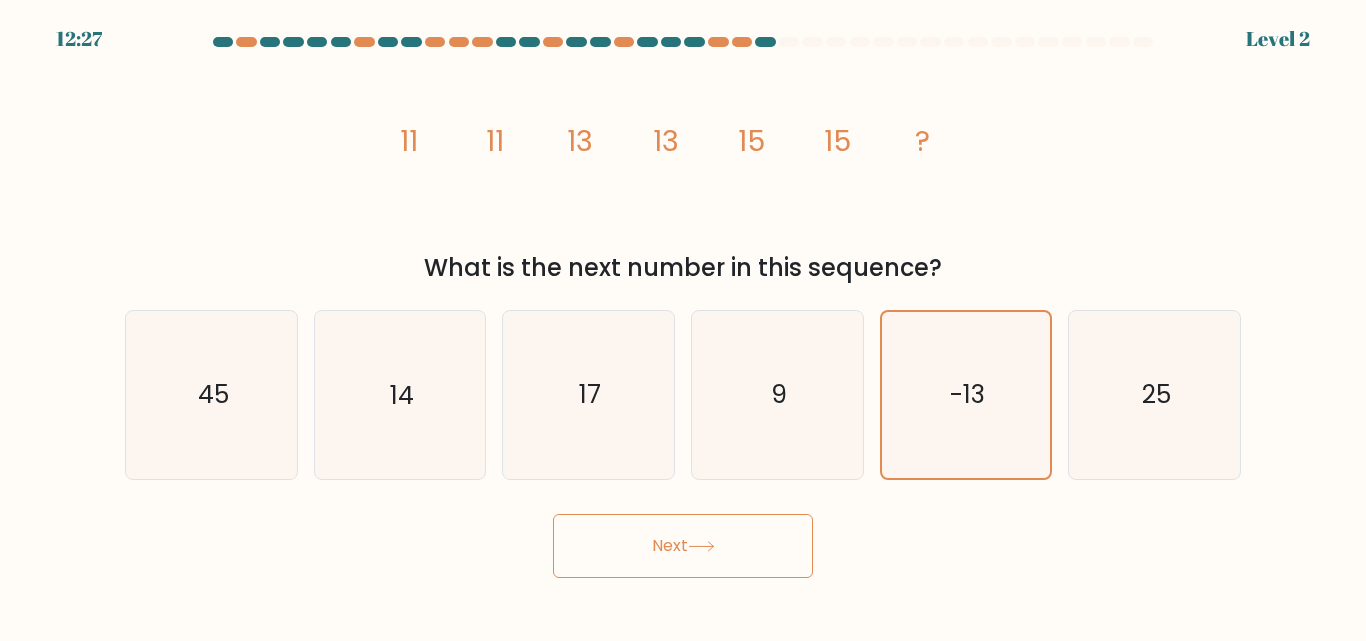 click on "Next" at bounding box center [683, 546] 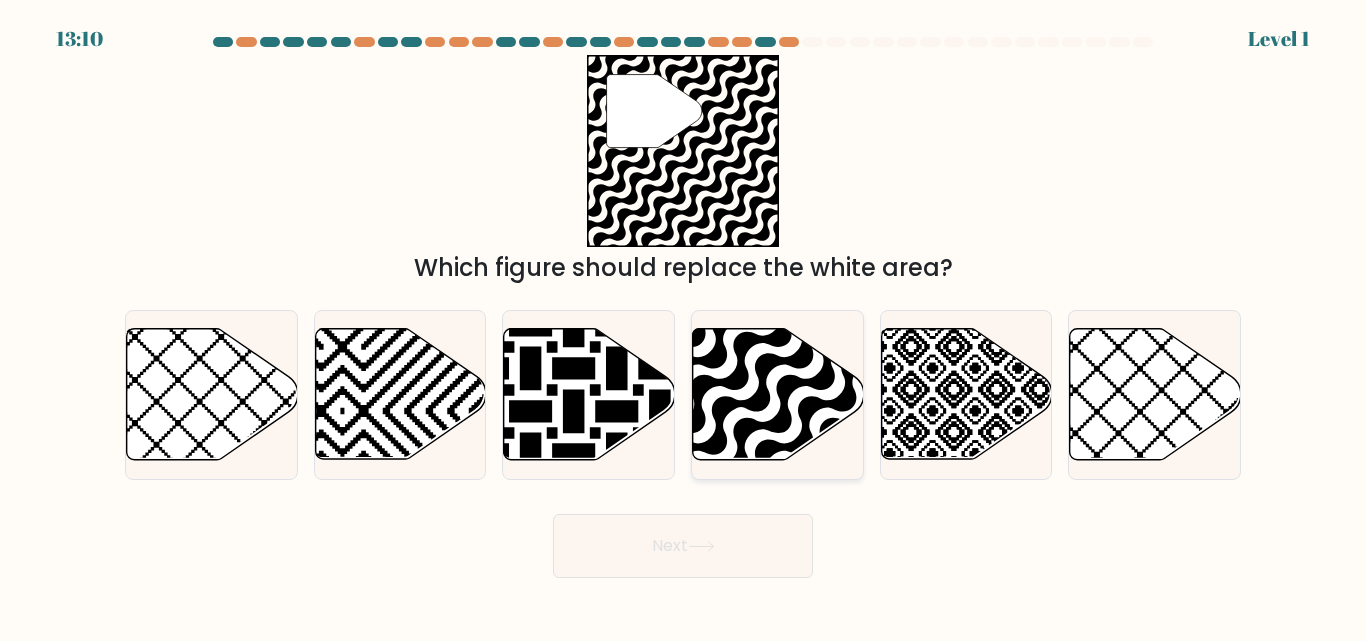 click 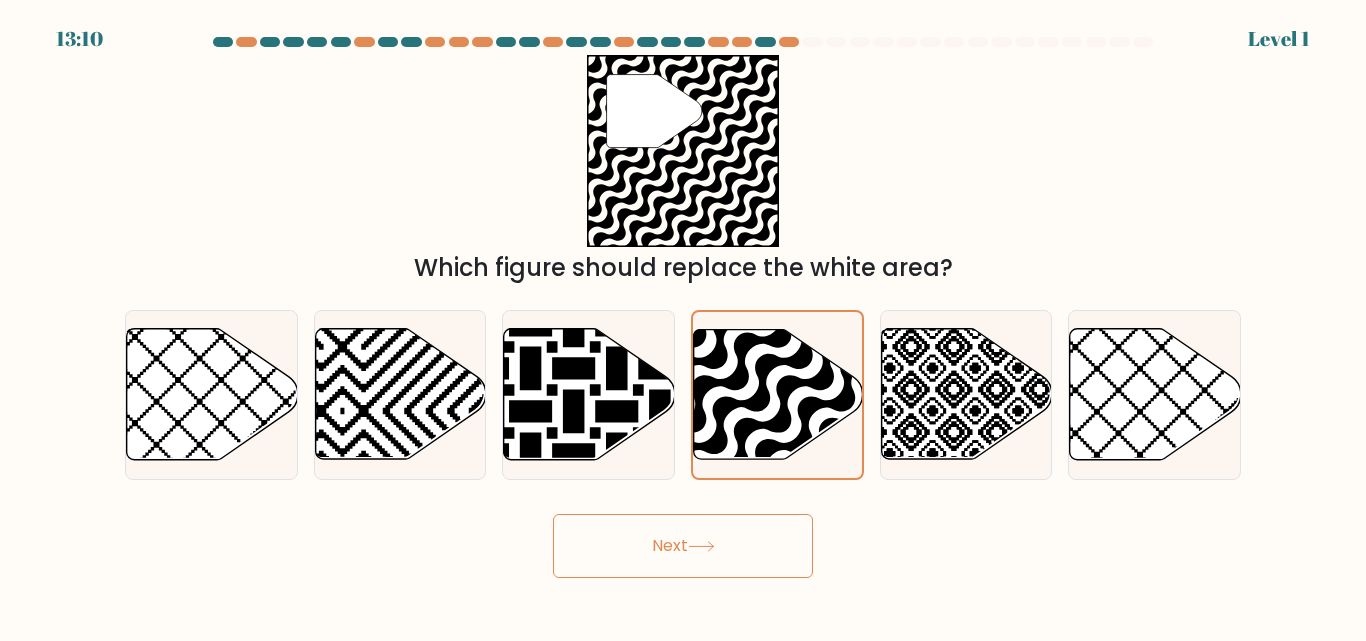 click on "Next" at bounding box center [683, 546] 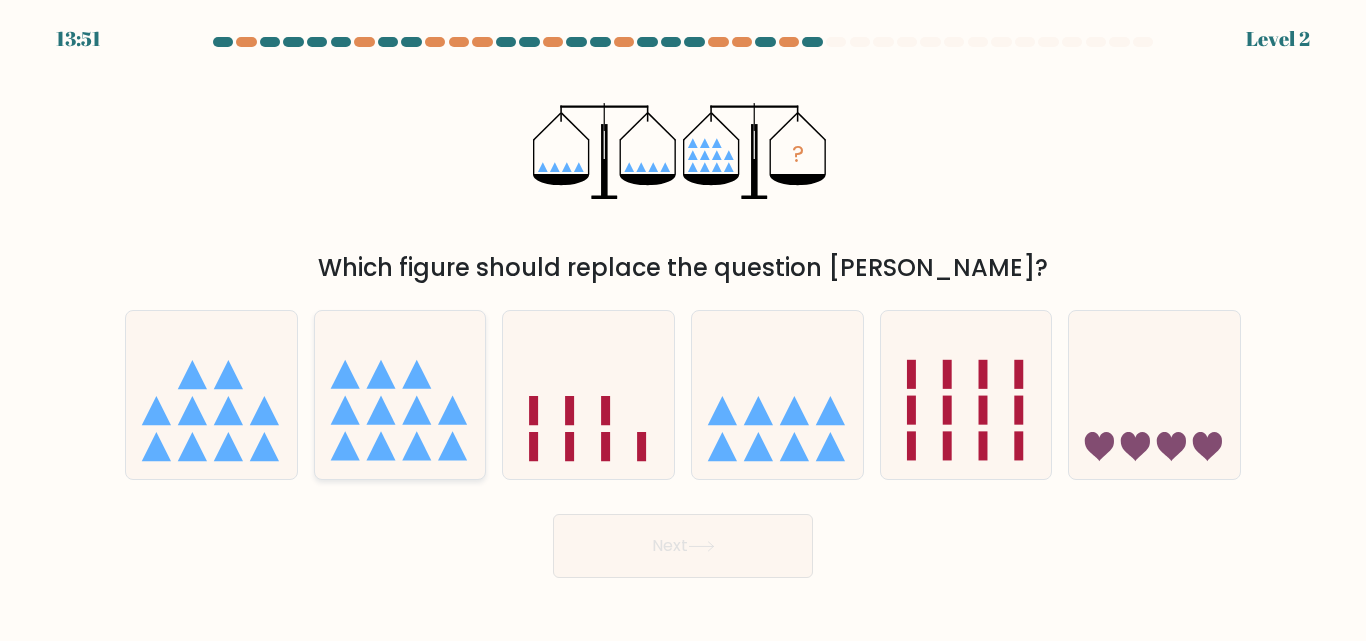 click 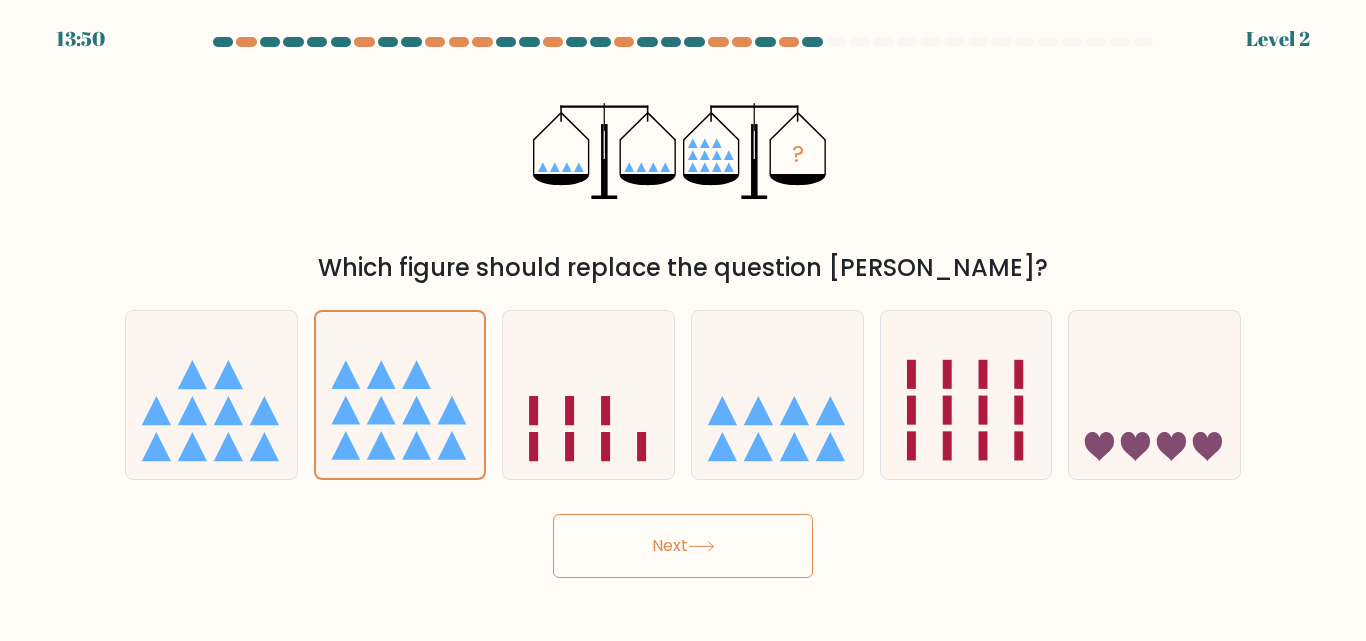 click on "Next" at bounding box center (683, 546) 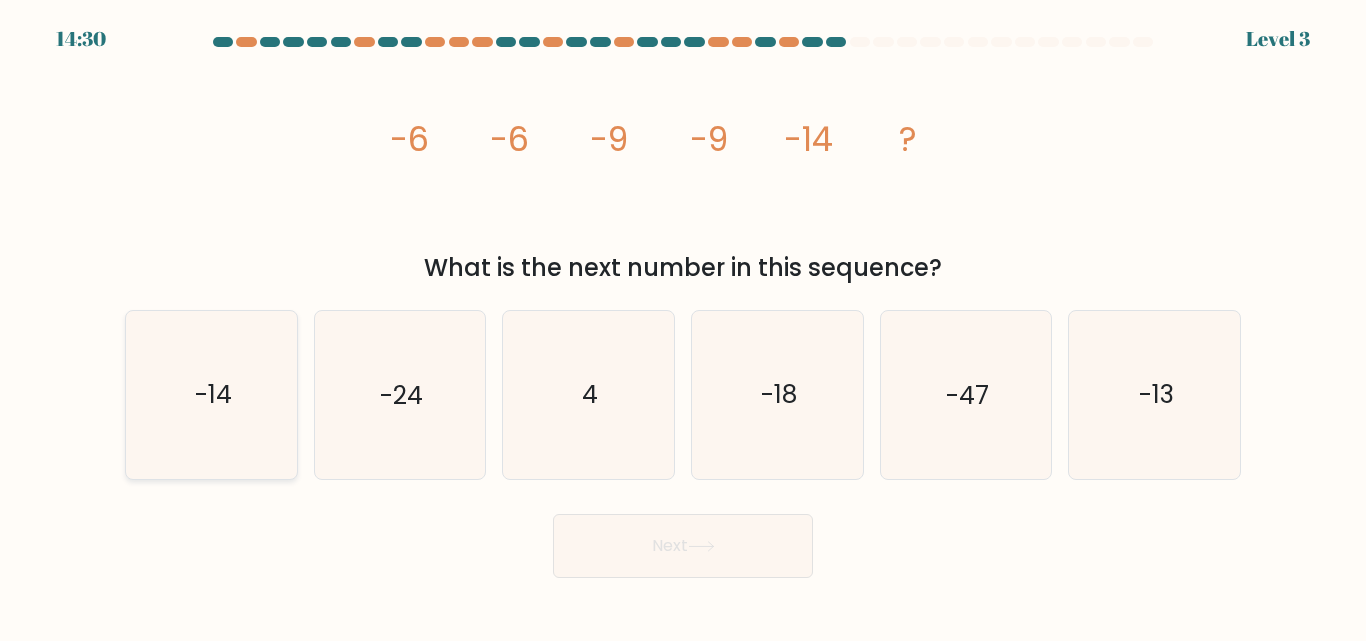 click on "-14" 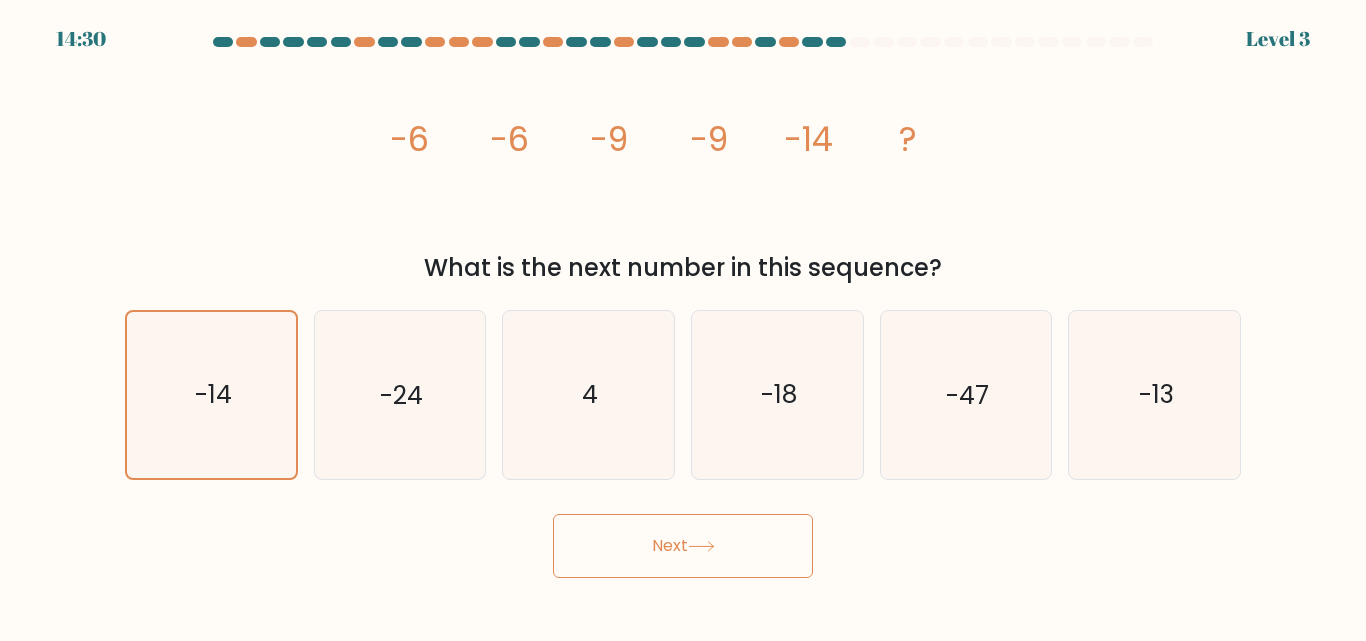 click on "Next" at bounding box center (683, 546) 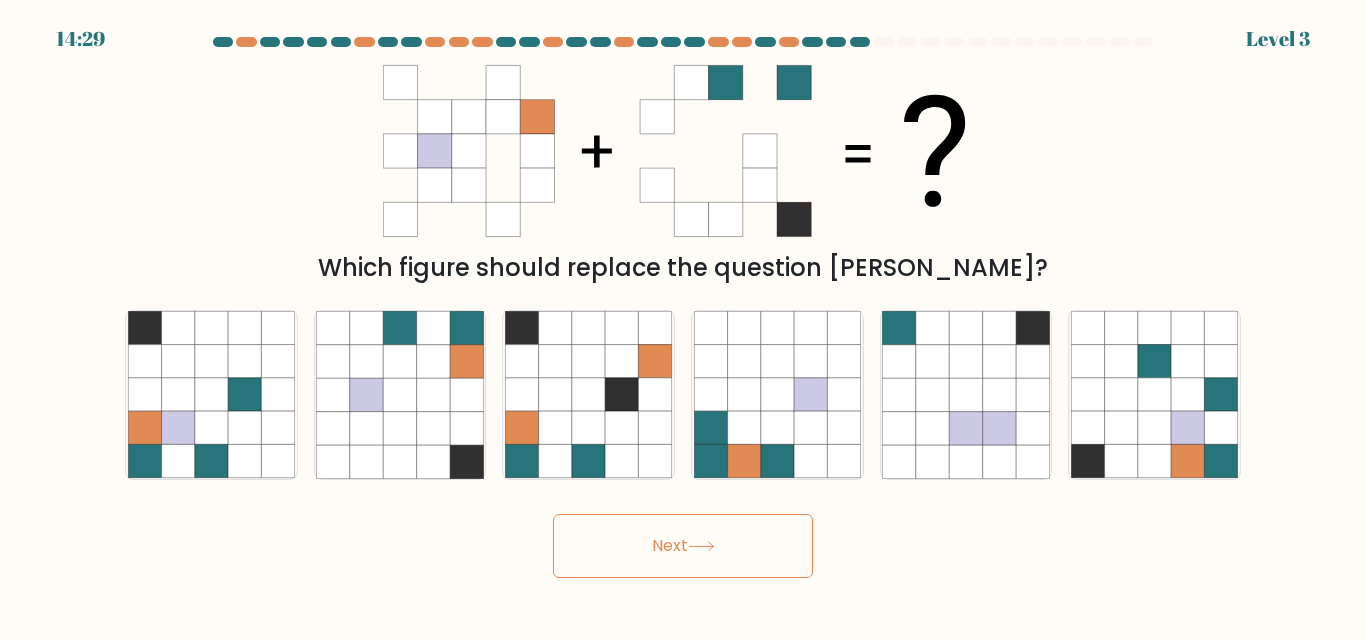 click 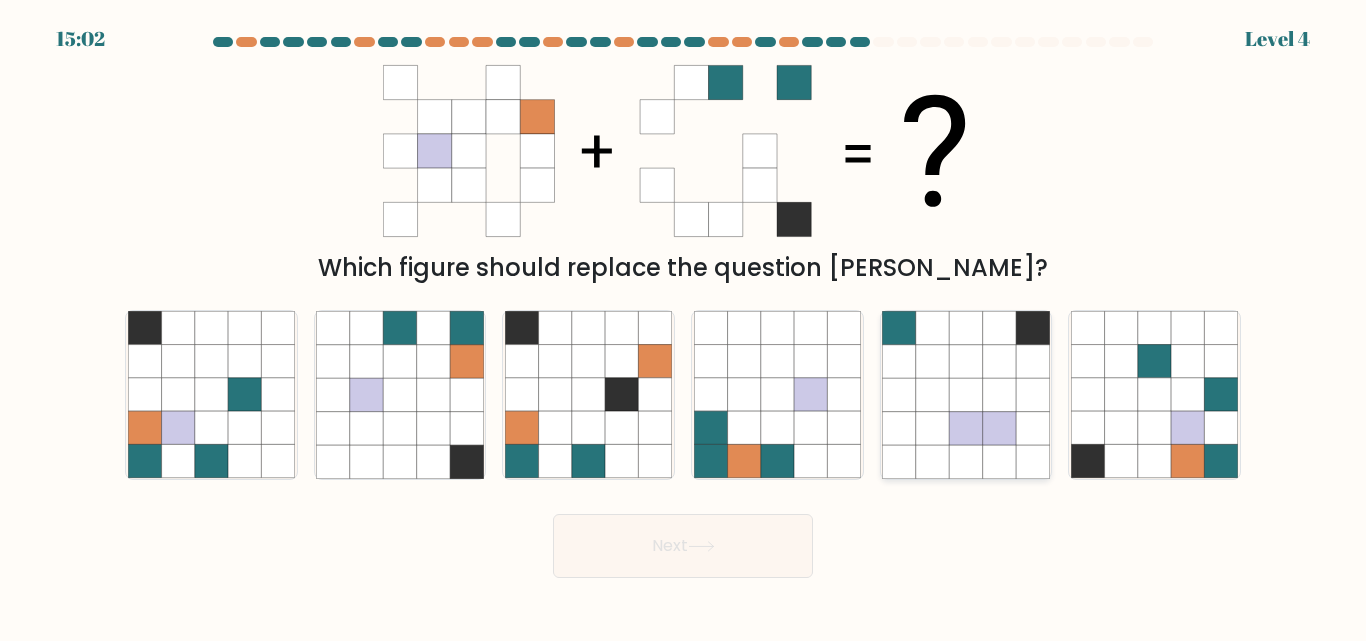 click 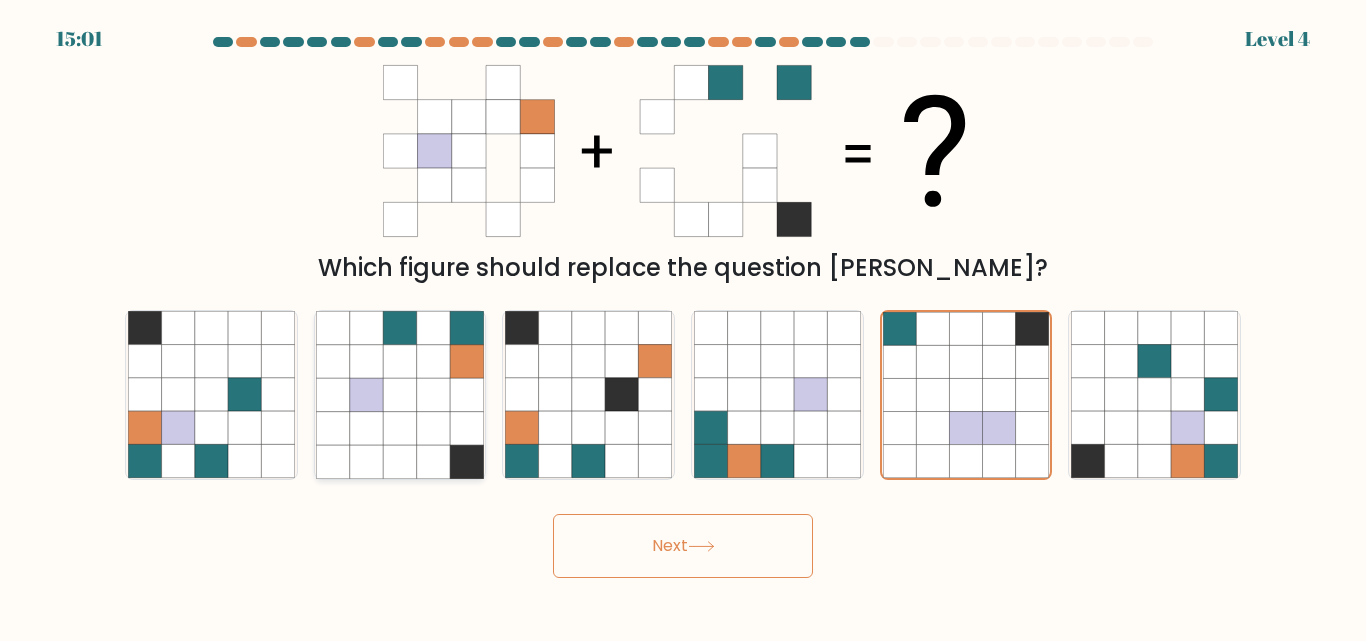 click 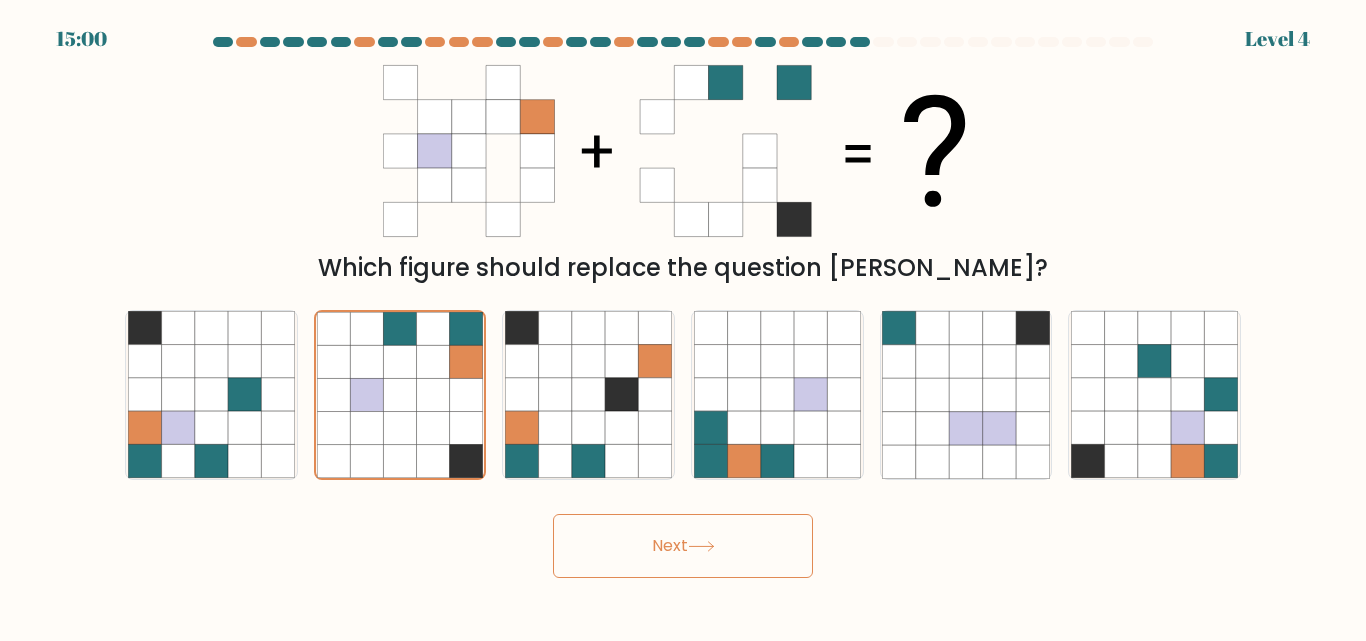 click on "Next" at bounding box center (683, 546) 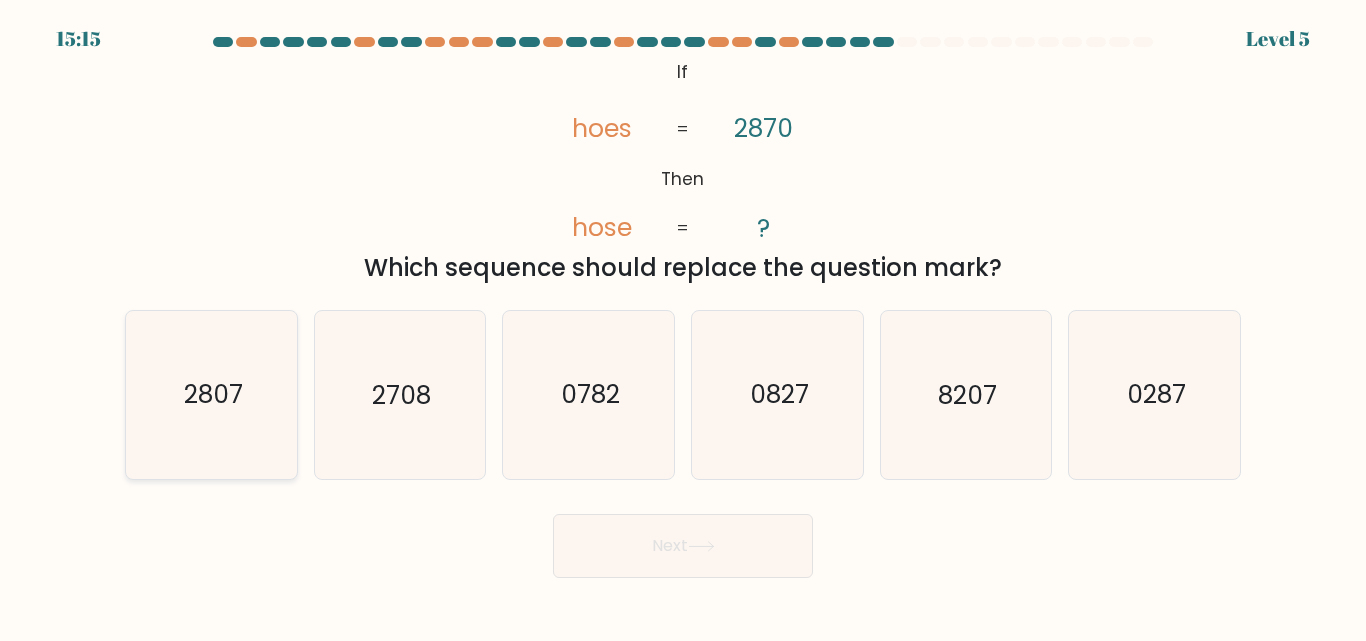 click on "2807" 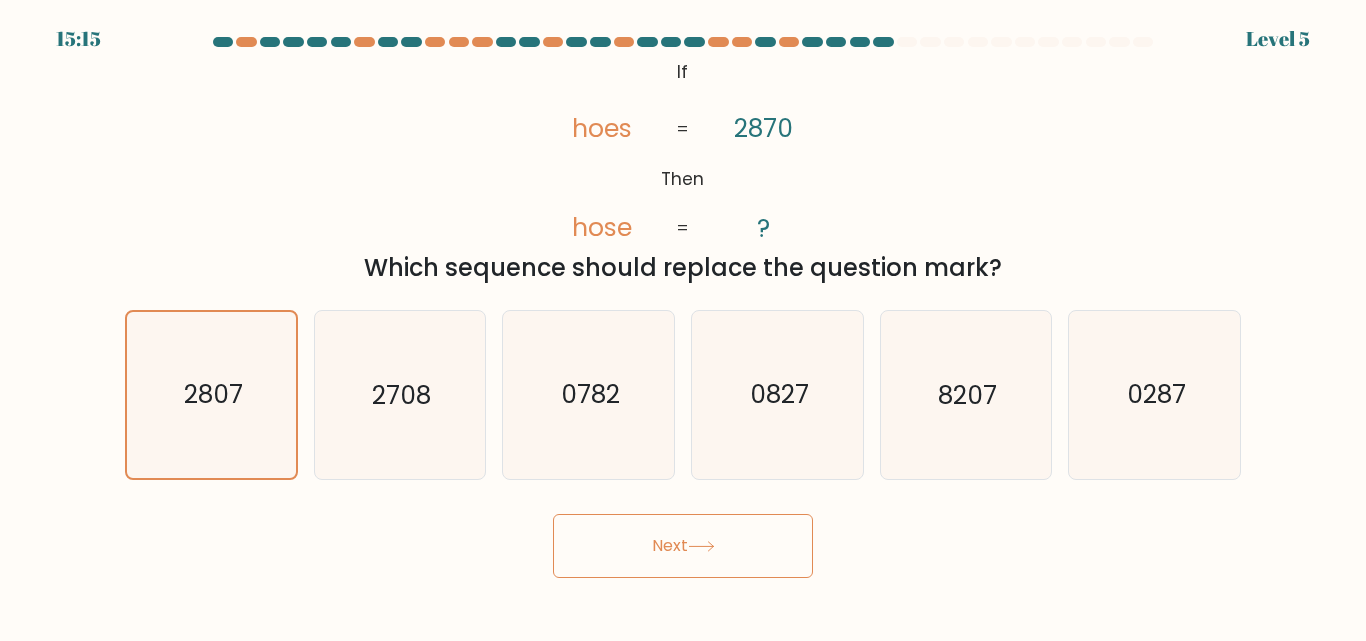 click on "Next" at bounding box center (683, 546) 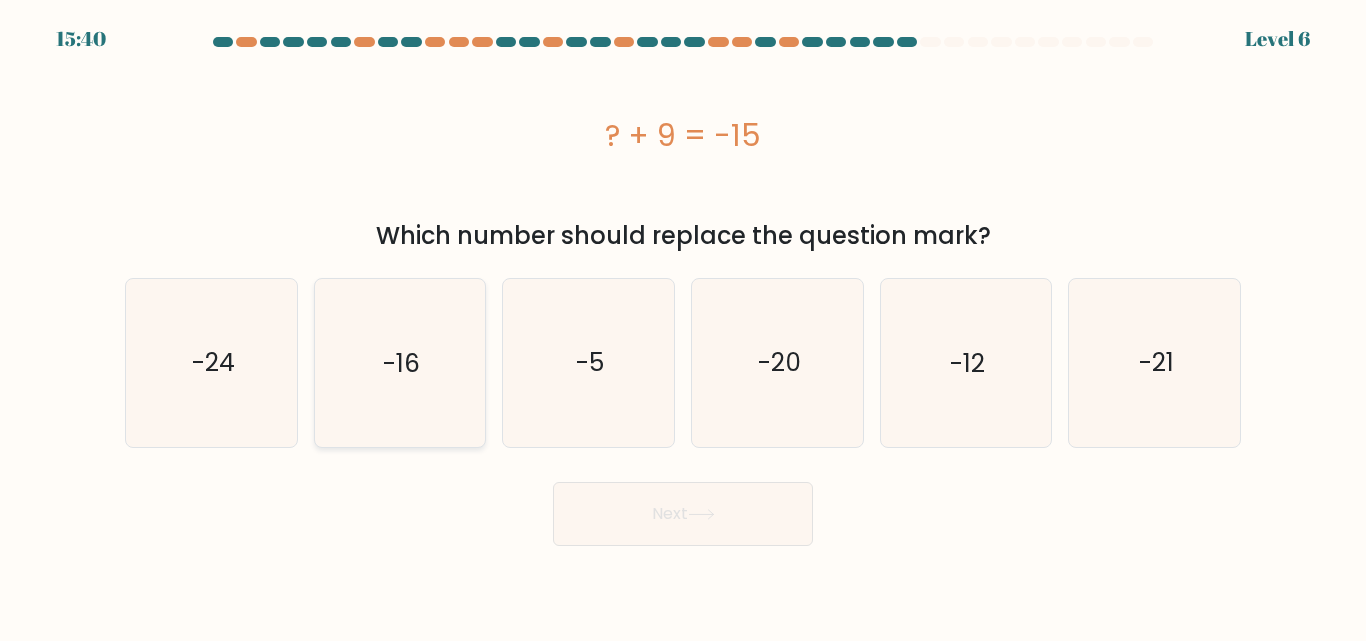click on "-16" 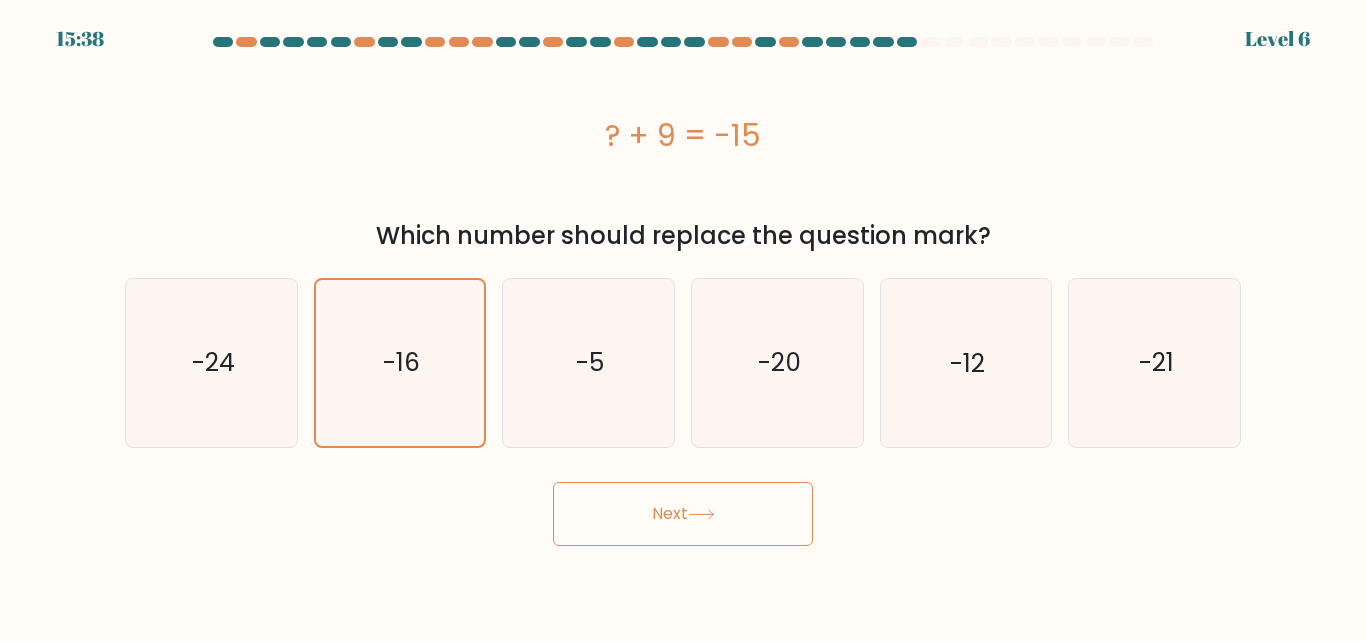 click on "Next" at bounding box center [683, 514] 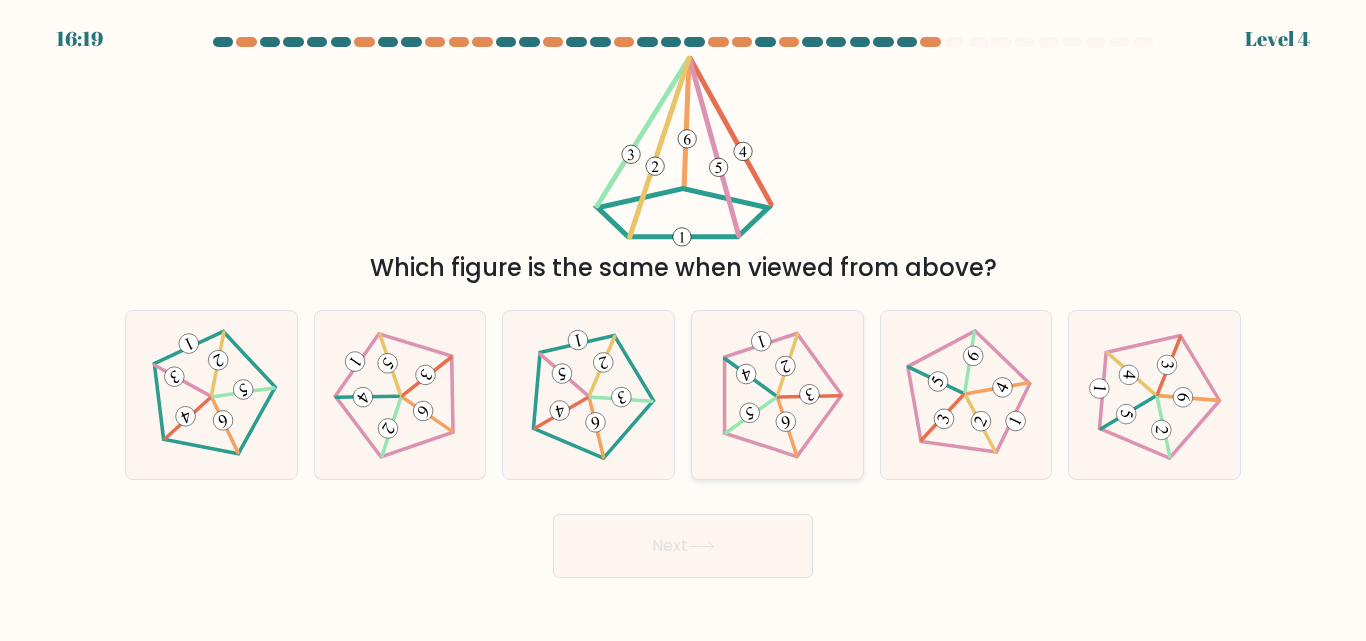 click 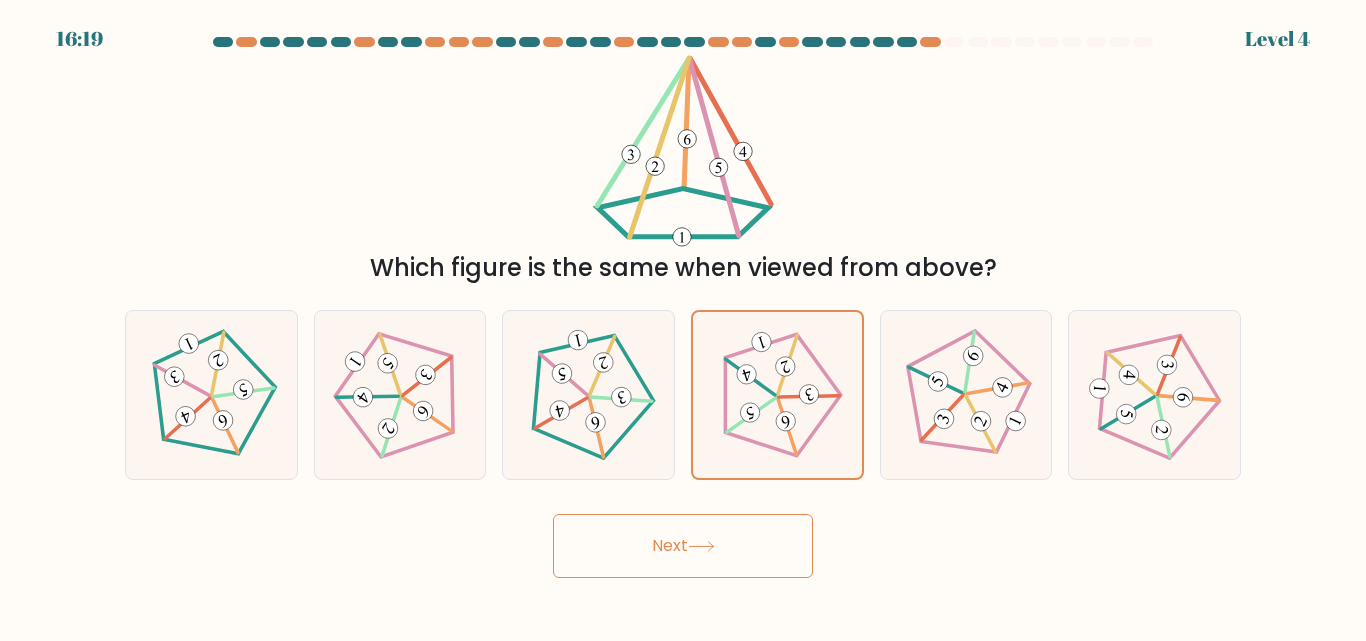 click on "Next" at bounding box center (683, 546) 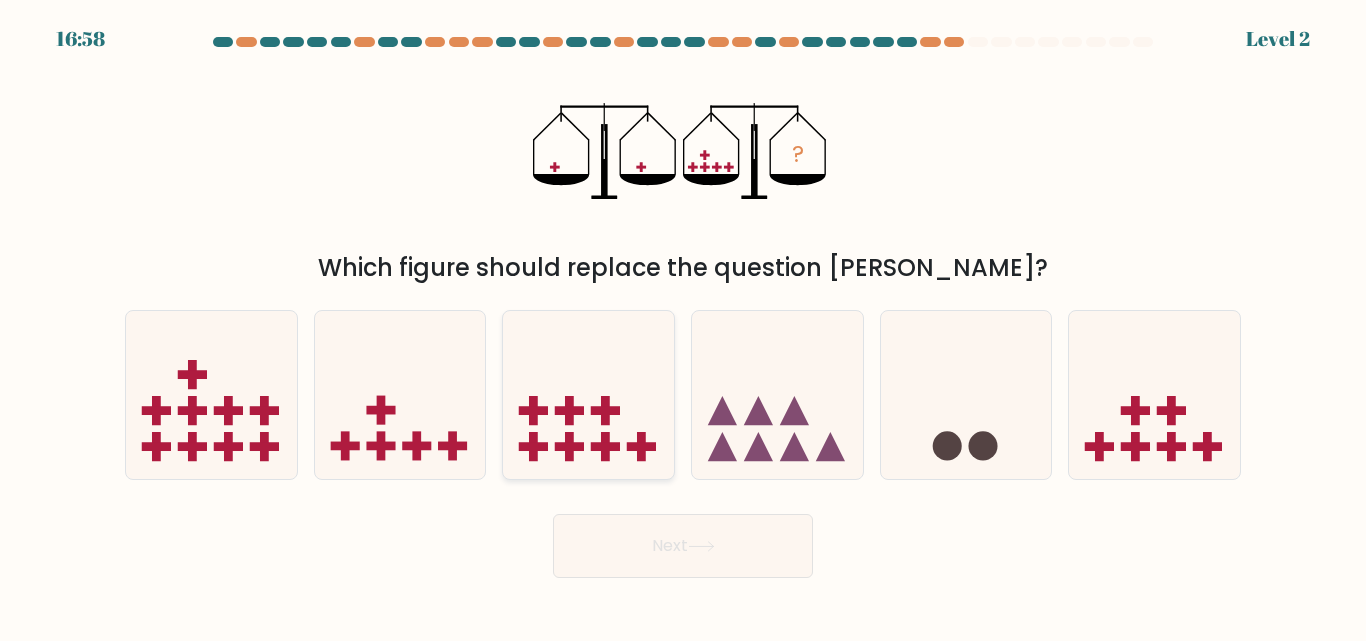 click 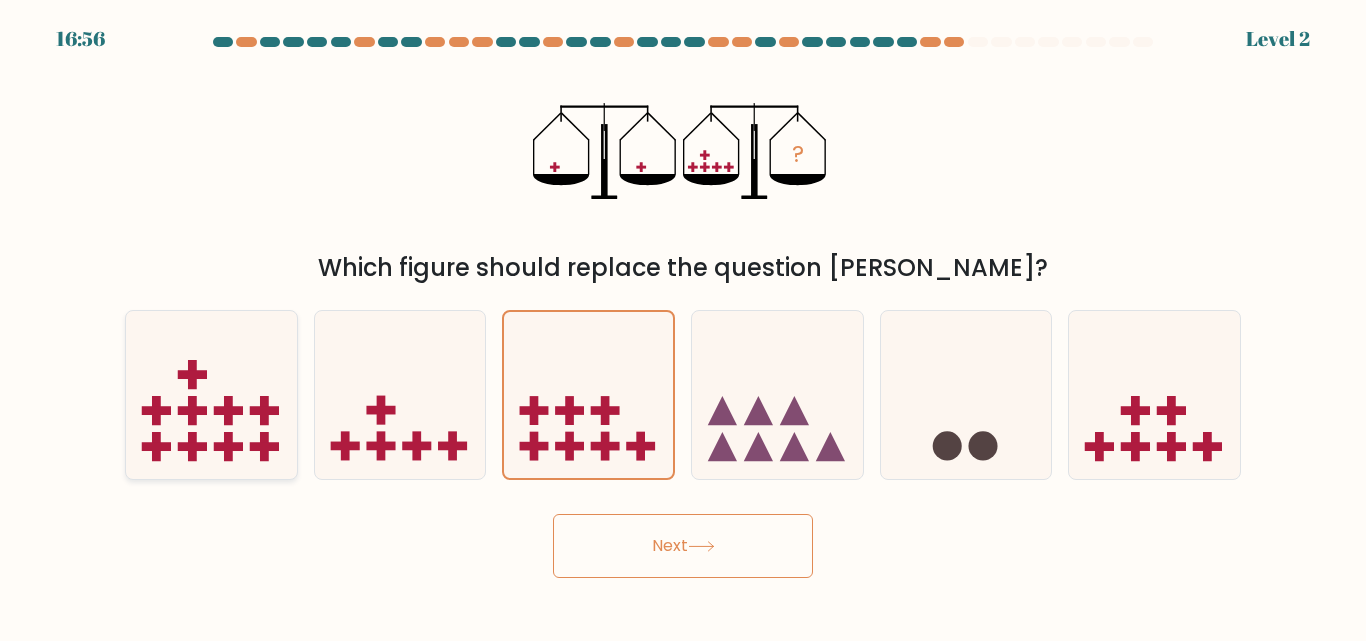 click 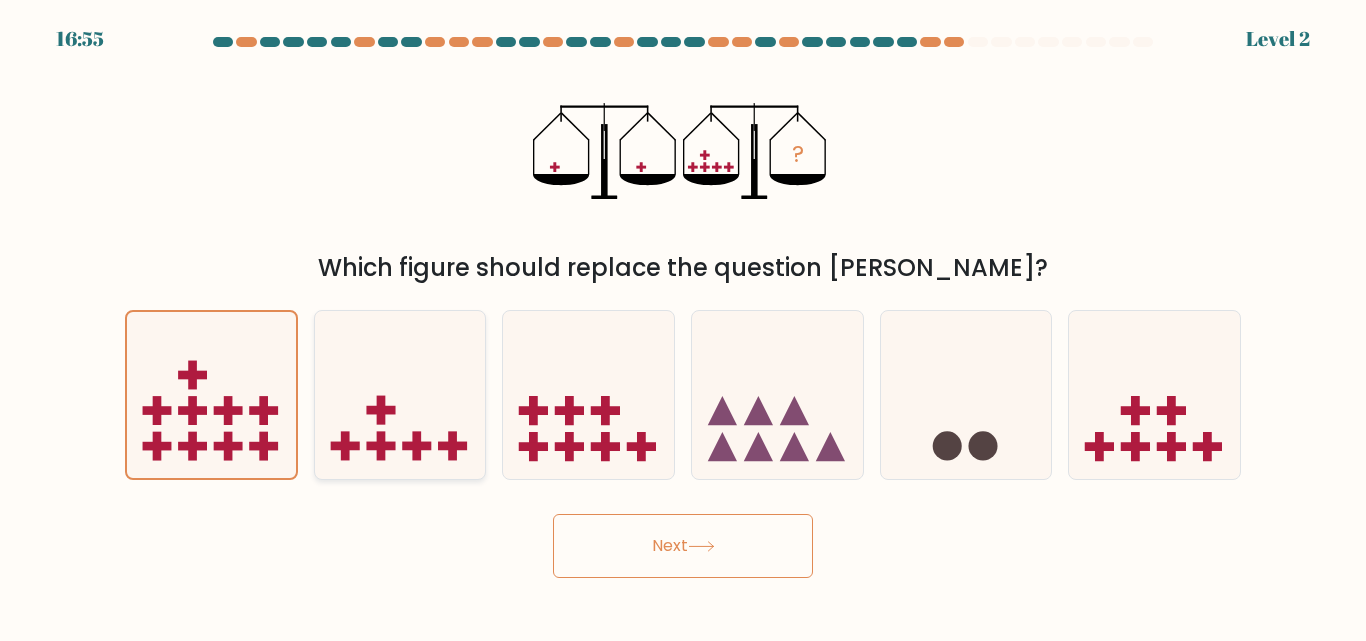 click 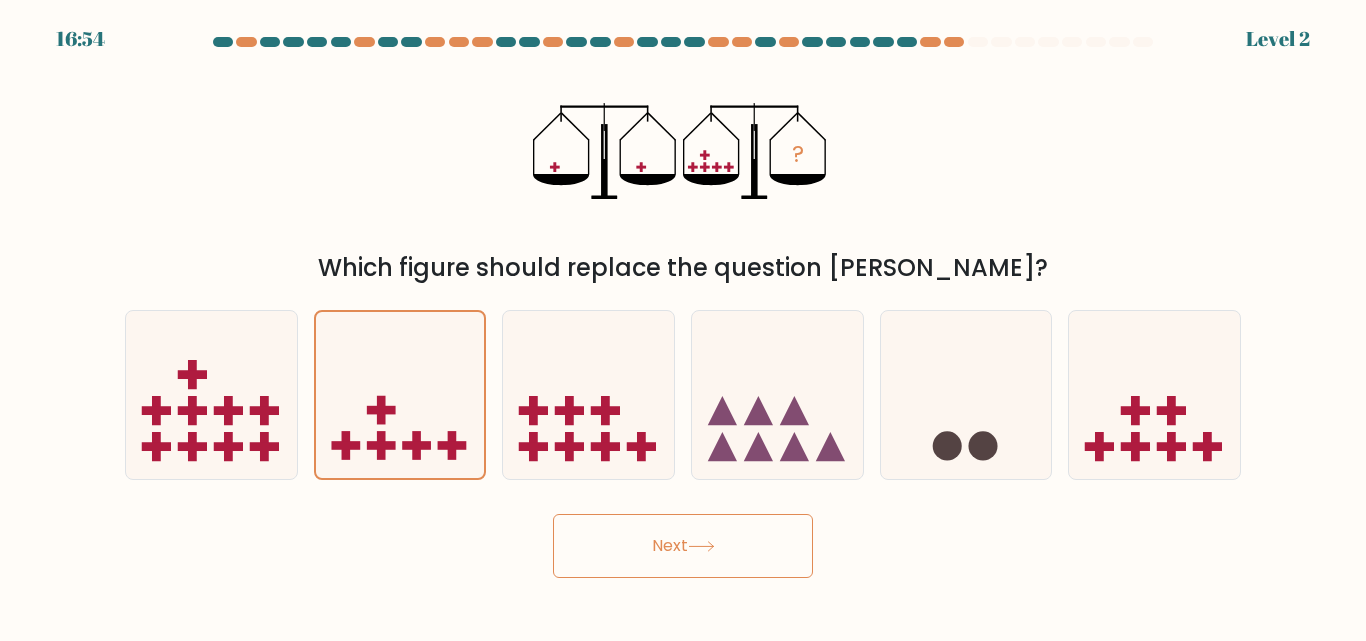 click on "Next" at bounding box center (683, 546) 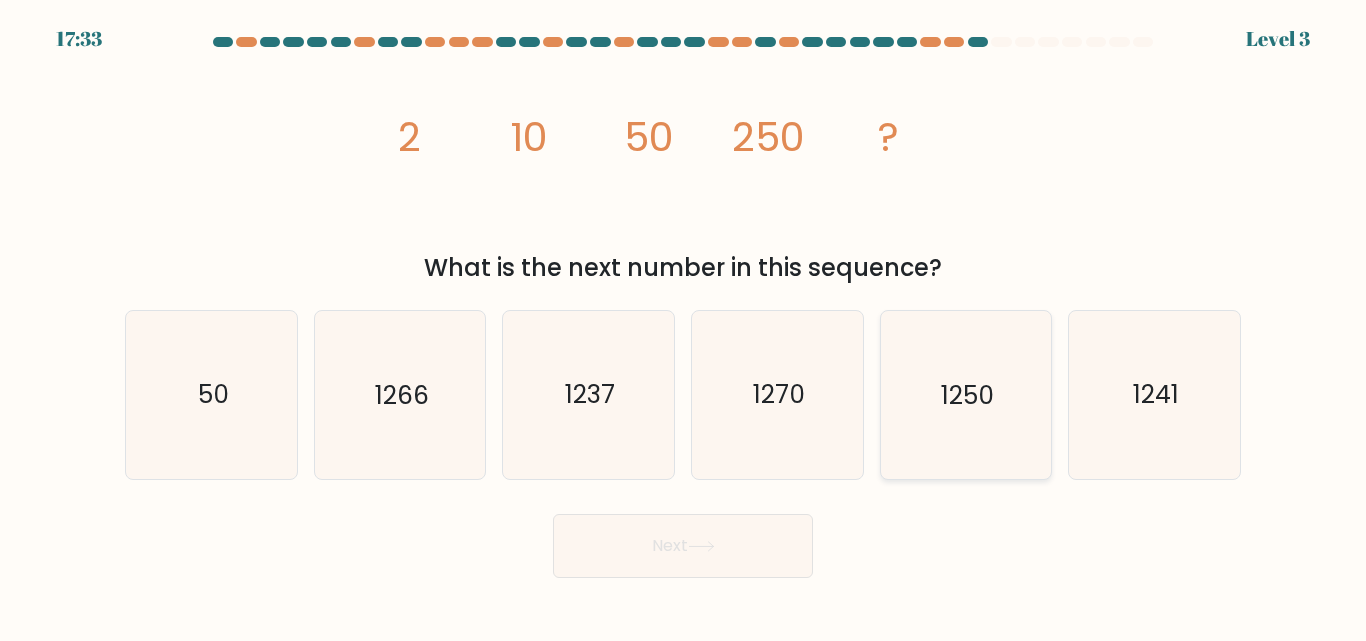 click on "1250" 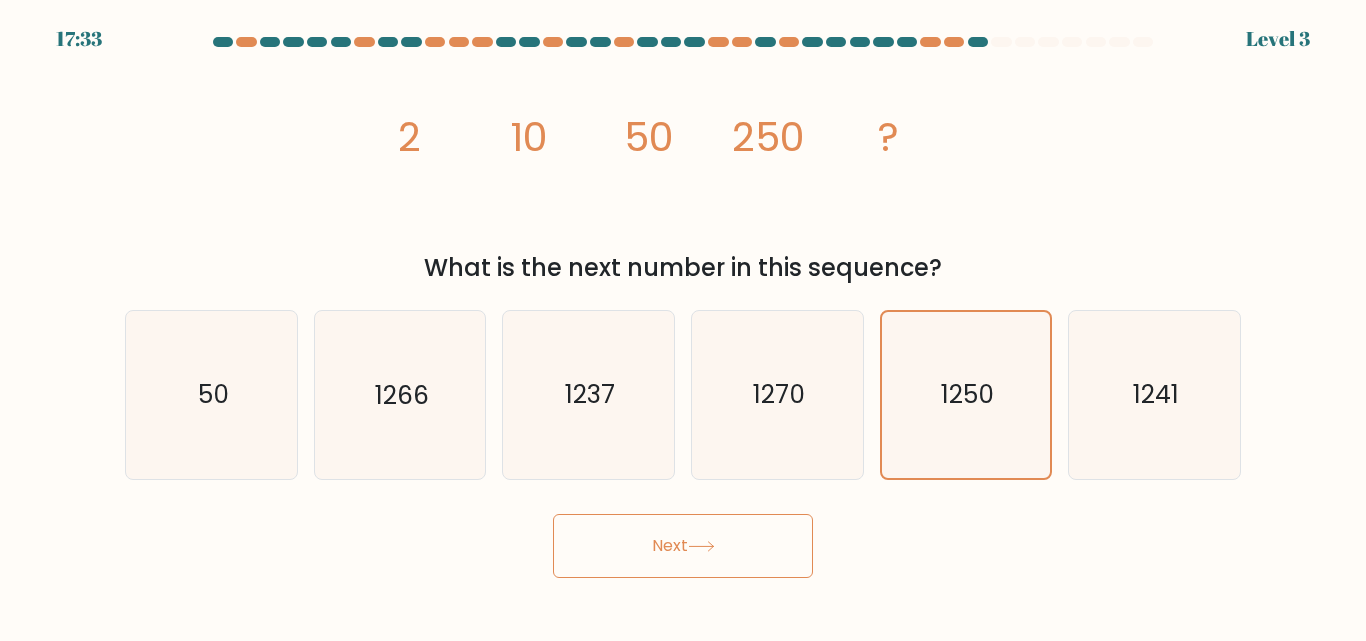 click 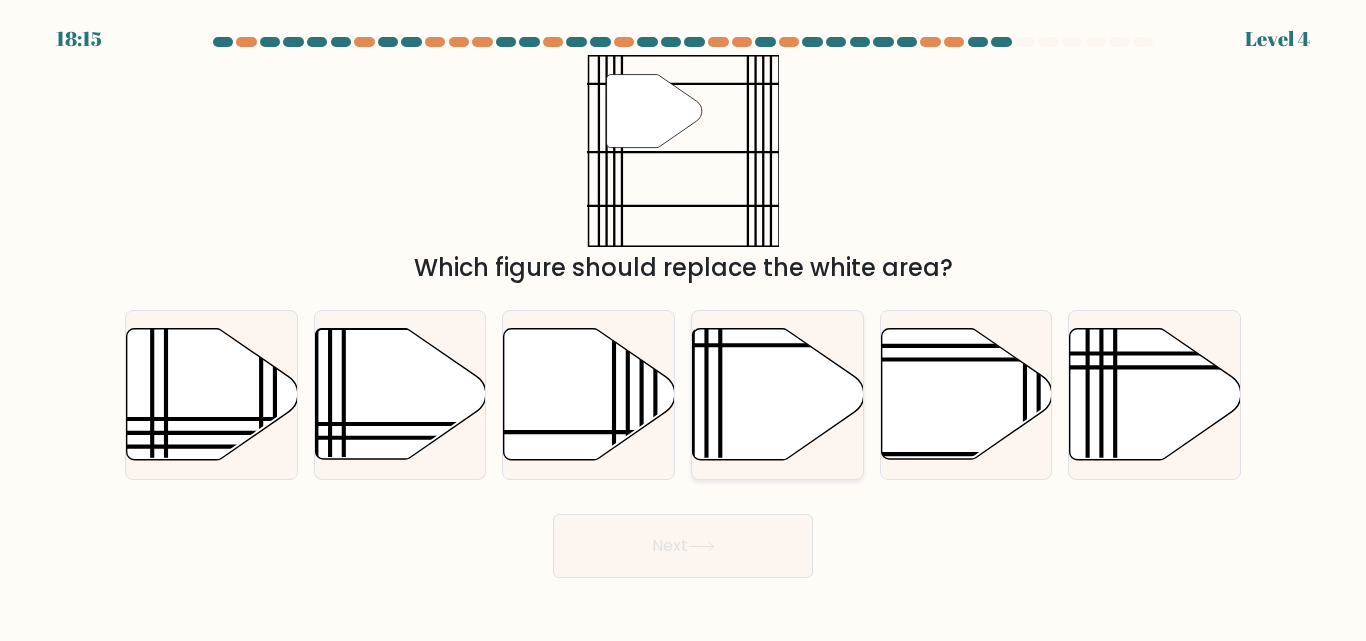 click 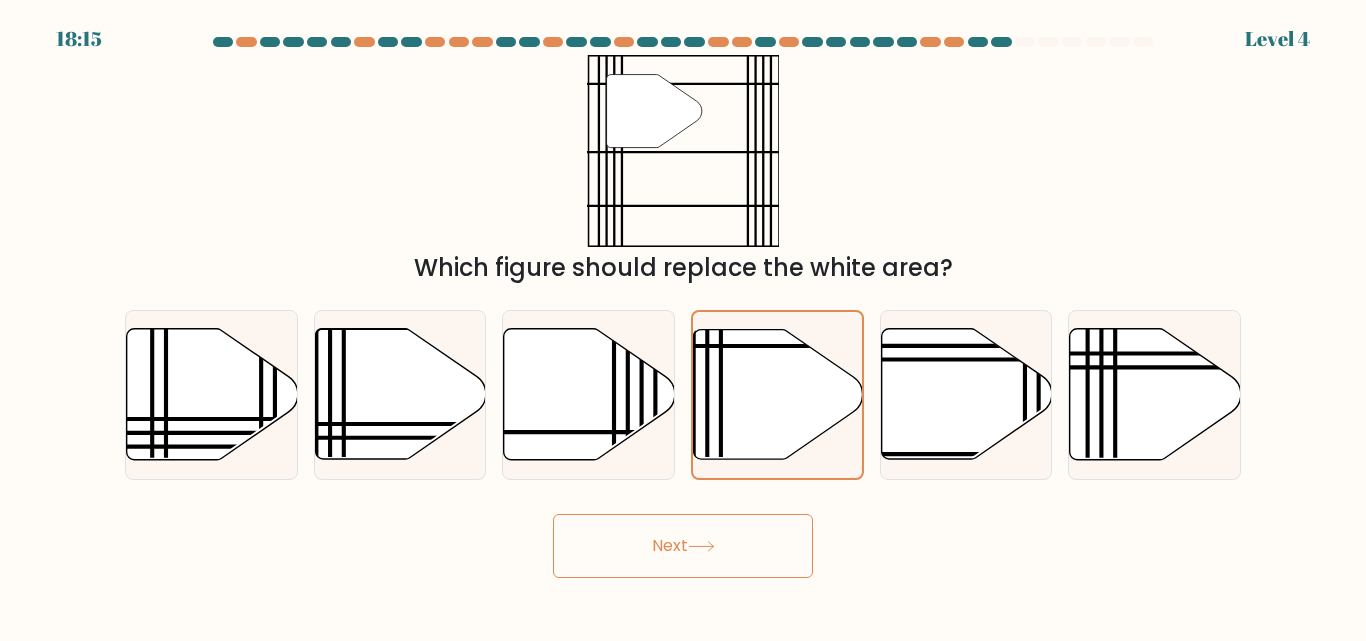 click on "Next" at bounding box center [683, 546] 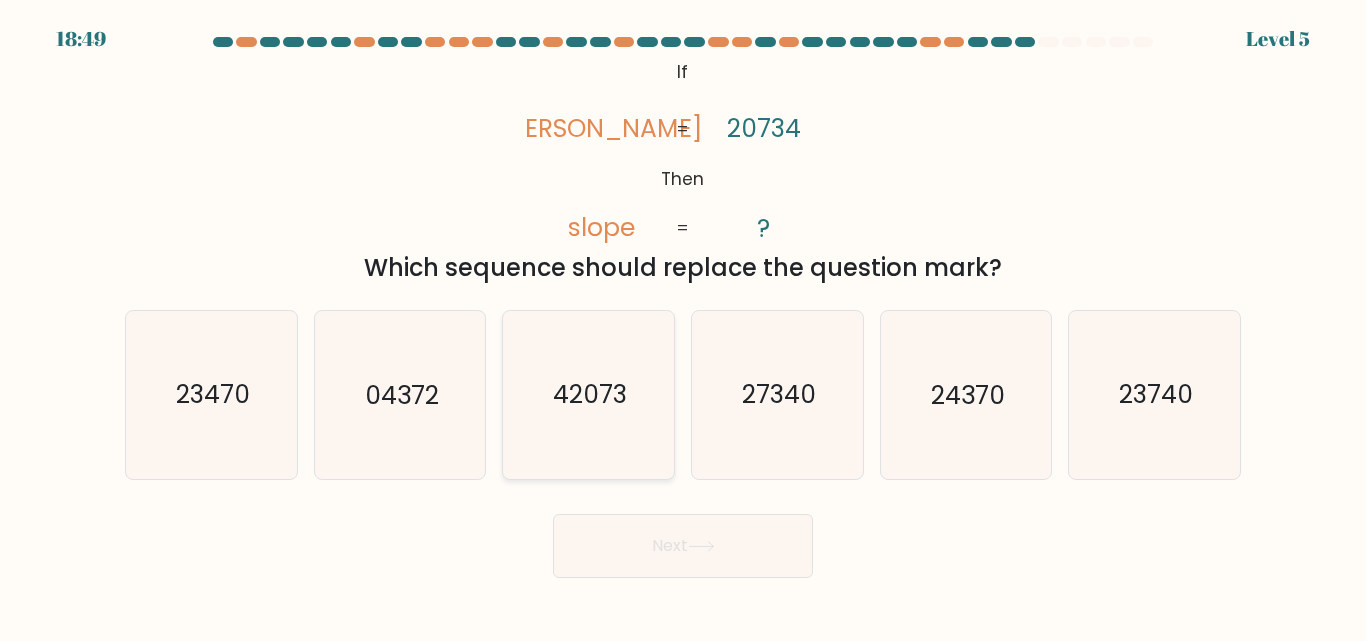 click on "42073" 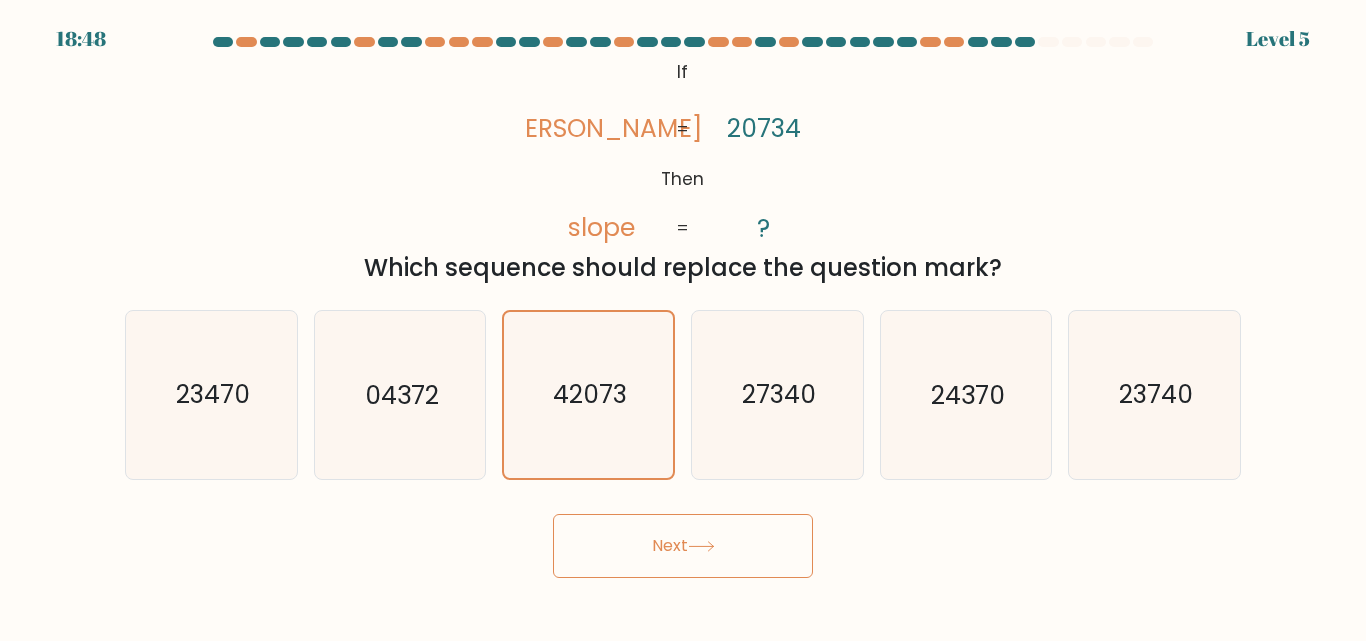 click on "Next" at bounding box center (683, 546) 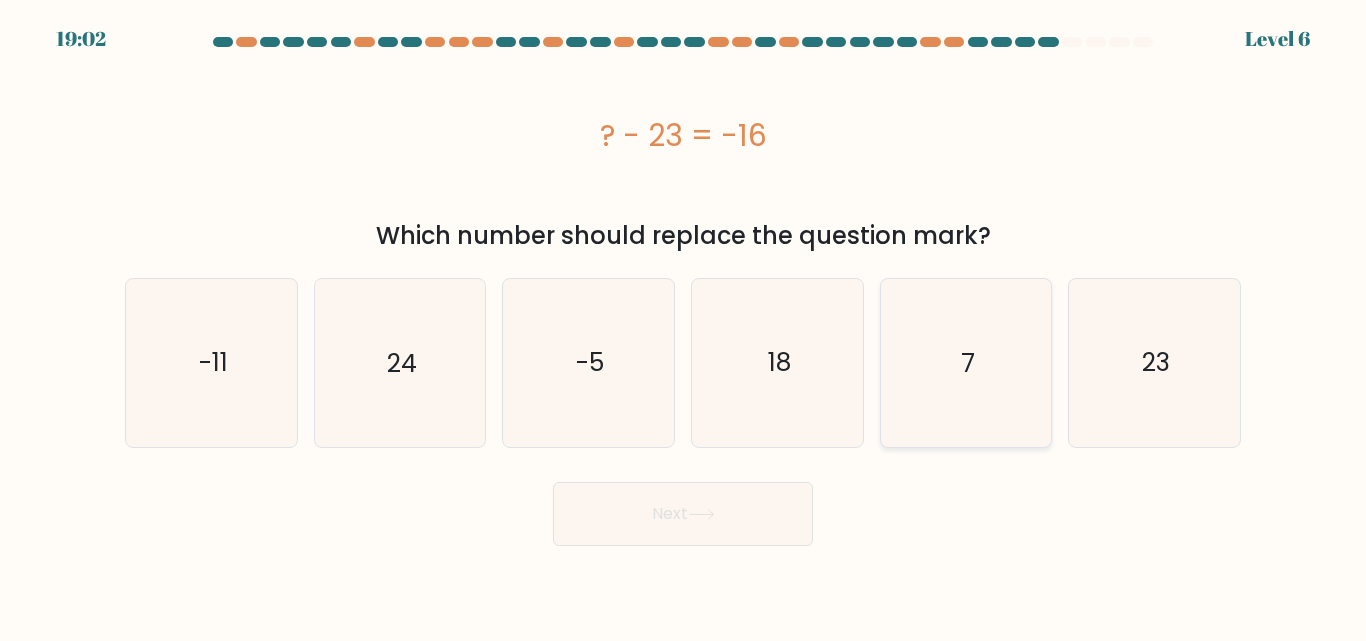click on "7" 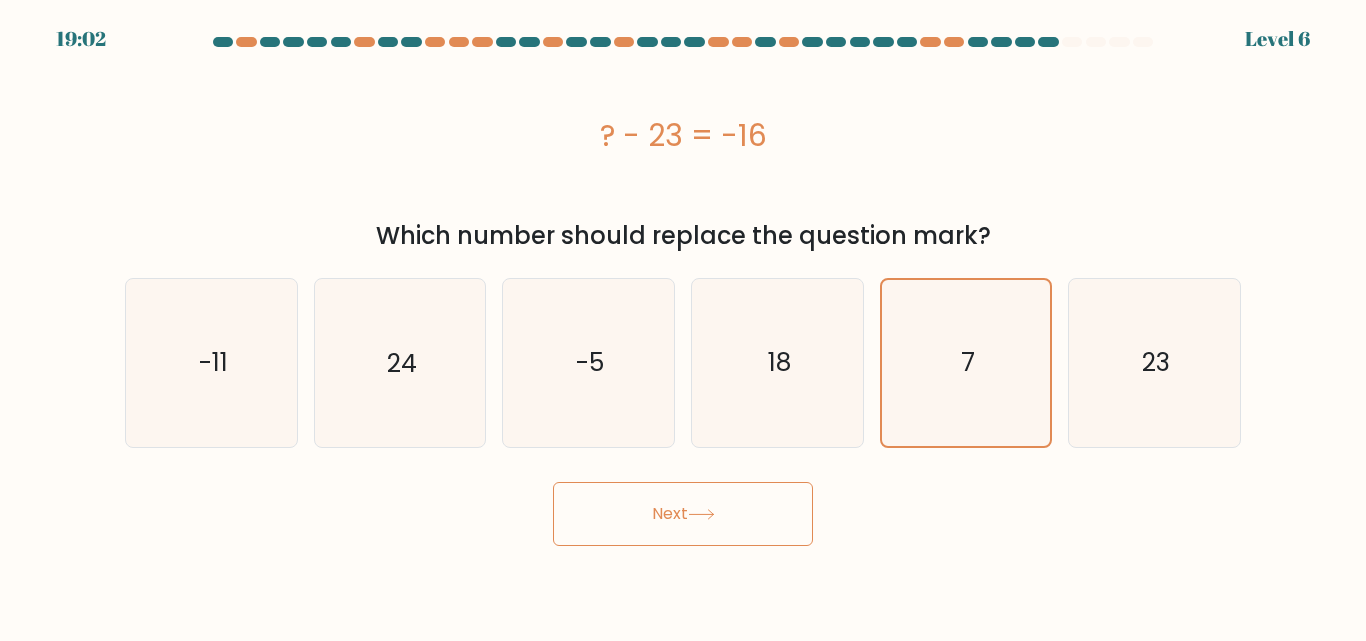 click on "Next" at bounding box center [683, 514] 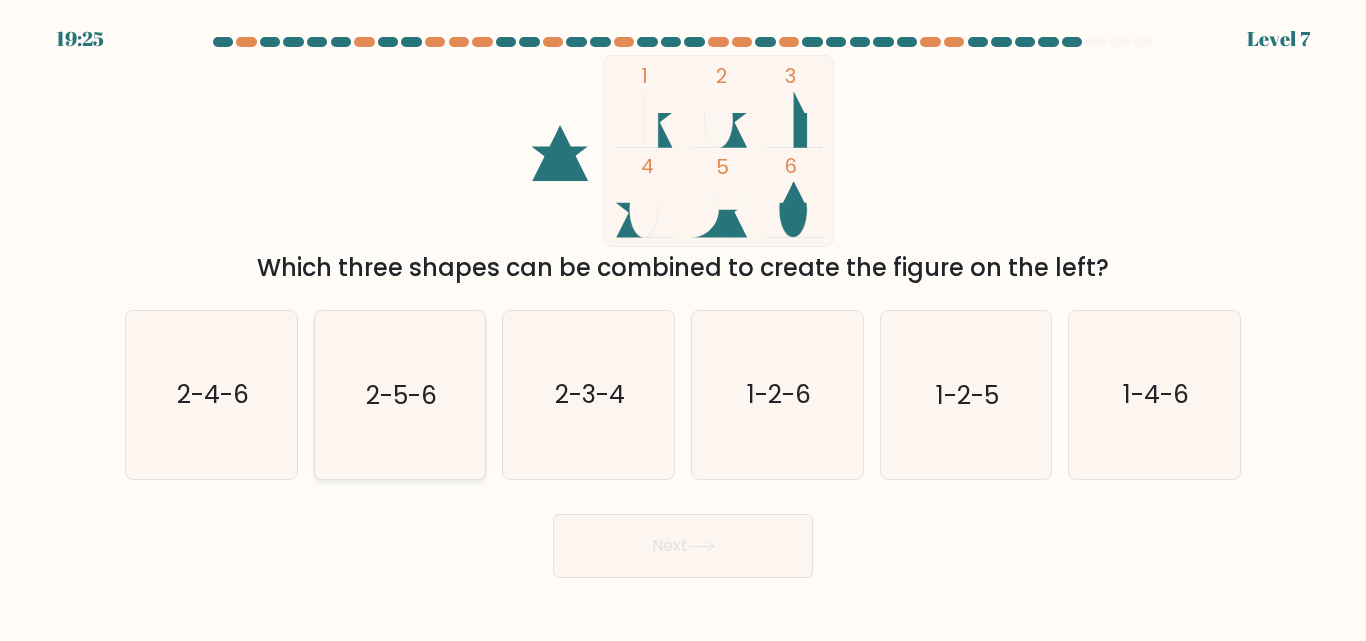 click on "2-5-6" 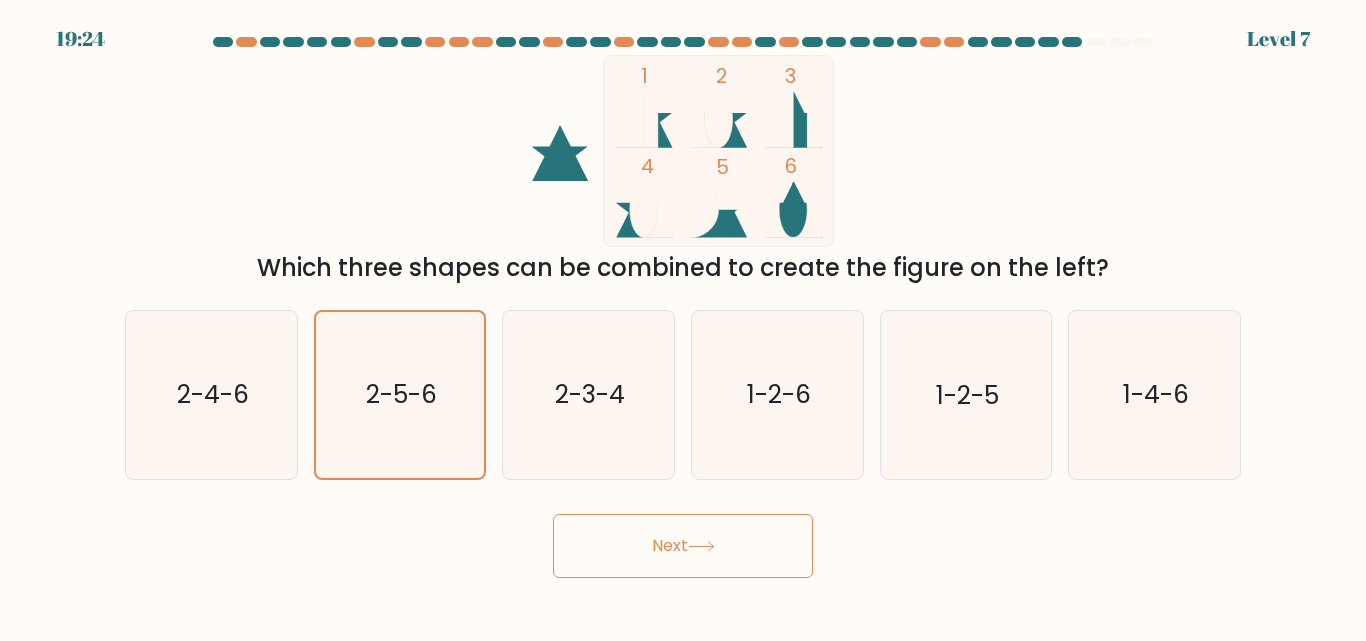 click on "Next" at bounding box center (683, 546) 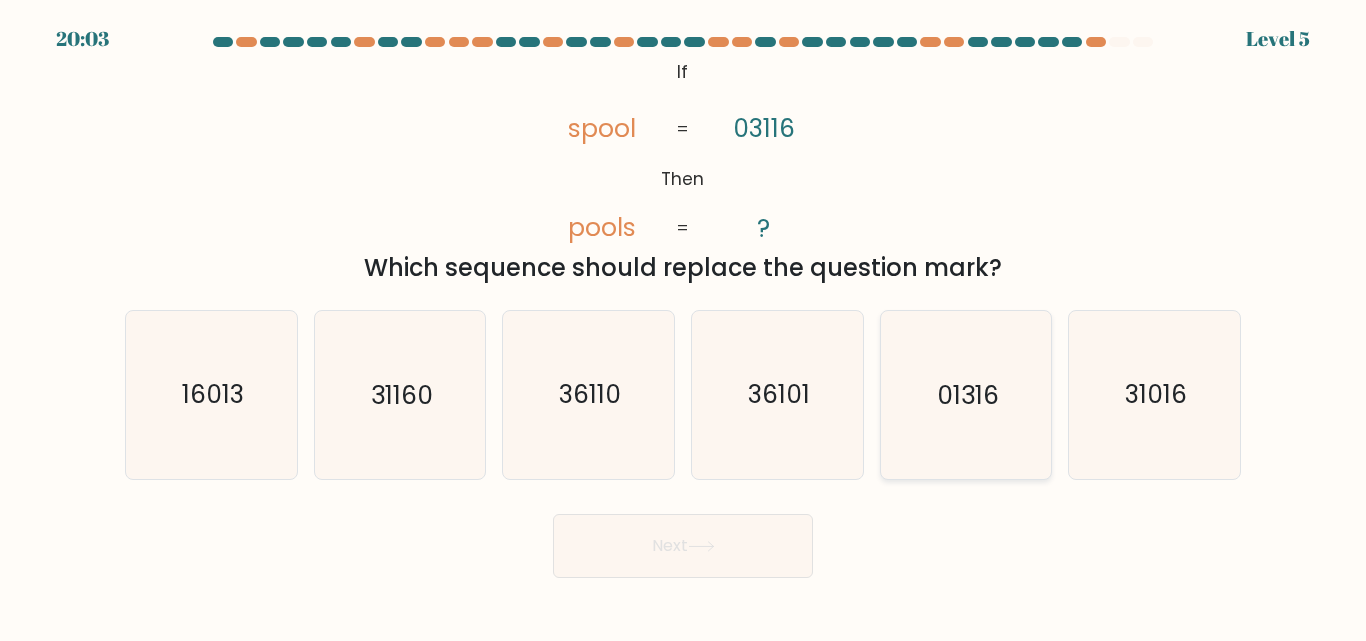 click on "01316" 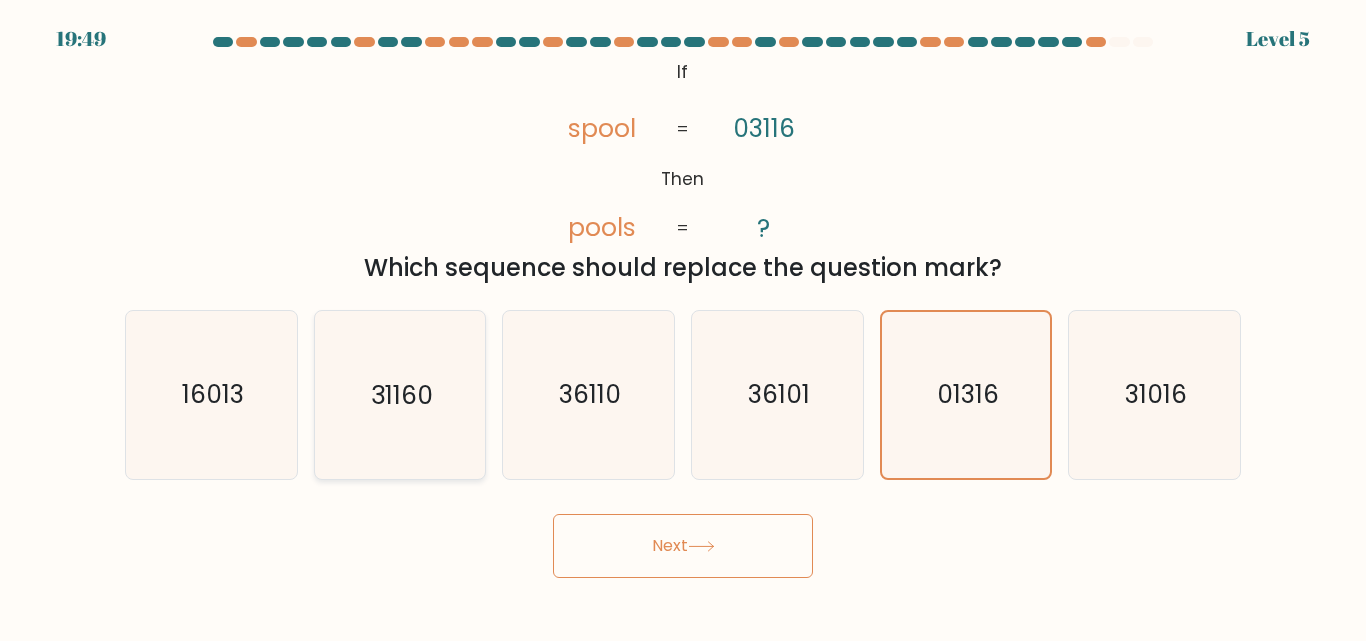 click on "31160" 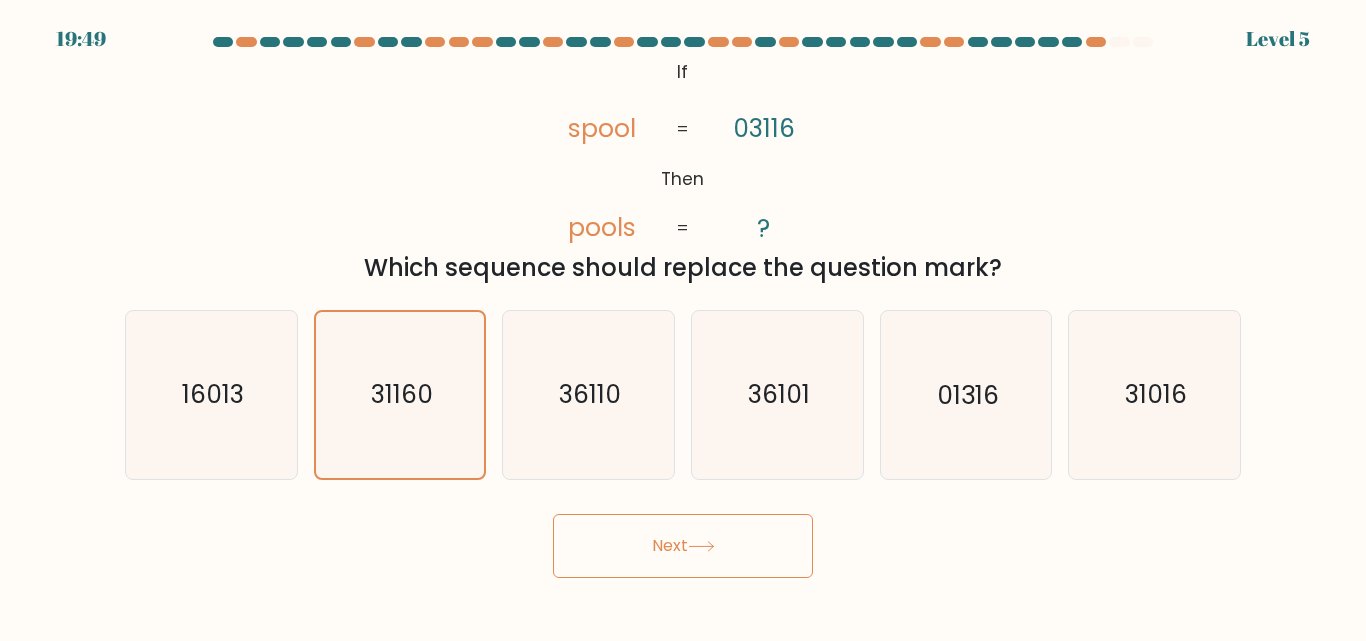 click on "Next" at bounding box center (683, 546) 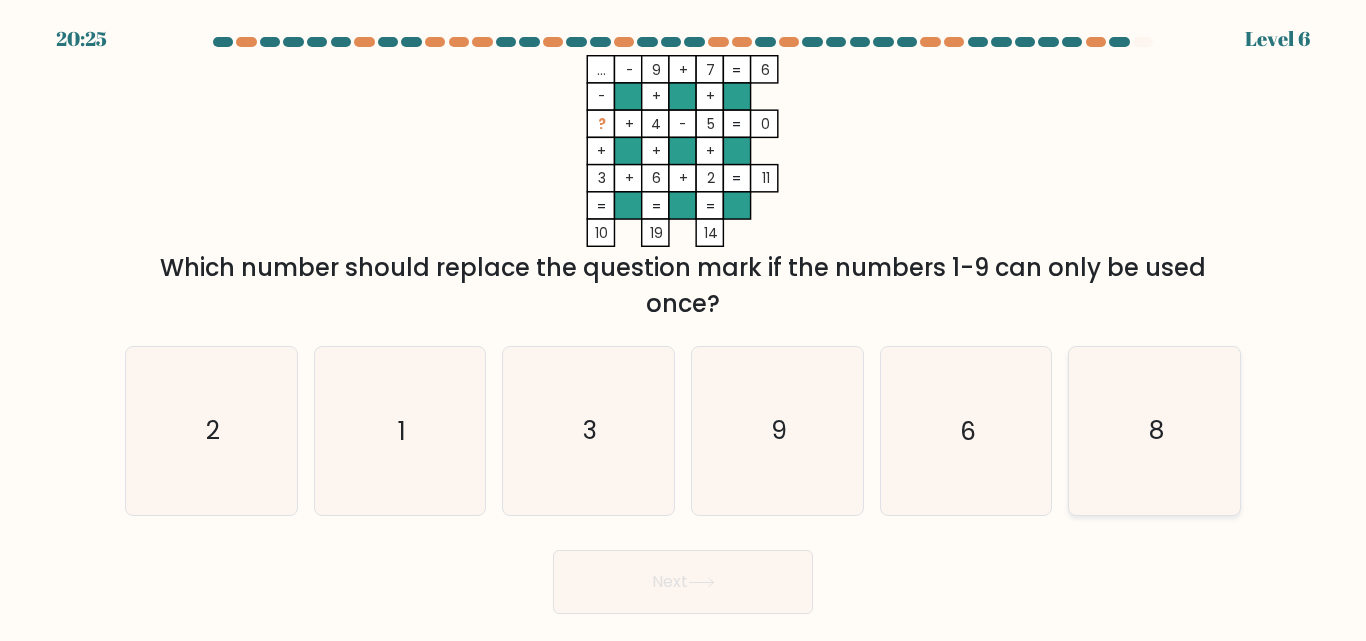 click on "8" 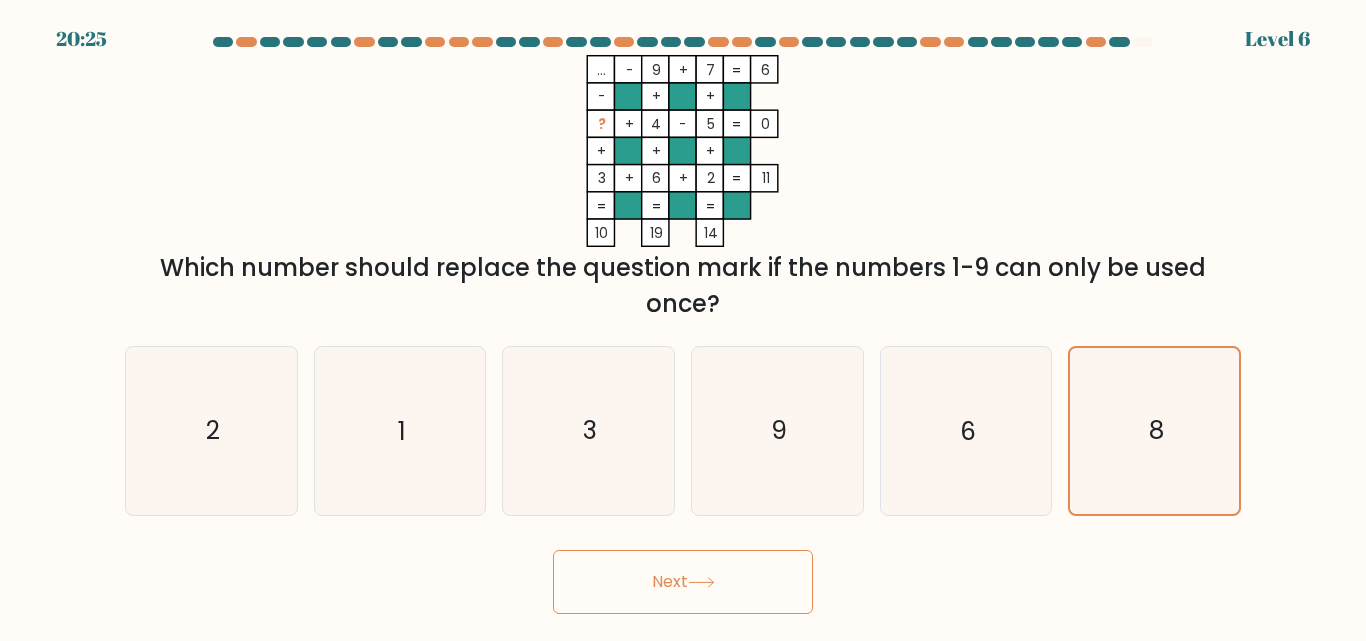 click on "Next" at bounding box center [683, 582] 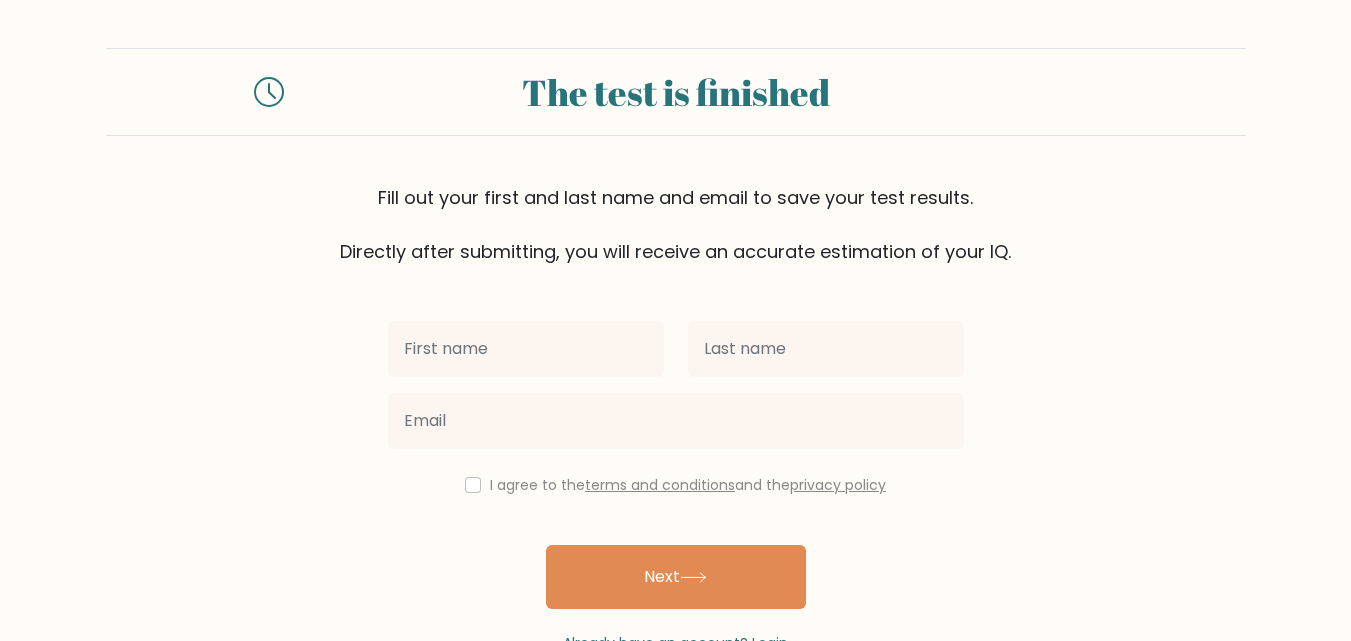 scroll, scrollTop: 0, scrollLeft: 0, axis: both 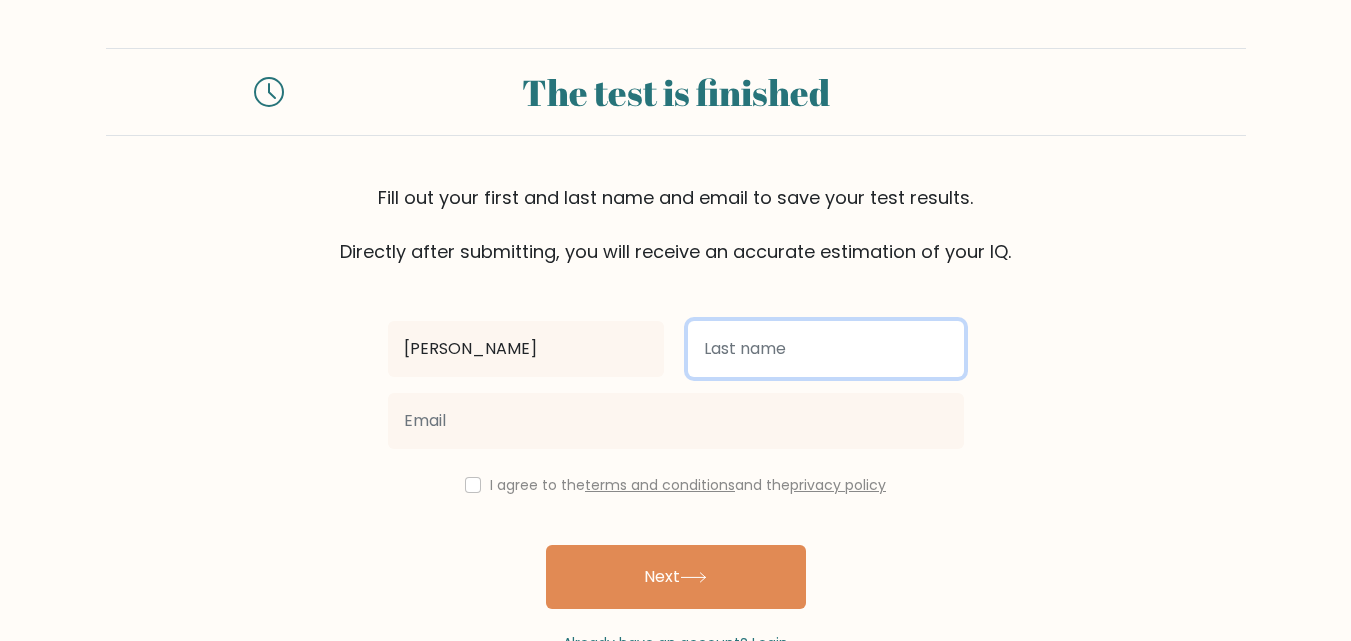 click at bounding box center [826, 349] 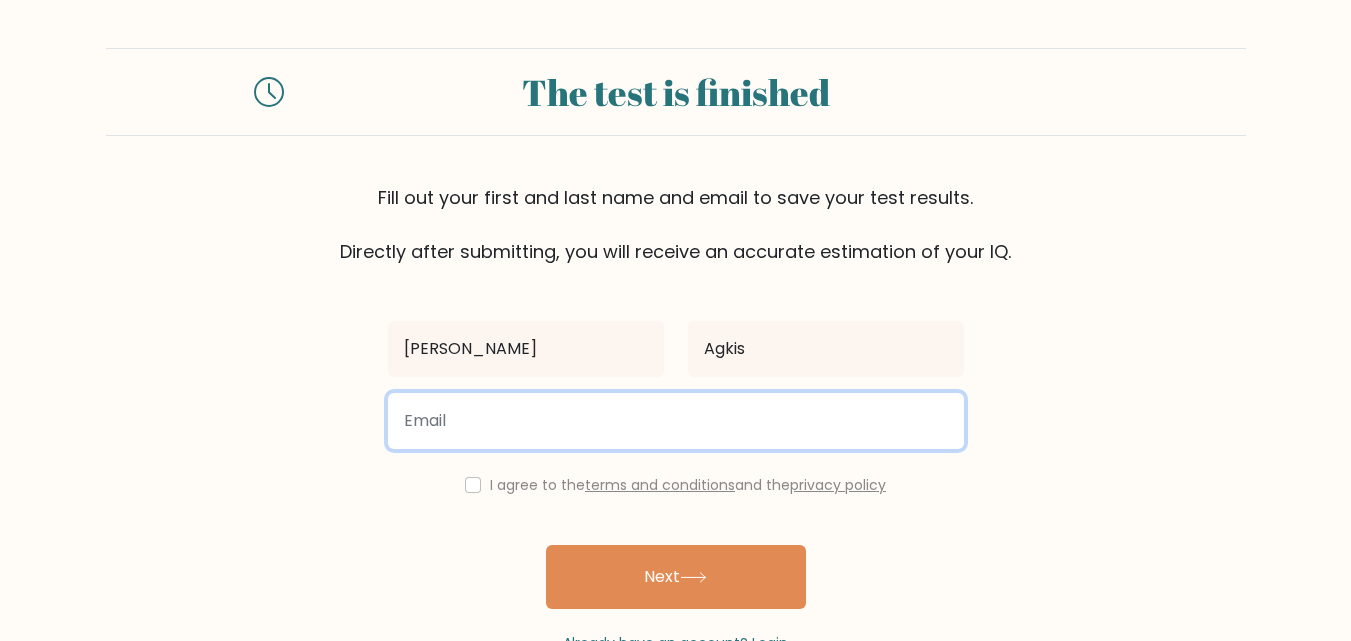 click at bounding box center [676, 421] 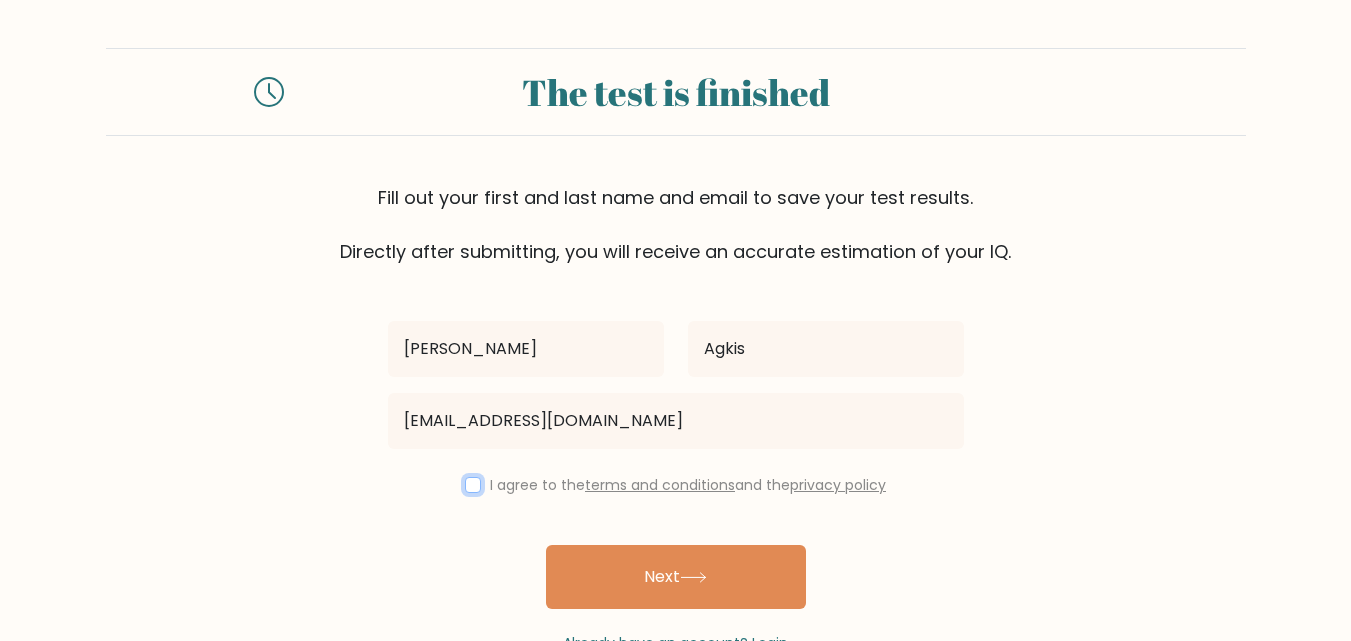 click at bounding box center (473, 485) 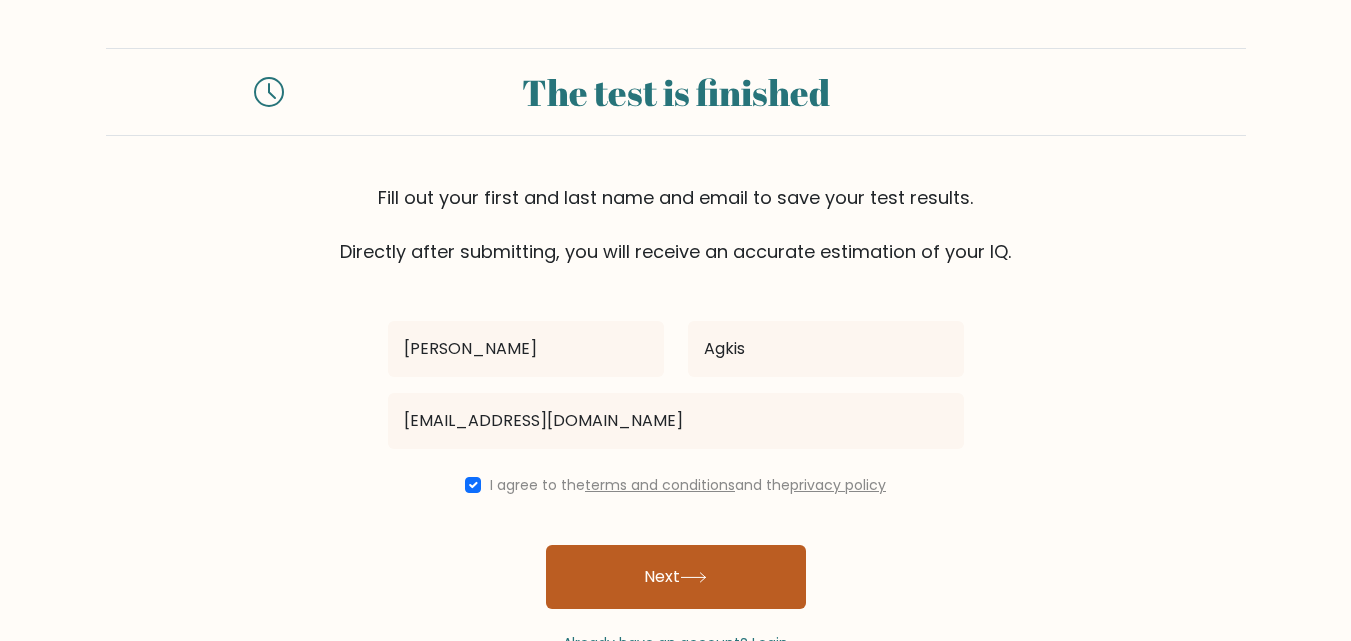 click on "Next" at bounding box center (676, 577) 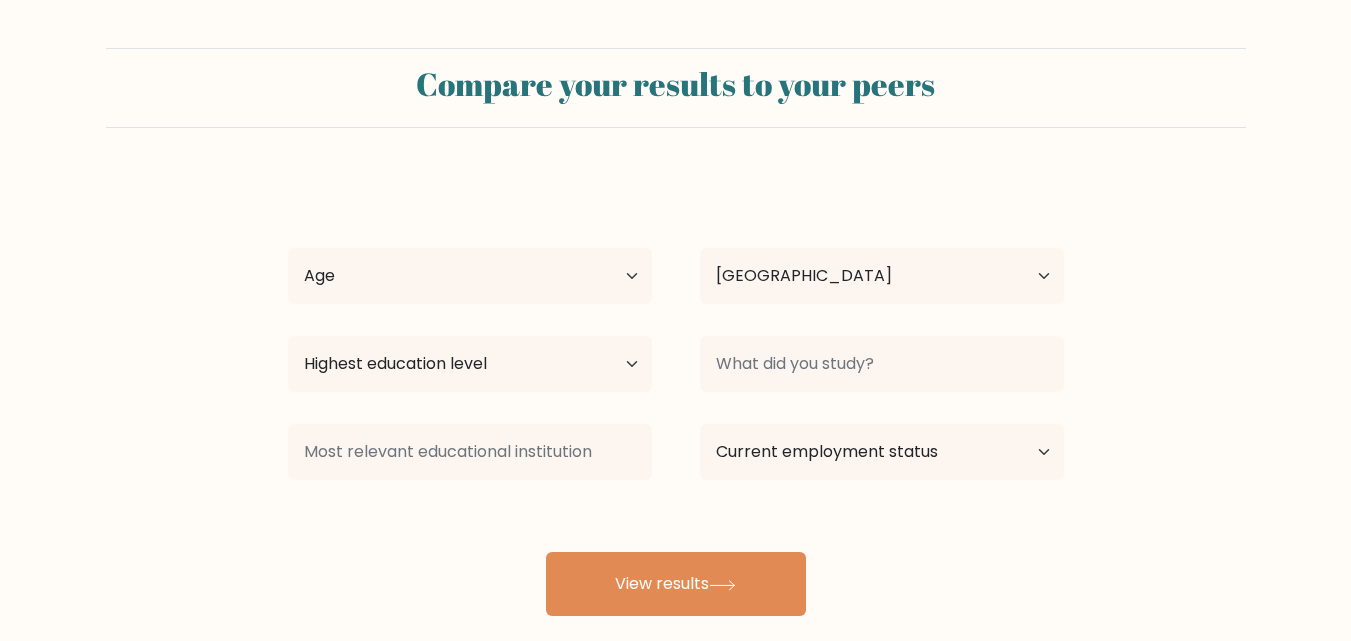 select on "PH" 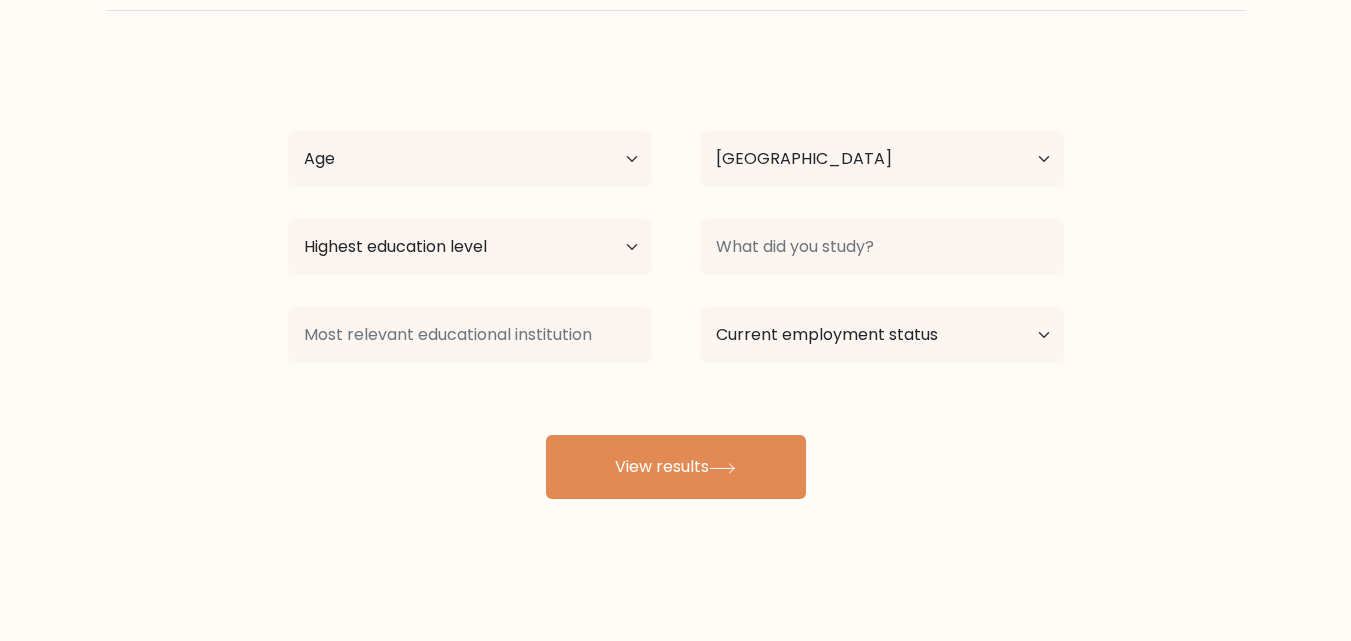 scroll, scrollTop: 117, scrollLeft: 0, axis: vertical 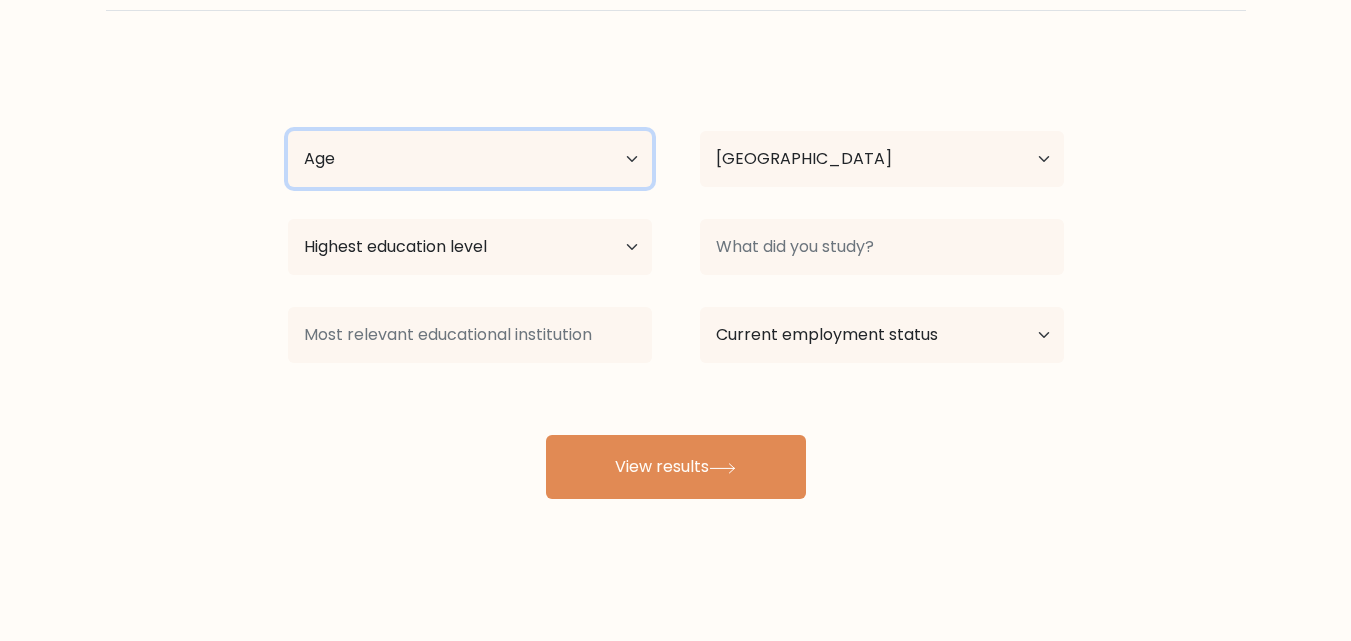 click on "Age
Under [DEMOGRAPHIC_DATA]
[DEMOGRAPHIC_DATA]
[DEMOGRAPHIC_DATA]
[DEMOGRAPHIC_DATA]
[DEMOGRAPHIC_DATA]
[DEMOGRAPHIC_DATA]
[DEMOGRAPHIC_DATA] and above" at bounding box center (470, 159) 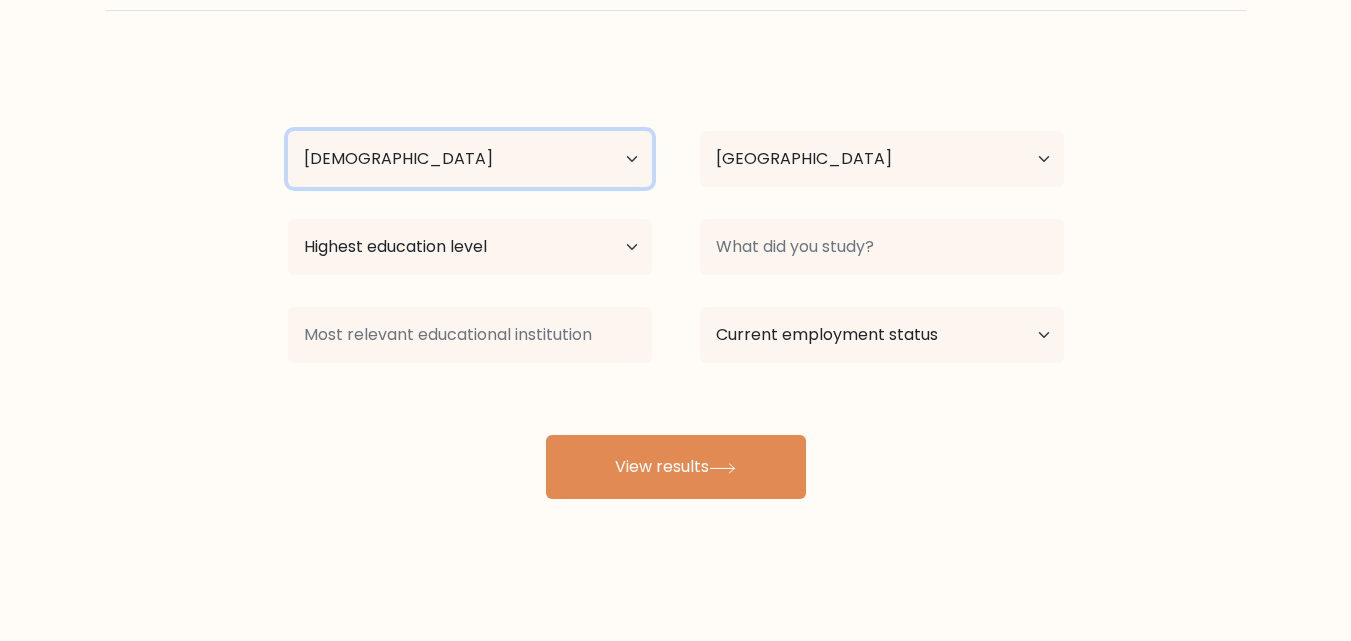 click on "Age
Under [DEMOGRAPHIC_DATA]
[DEMOGRAPHIC_DATA]
[DEMOGRAPHIC_DATA]
[DEMOGRAPHIC_DATA]
[DEMOGRAPHIC_DATA]
[DEMOGRAPHIC_DATA]
[DEMOGRAPHIC_DATA] and above" at bounding box center [470, 159] 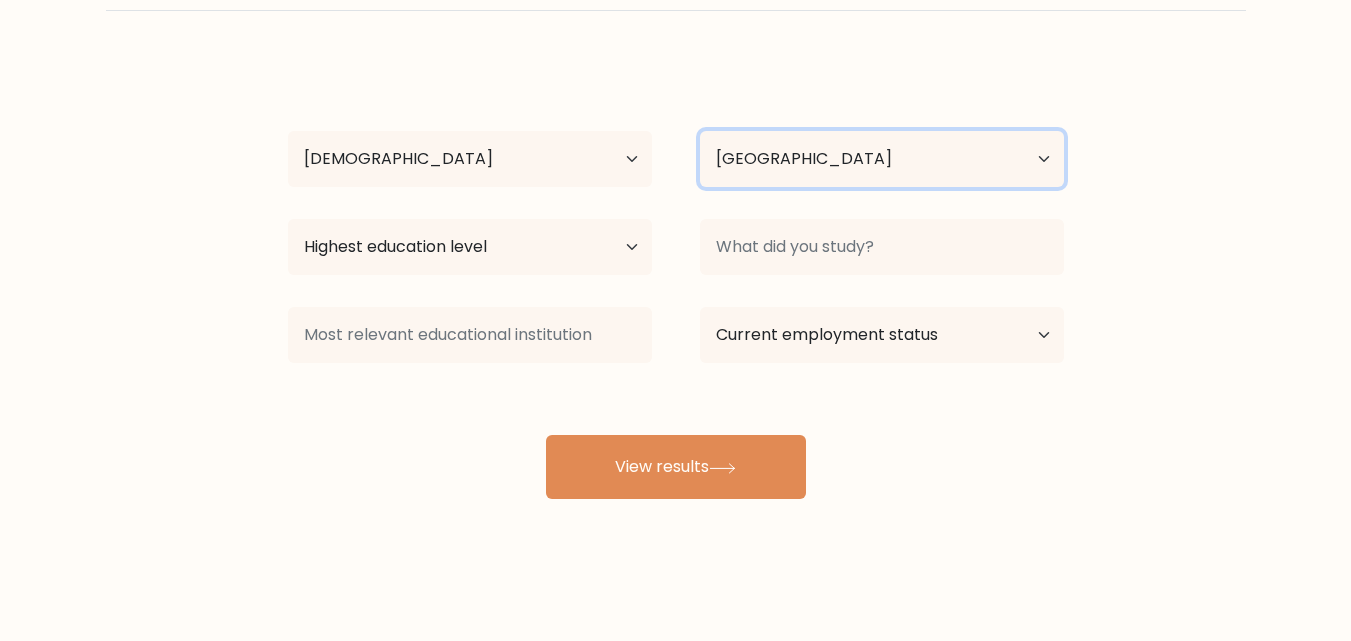 click on "Country
Afghanistan
Albania
Algeria
American Samoa
Andorra
Angola
Anguilla
Antarctica
Antigua and Barbuda
Argentina
Armenia
Aruba
Australia
Austria
Azerbaijan
Bahamas
Bahrain
Bangladesh
Barbados
Belarus
Belgium
Belize
Benin
Bermuda
Bhutan
Bolivia
Bonaire, Sint Eustatius and Saba
Bosnia and Herzegovina
Botswana
Bouvet Island
Brazil
British Indian Ocean Territory
Brunei
Bulgaria
Burkina Faso
Burundi
Cabo Verde
Cambodia
Cameroon
Canada
Cayman Islands
Central African Republic
Chad
Chile
China
Christmas Island
Cocos (Keeling) Islands
Colombia
Comoros
Congo
Congo (the Democratic Republic of the)
Cook Islands
Costa Rica
Côte d'Ivoire
Croatia
Cuba" at bounding box center [882, 159] 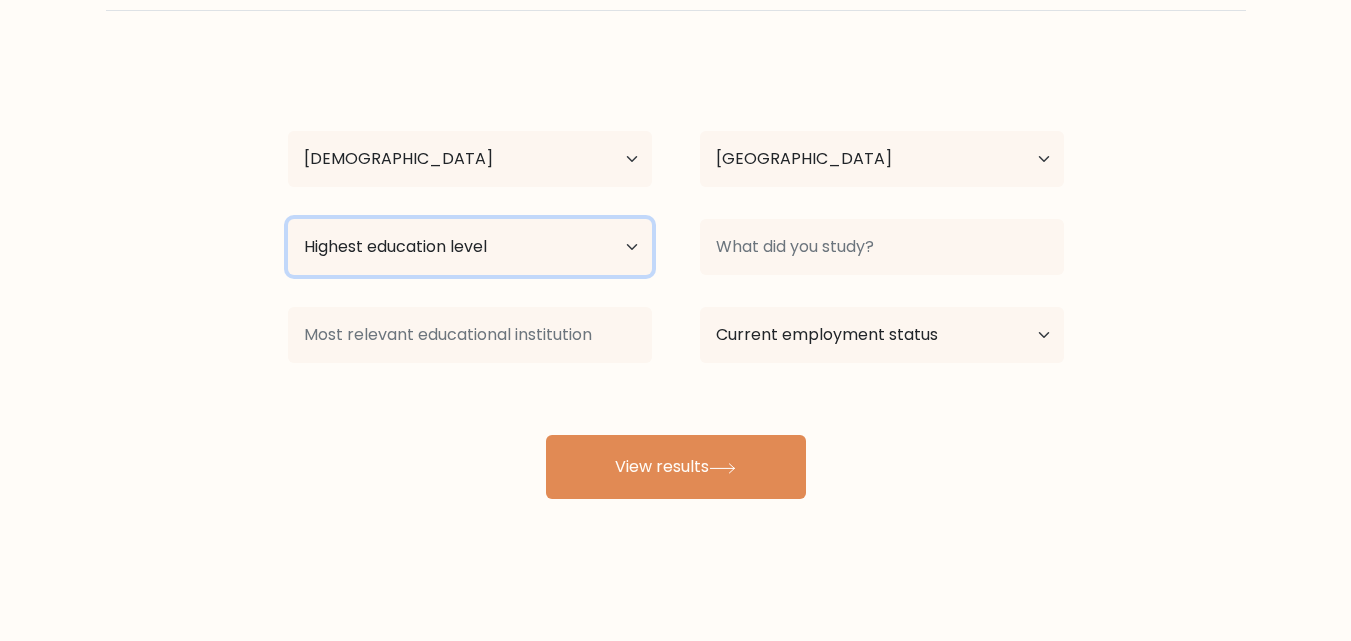 click on "Highest education level
No schooling
Primary
Lower Secondary
Upper Secondary
Occupation Specific
Bachelor's degree
Master's degree
Doctoral degree" at bounding box center [470, 247] 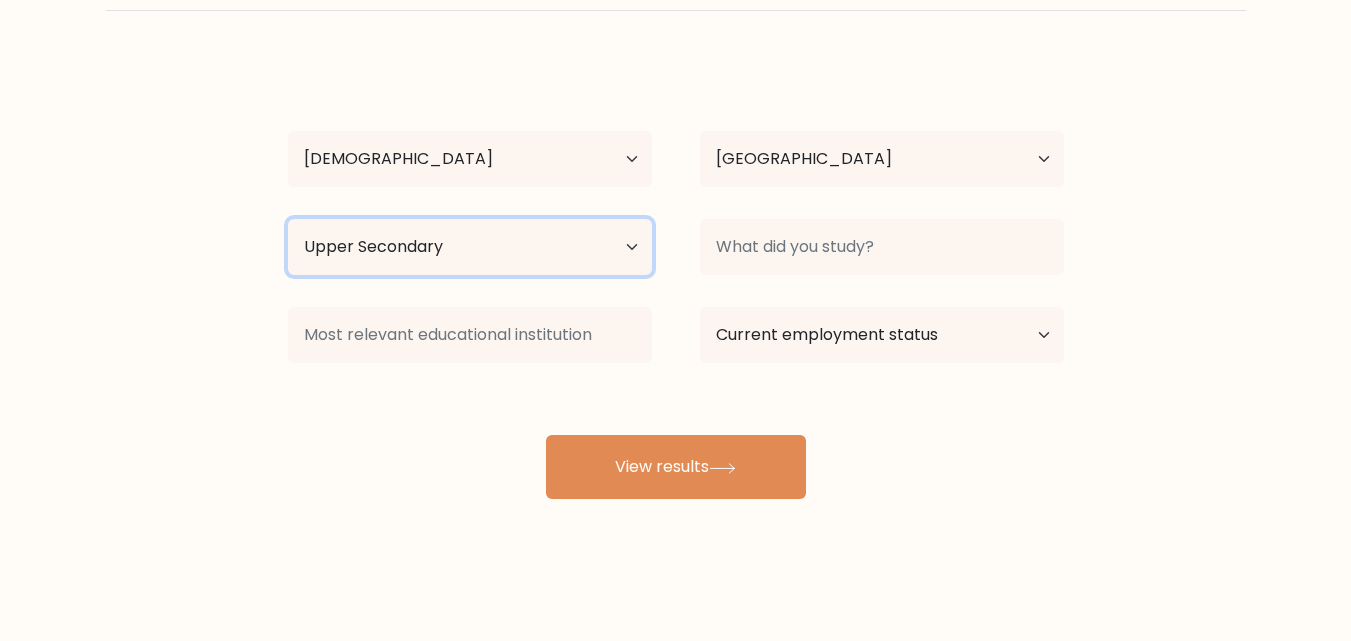 click on "Highest education level
No schooling
Primary
Lower Secondary
Upper Secondary
Occupation Specific
Bachelor's degree
Master's degree
Doctoral degree" at bounding box center (470, 247) 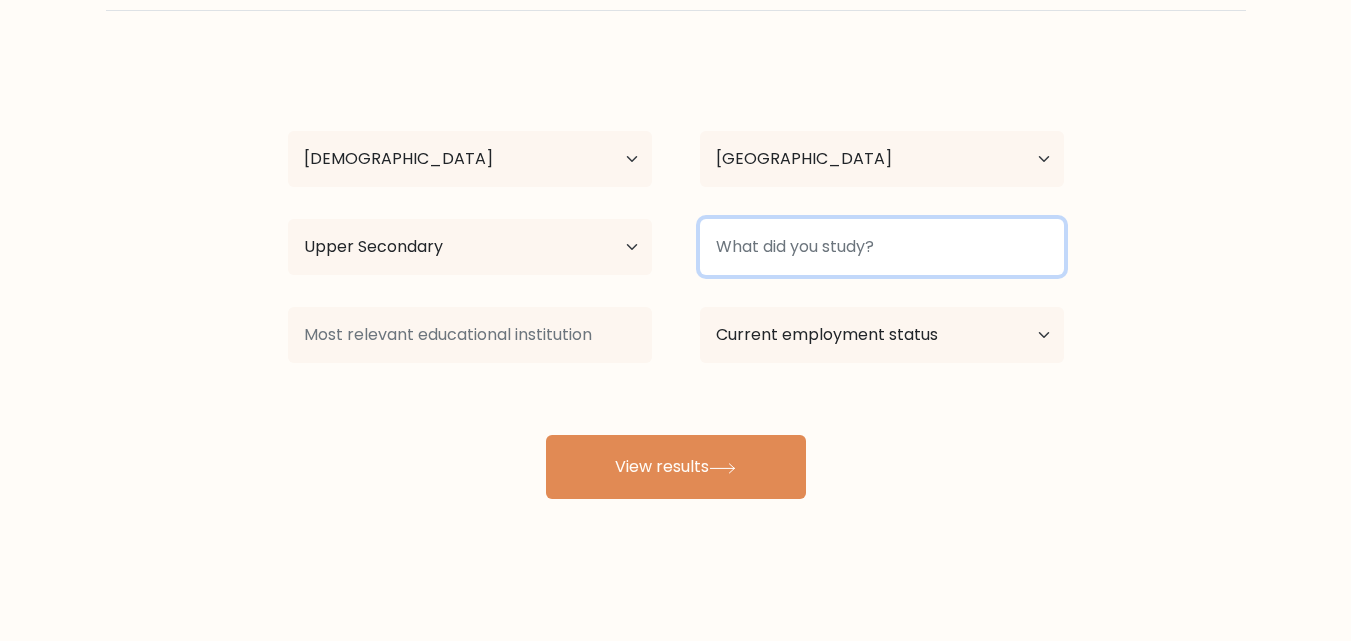 click at bounding box center [882, 247] 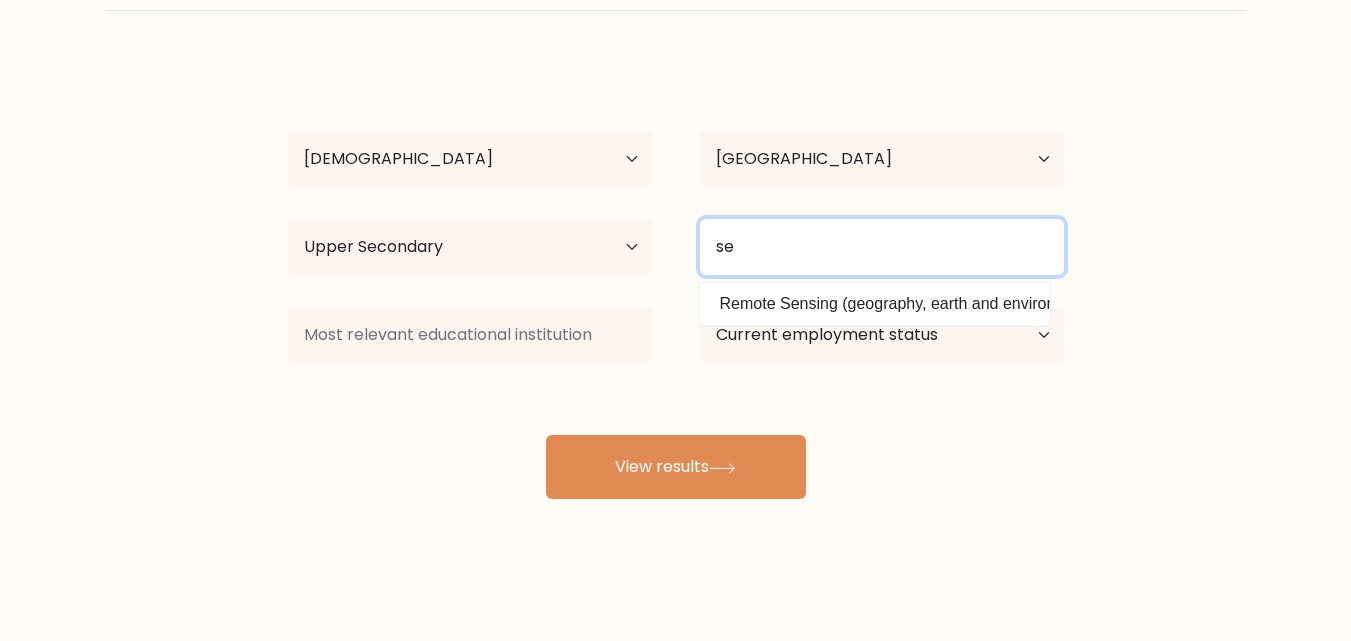 type on "s" 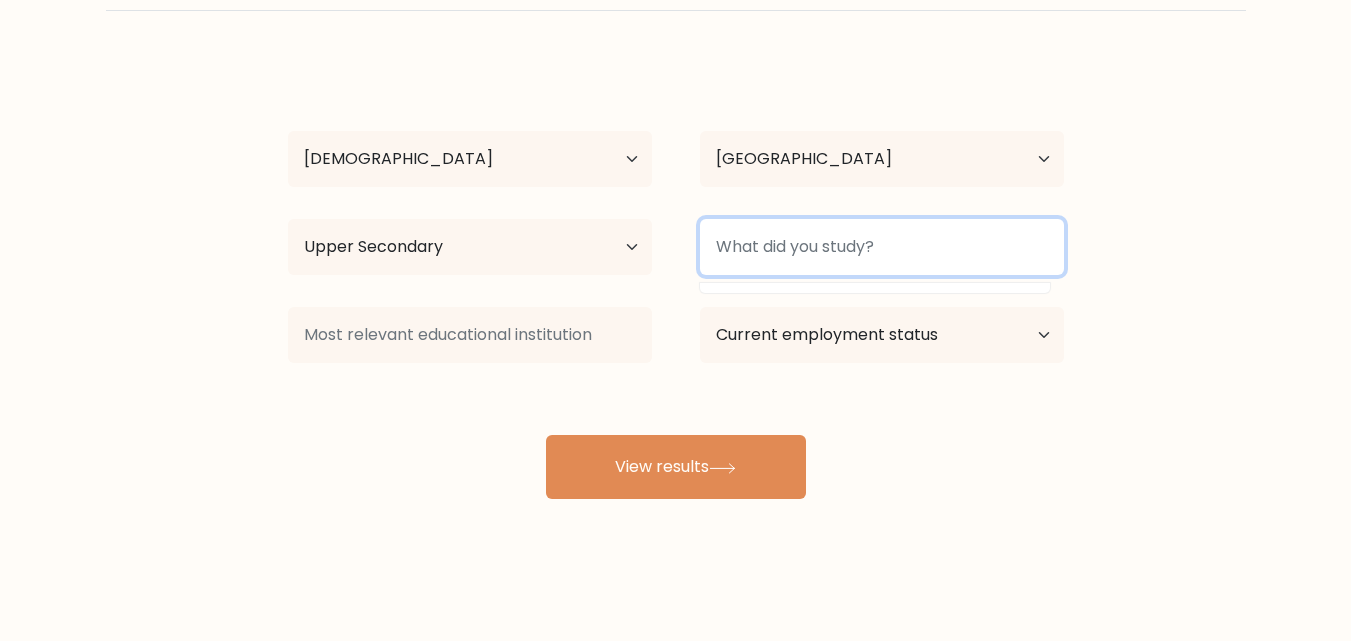 click at bounding box center [882, 247] 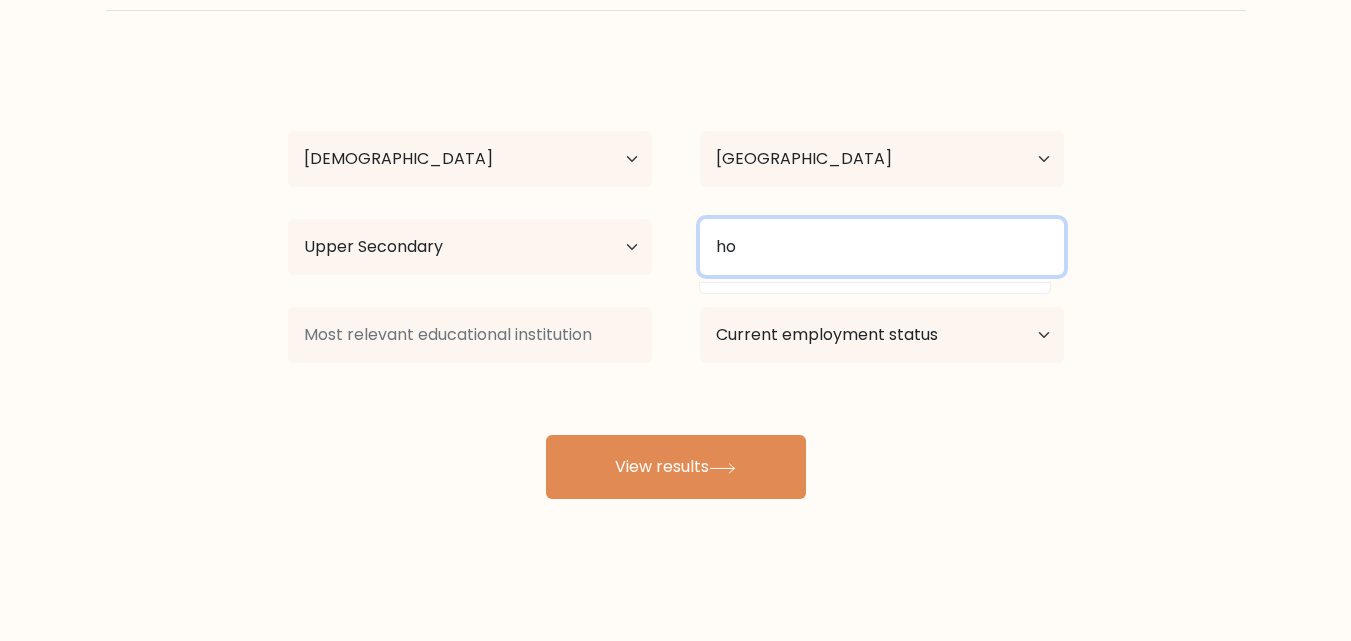 type on "h" 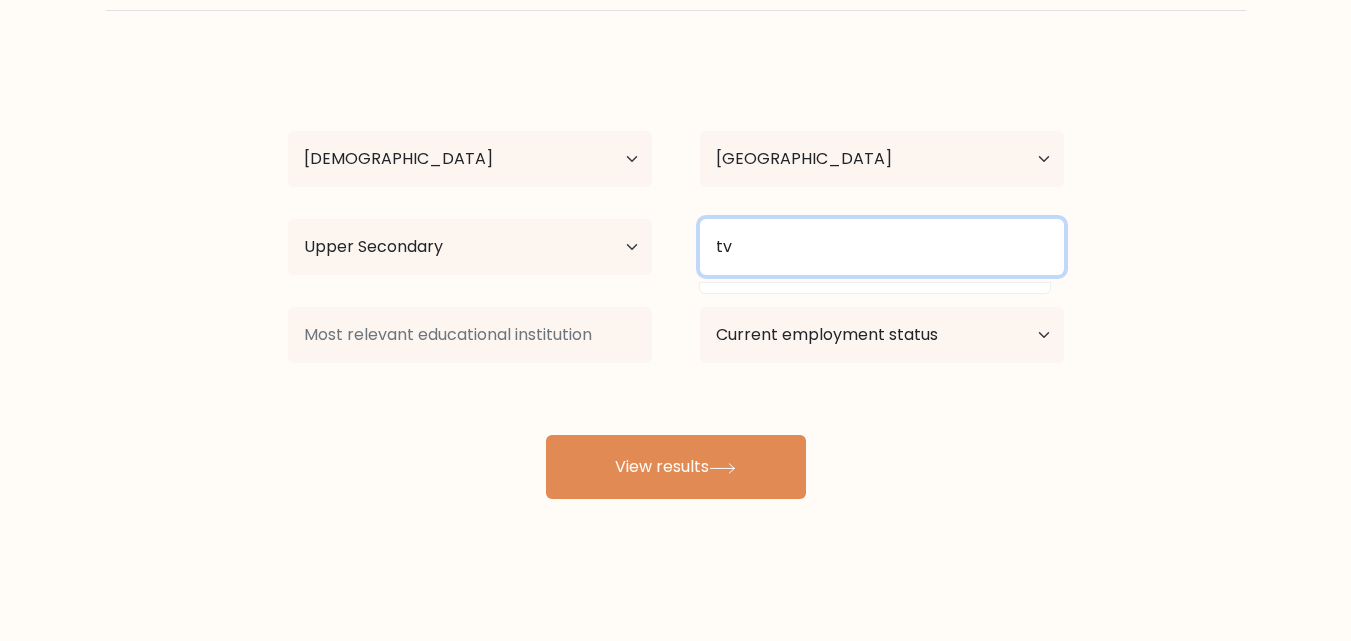 type on "t" 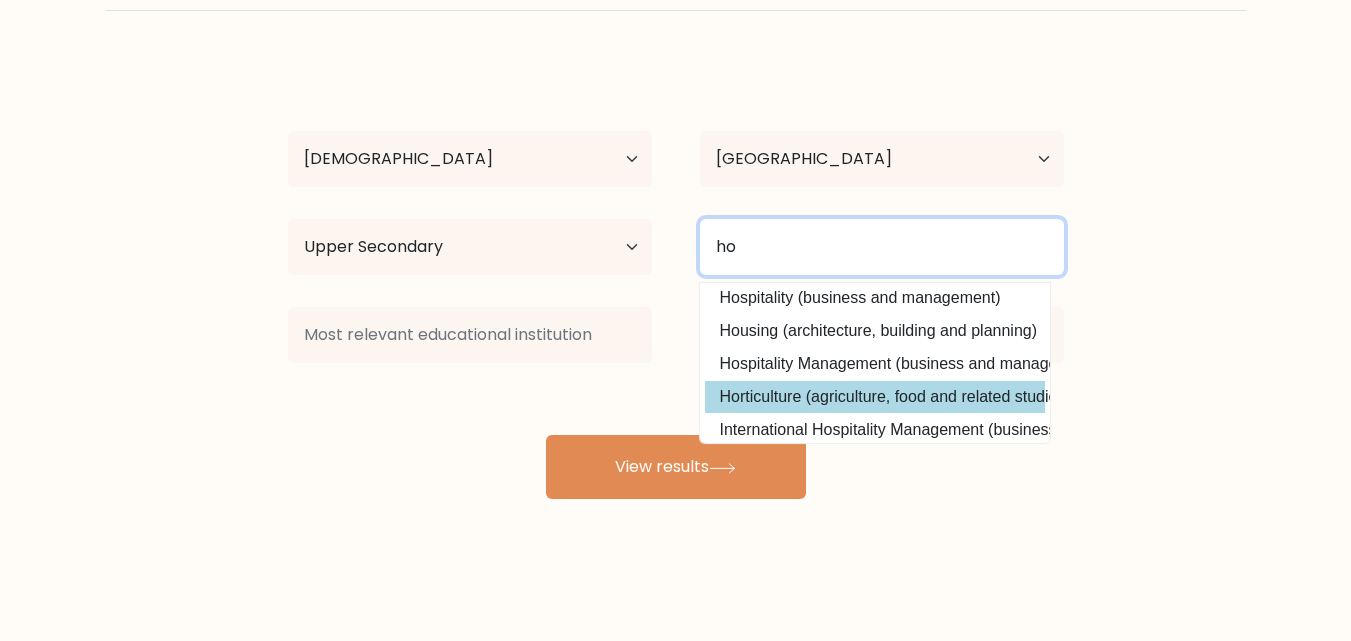 scroll, scrollTop: 0, scrollLeft: 0, axis: both 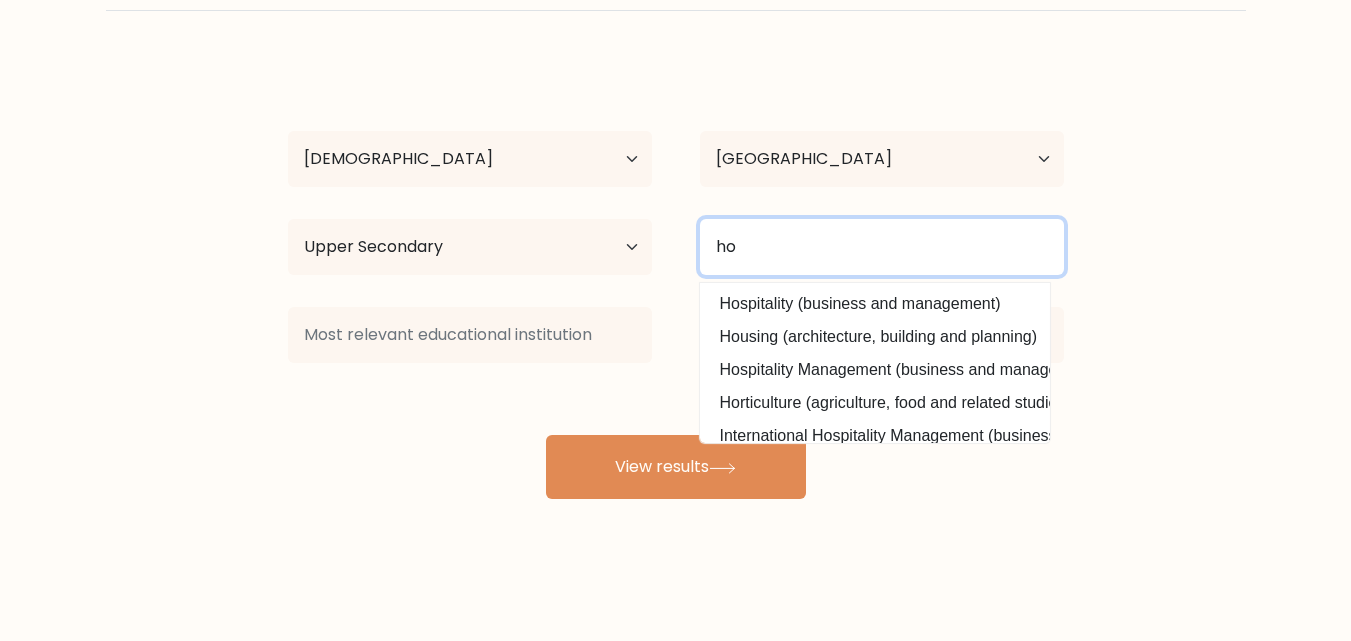 type on "ho" 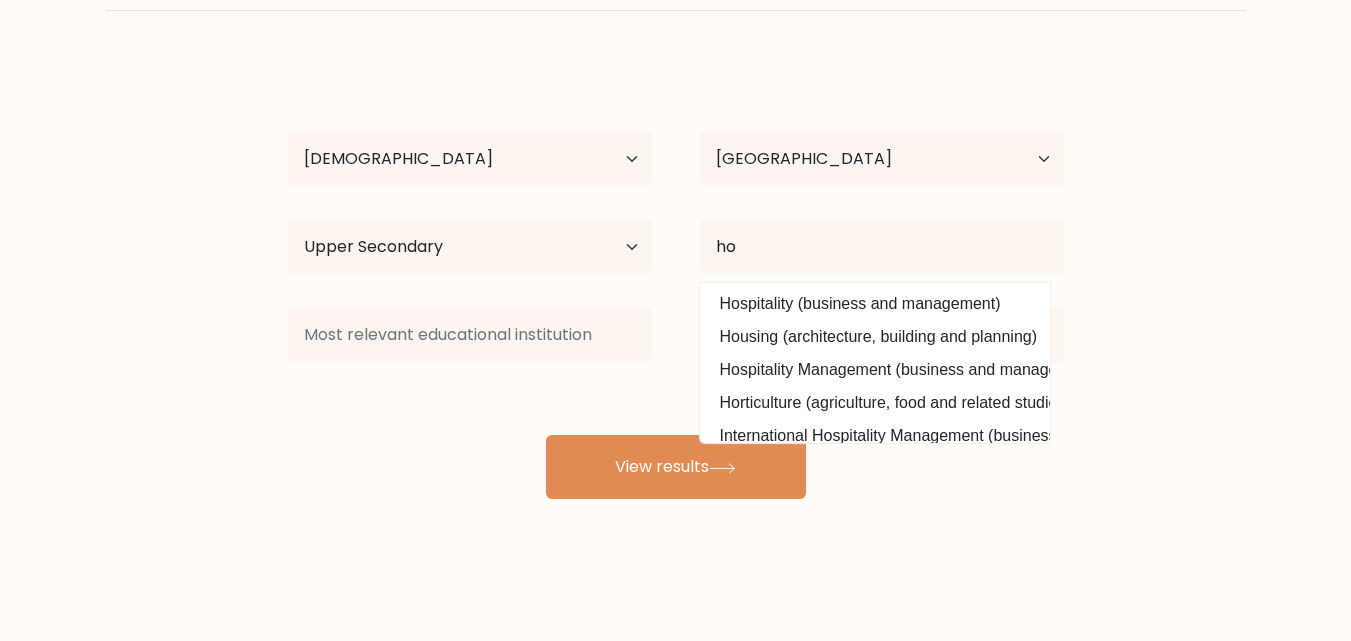 click on "Compare your results to your peers
Kimberly
Agkis
Age
Under 18 years old
18-24 years old
25-34 years old
35-44 years old
45-54 years old
55-64 years old
65 years old and above
Country
Afghanistan
Albania
Algeria
American Samoa
Andorra
Angola
Anguilla
Antarctica
Antigua and Barbuda
Argentina
Armenia
Aruba
Australia
ho" at bounding box center (675, 215) 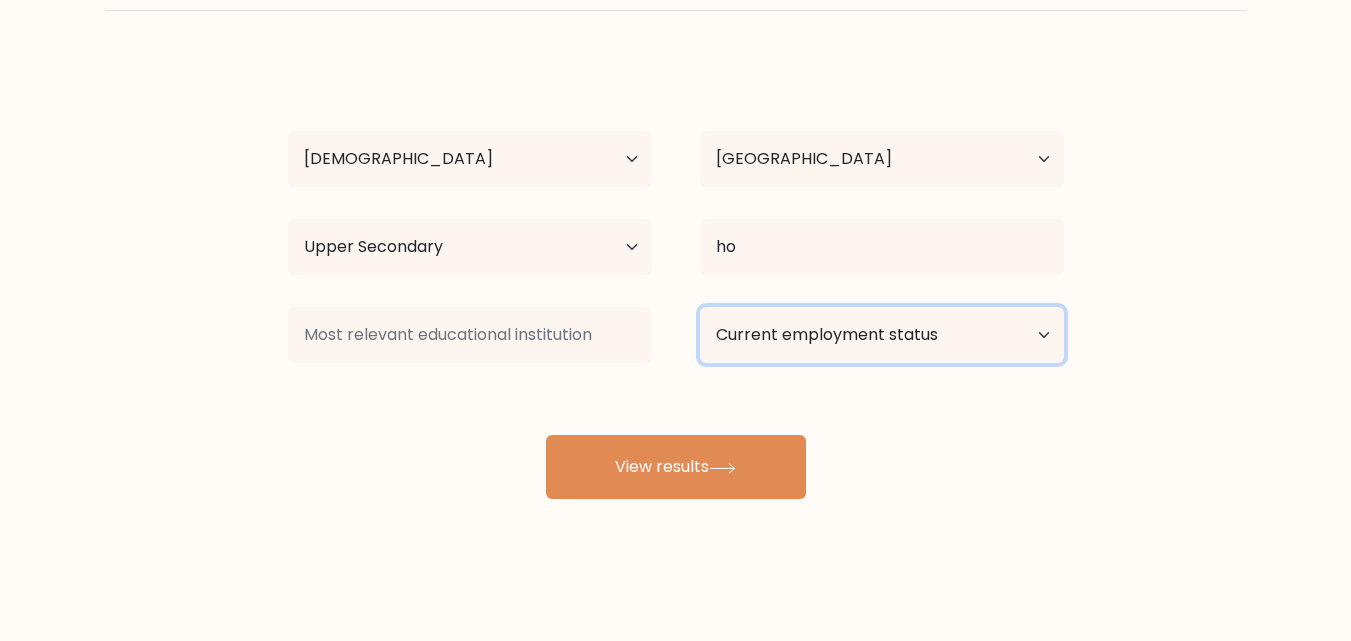 click on "Current employment status
Employed
Student
Retired
Other / prefer not to answer" at bounding box center (882, 335) 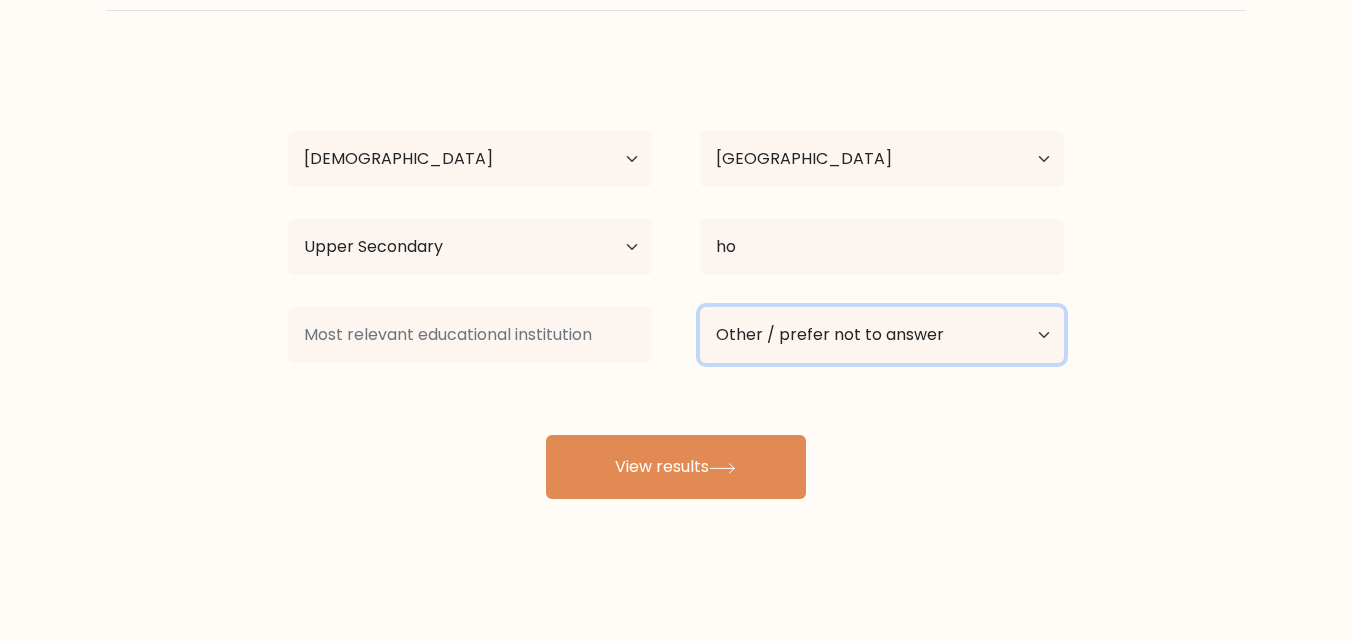 click on "Current employment status
Employed
Student
Retired
Other / prefer not to answer" at bounding box center [882, 335] 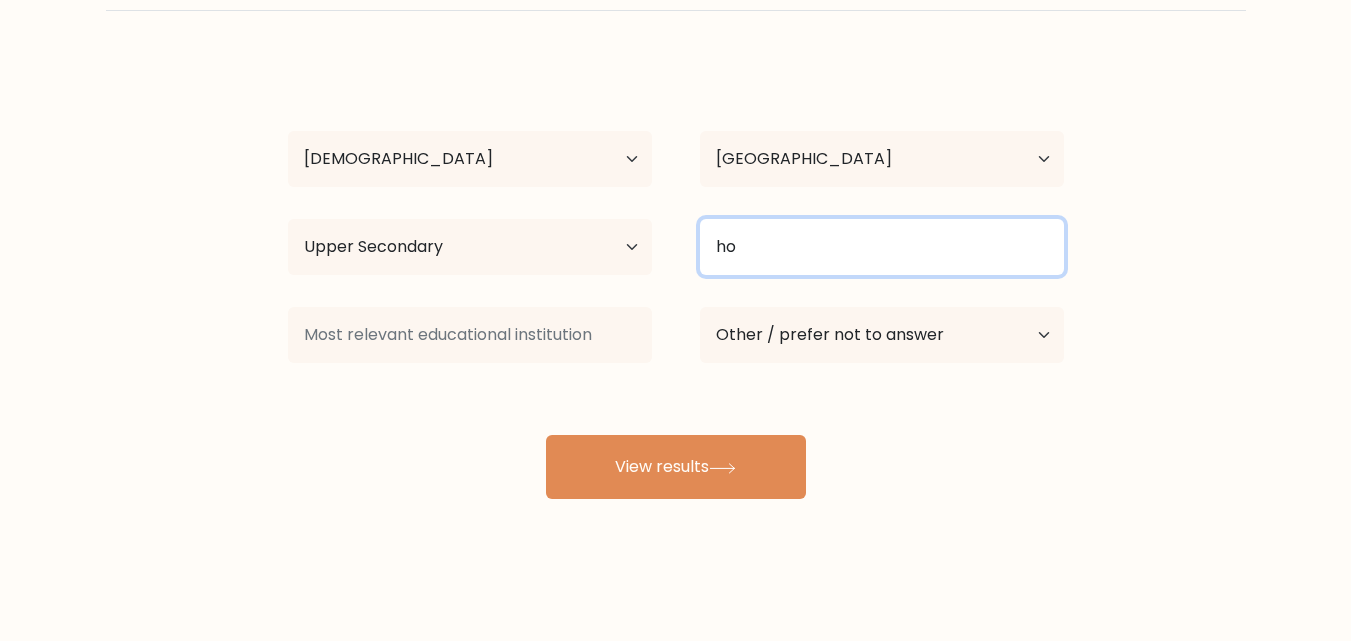 click on "ho" at bounding box center [882, 247] 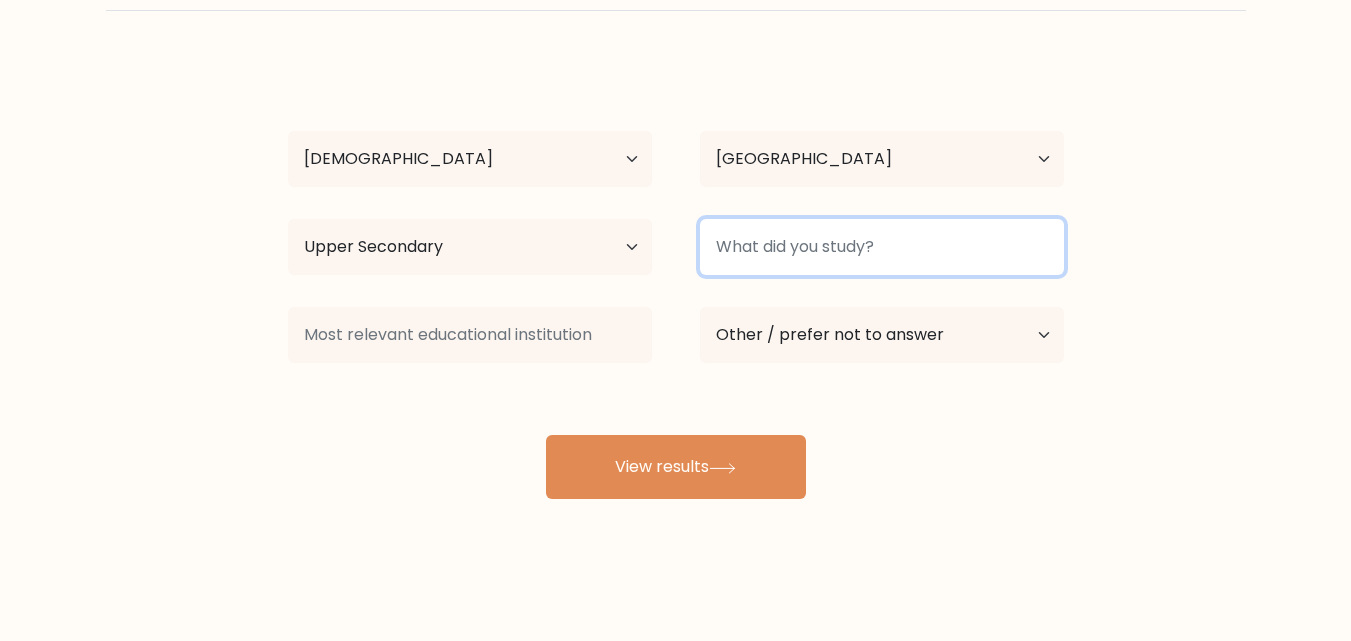 click at bounding box center [882, 247] 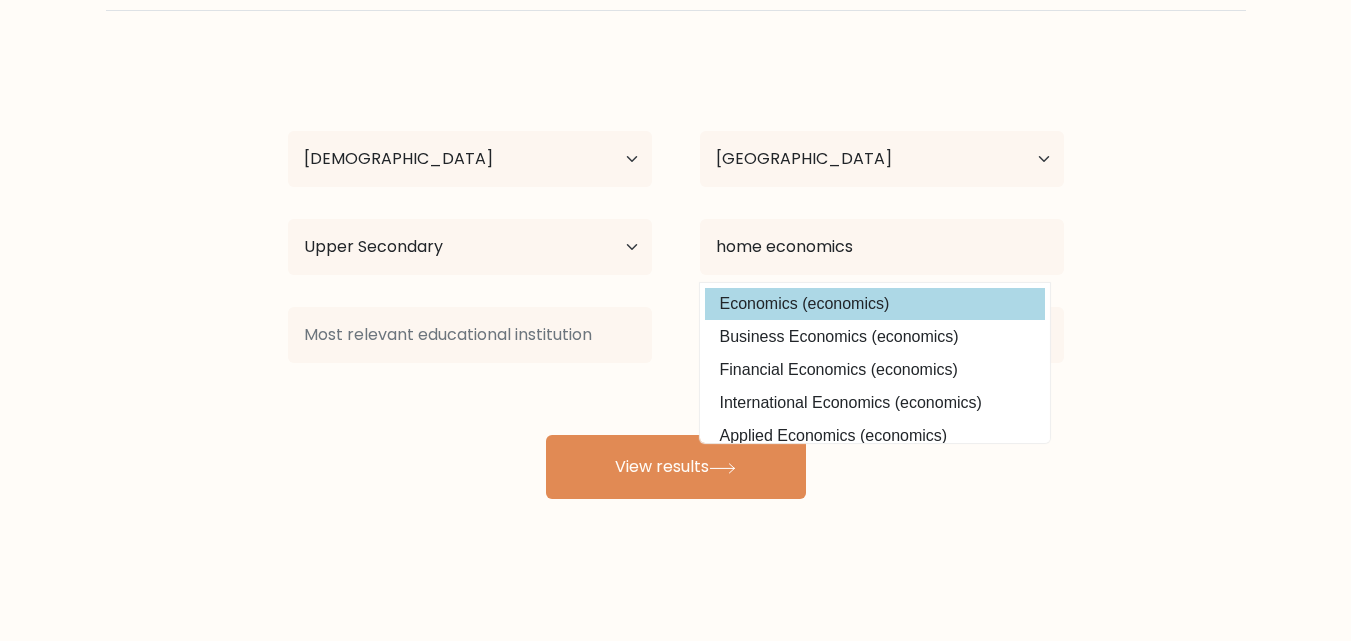 click on "Economics (economics)" at bounding box center [875, 304] 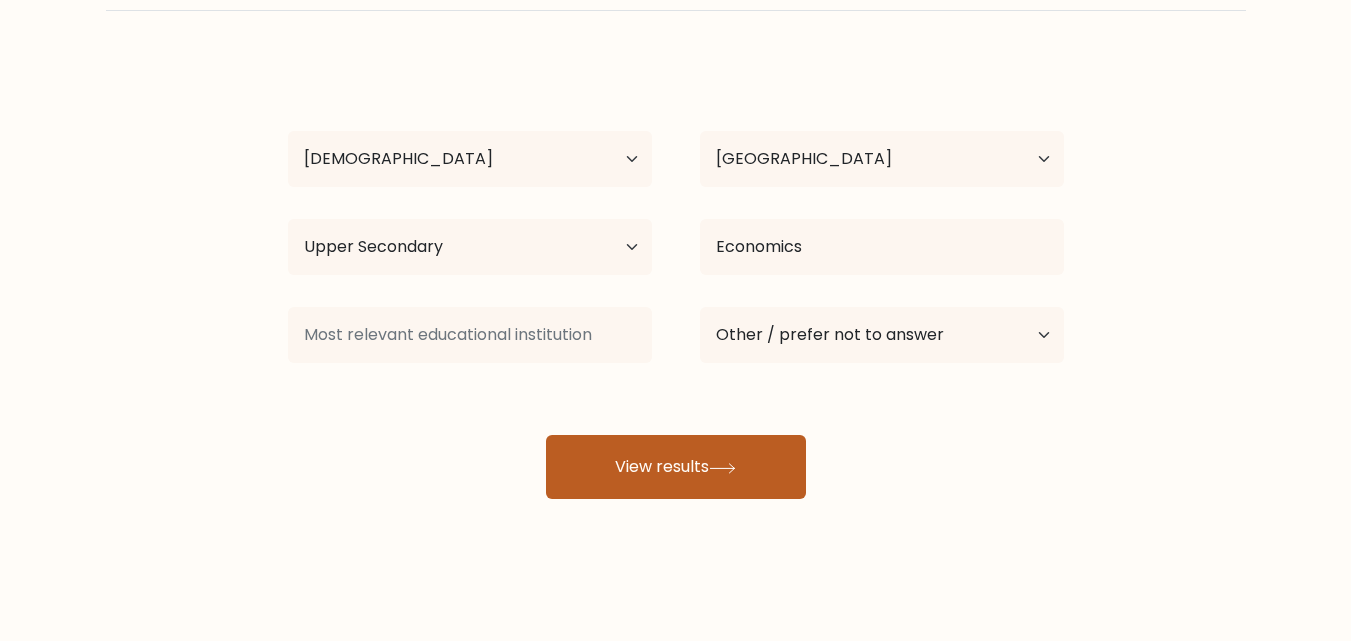 click on "View results" at bounding box center (676, 467) 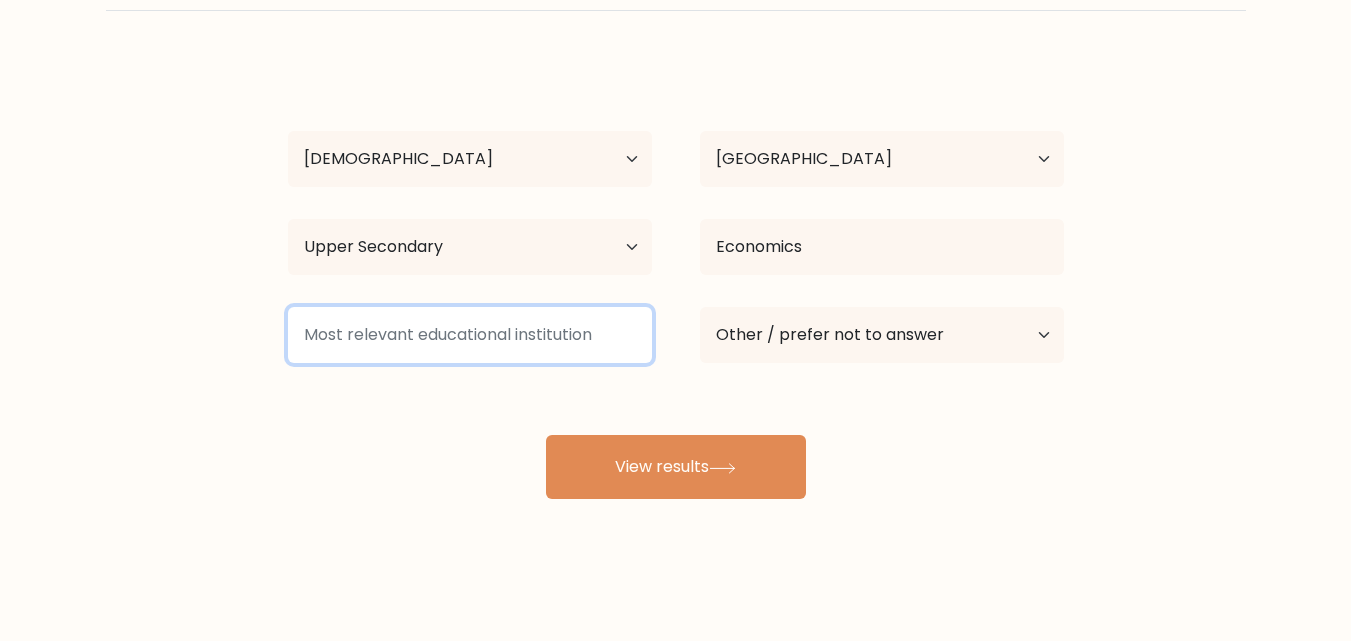 click at bounding box center (470, 335) 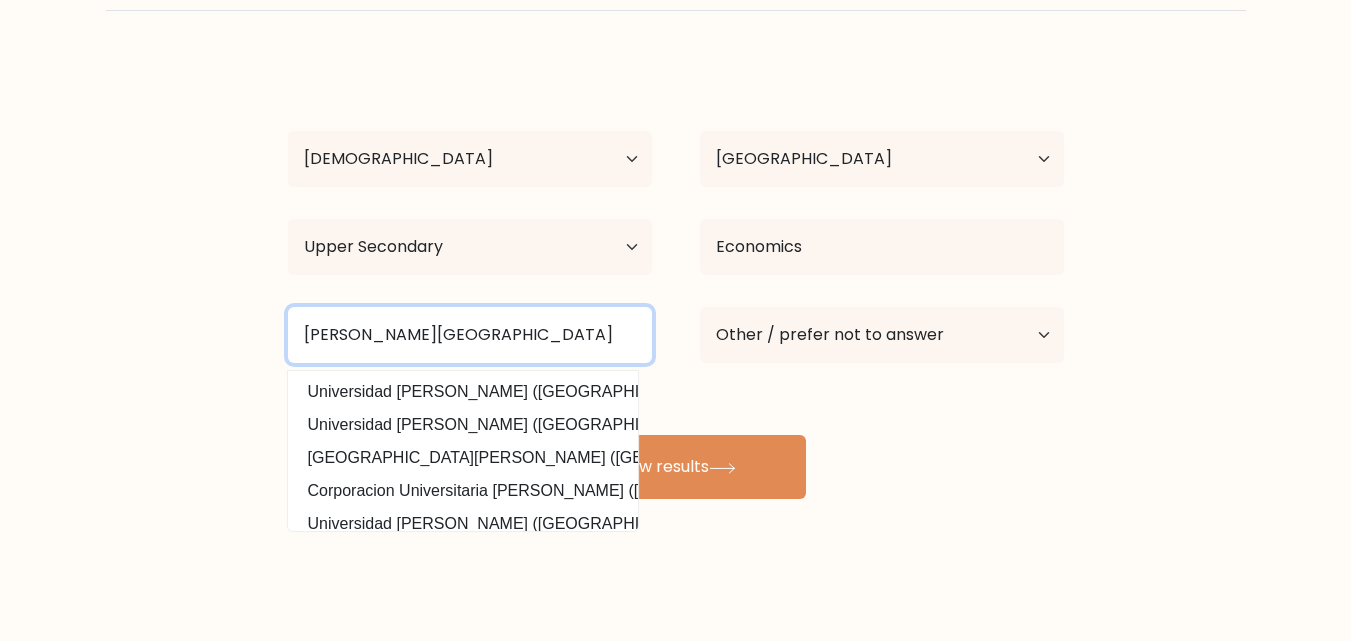 type on "rafael l lazatin memorial high school" 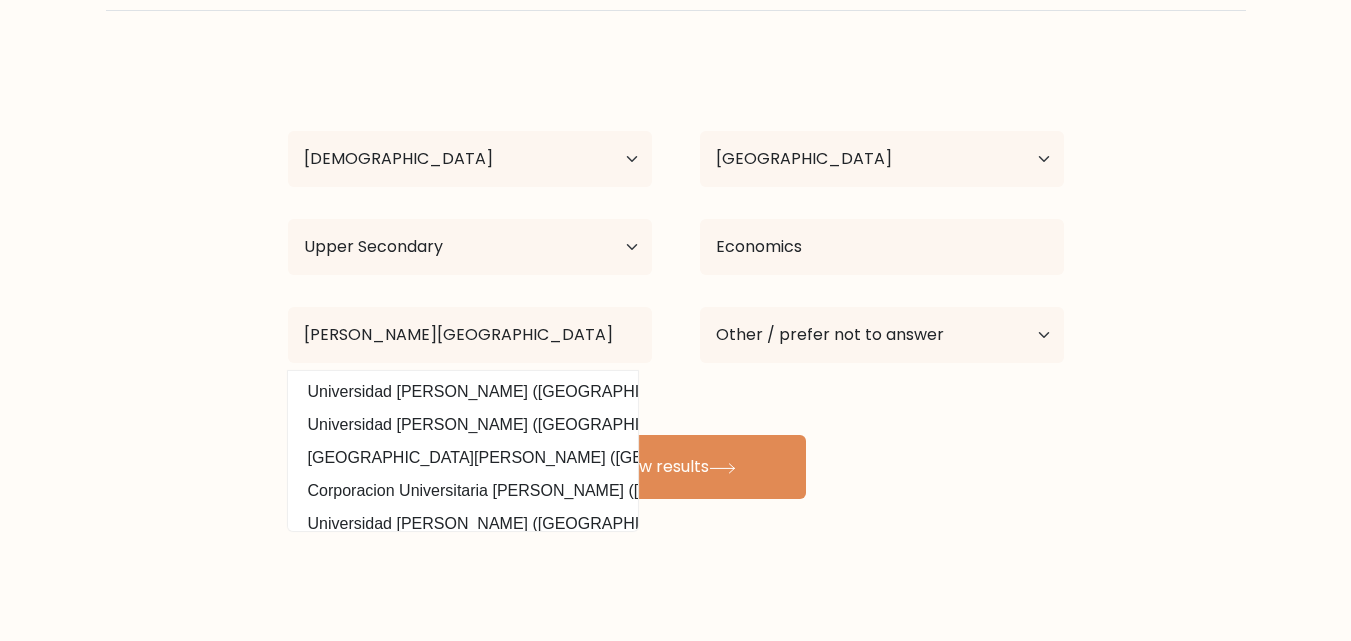 click on "Compare your results to your peers
Kimberly
Agkis
Age
Under 18 years old
18-24 years old
25-34 years old
35-44 years old
45-54 years old
55-64 years old
65 years old and above
Country
Afghanistan
Albania
Algeria
American Samoa
Andorra
Angola
Anguilla
Antarctica
Antigua and Barbuda
Argentina
Armenia
Aruba" at bounding box center [675, 262] 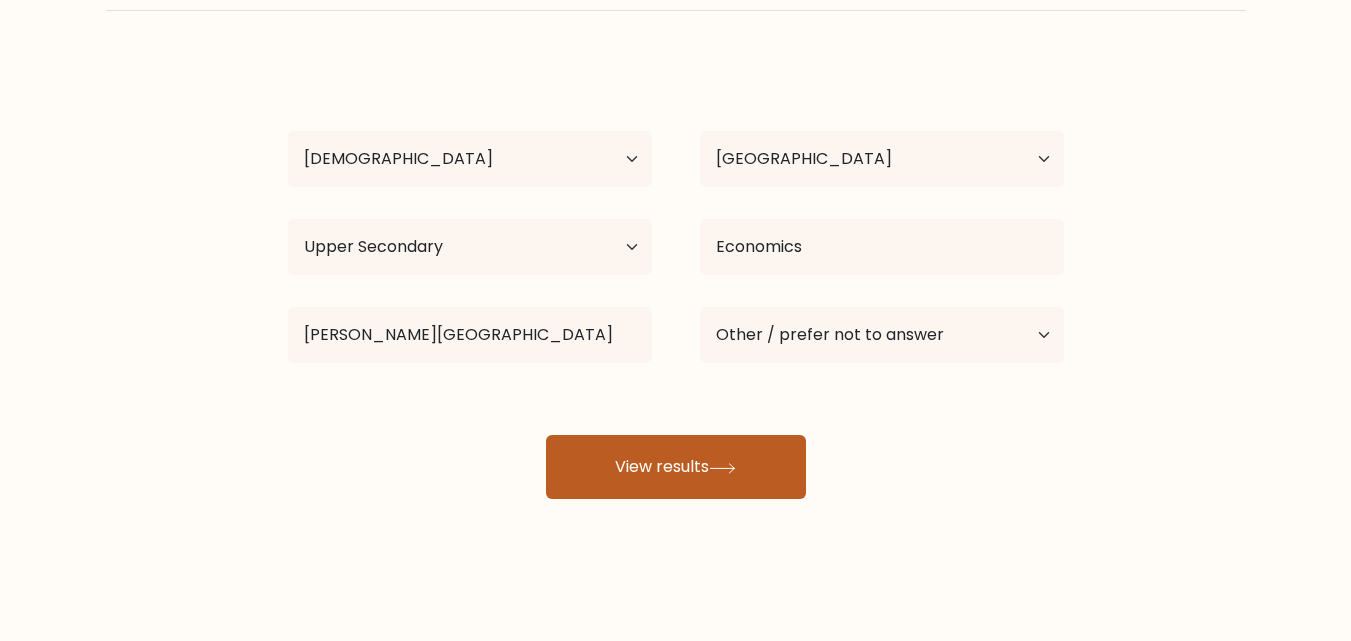 click on "View results" at bounding box center [676, 467] 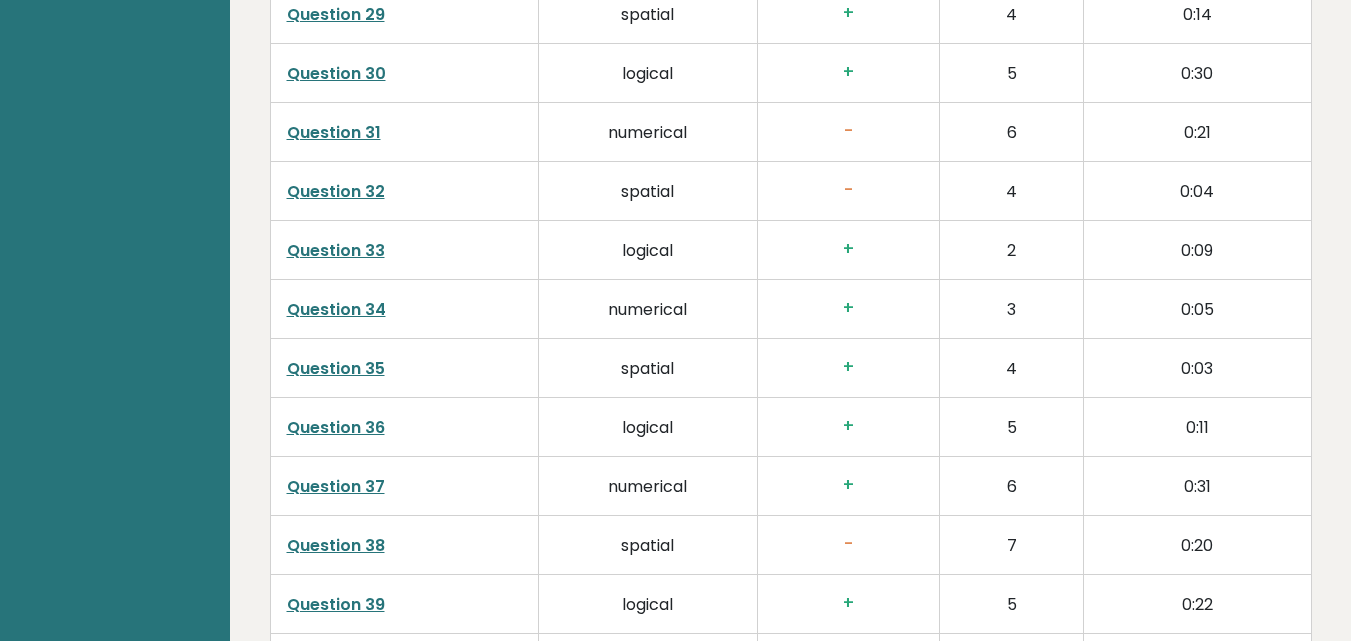 scroll, scrollTop: 5181, scrollLeft: 0, axis: vertical 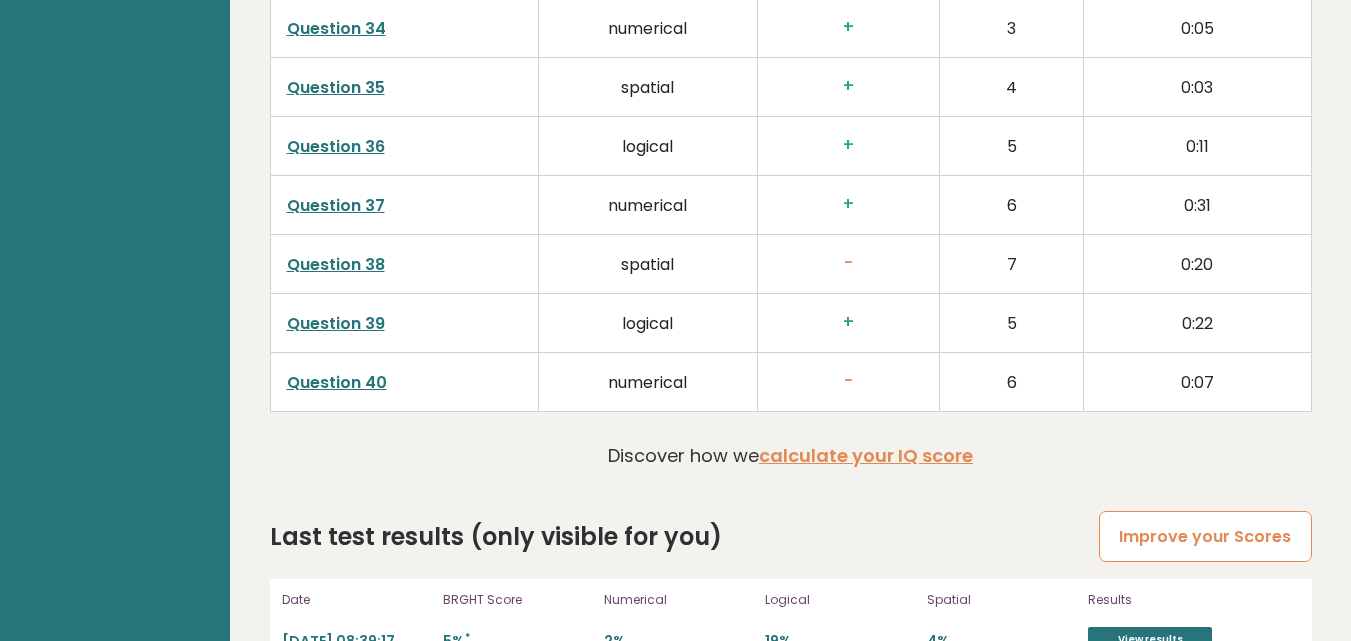 click on "Improve your Scores" at bounding box center (1205, 536) 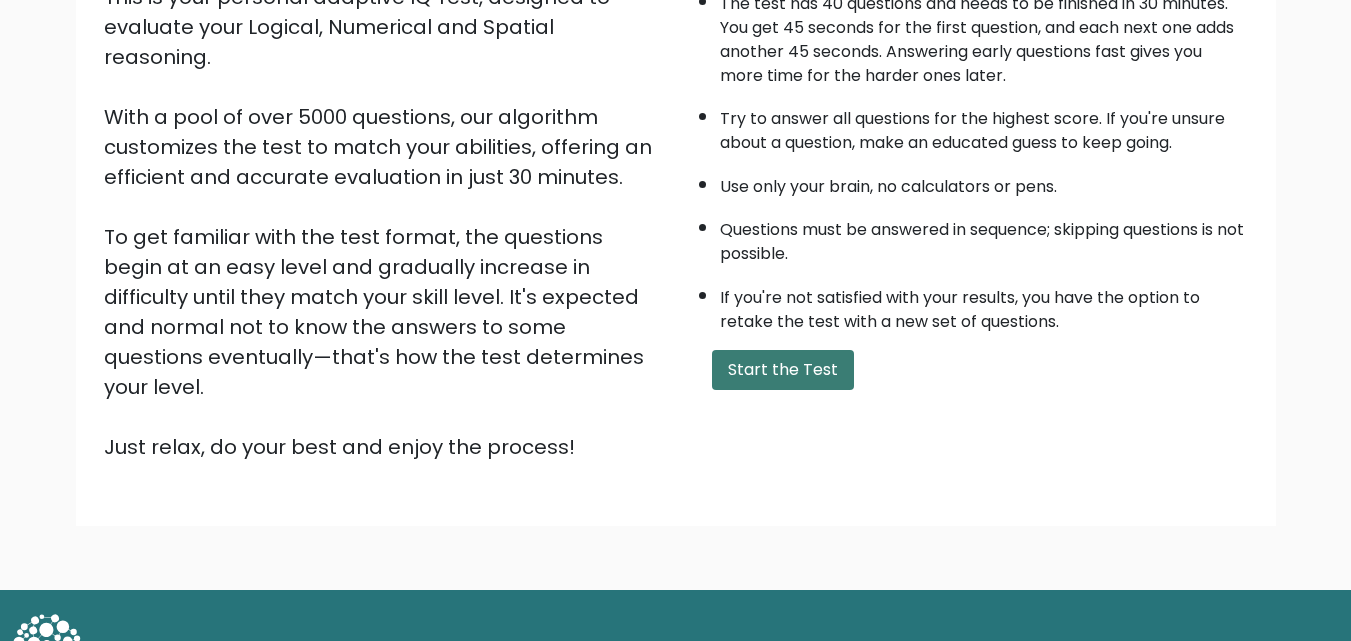 scroll, scrollTop: 275, scrollLeft: 0, axis: vertical 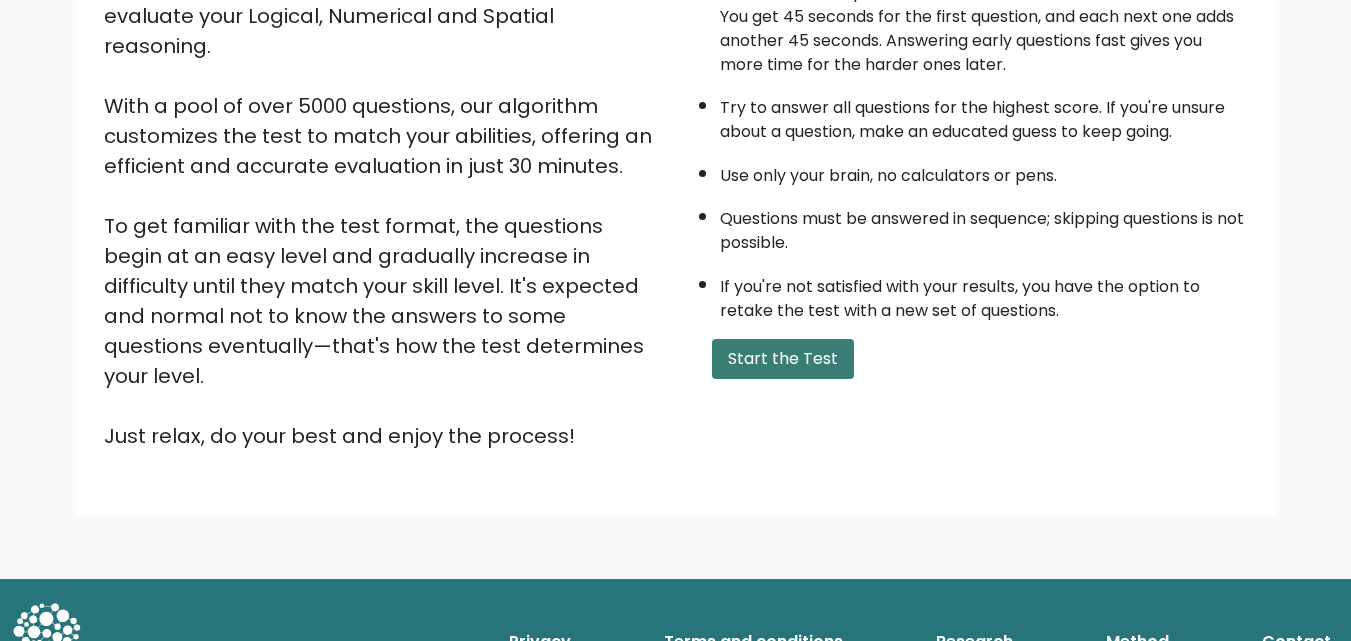 click on "Start the Test" at bounding box center (783, 359) 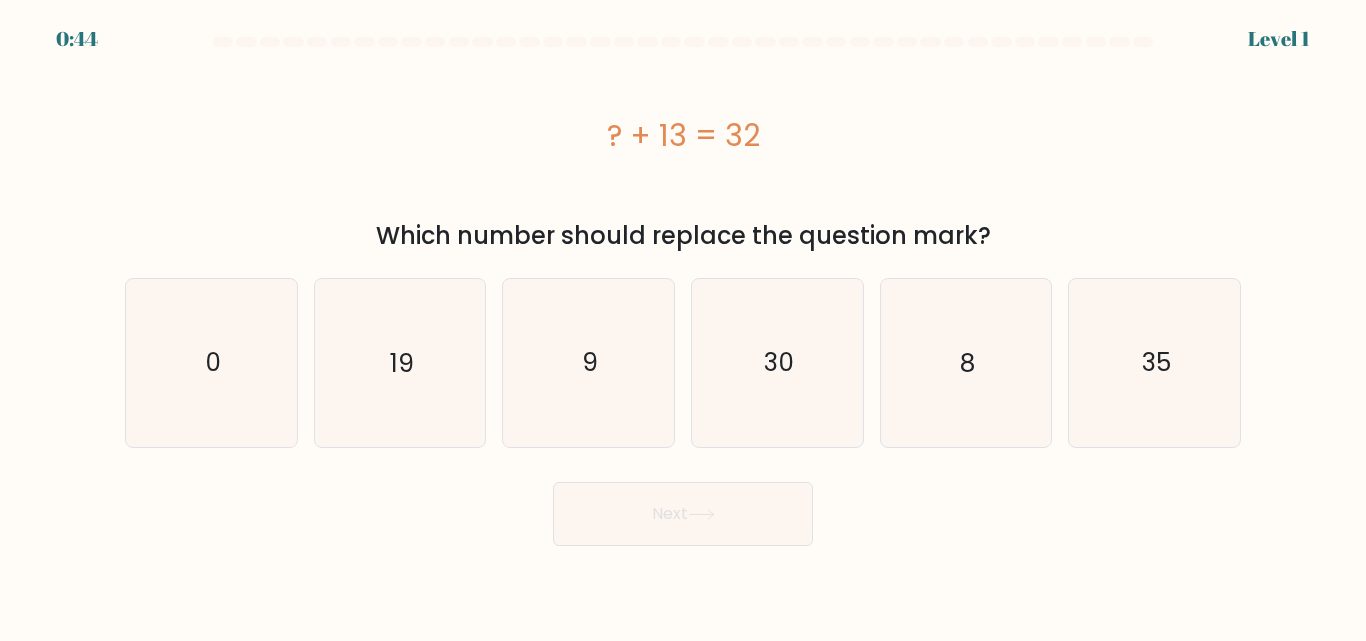 scroll, scrollTop: 0, scrollLeft: 0, axis: both 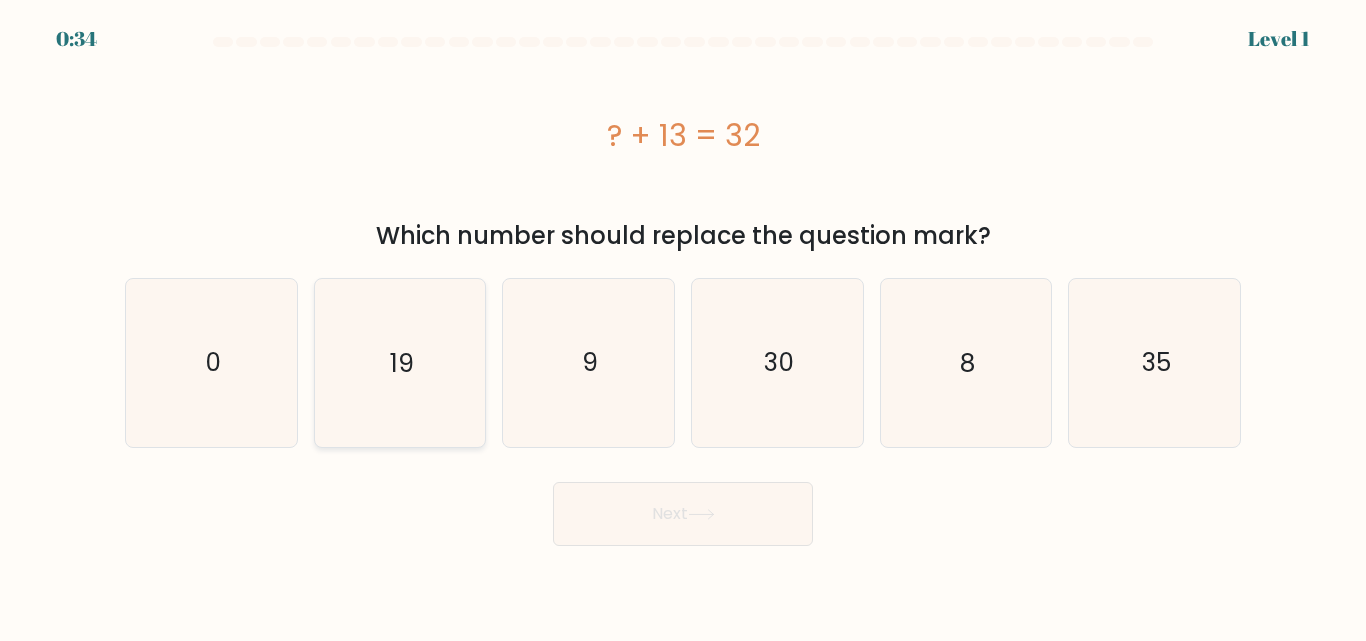 click on "19" 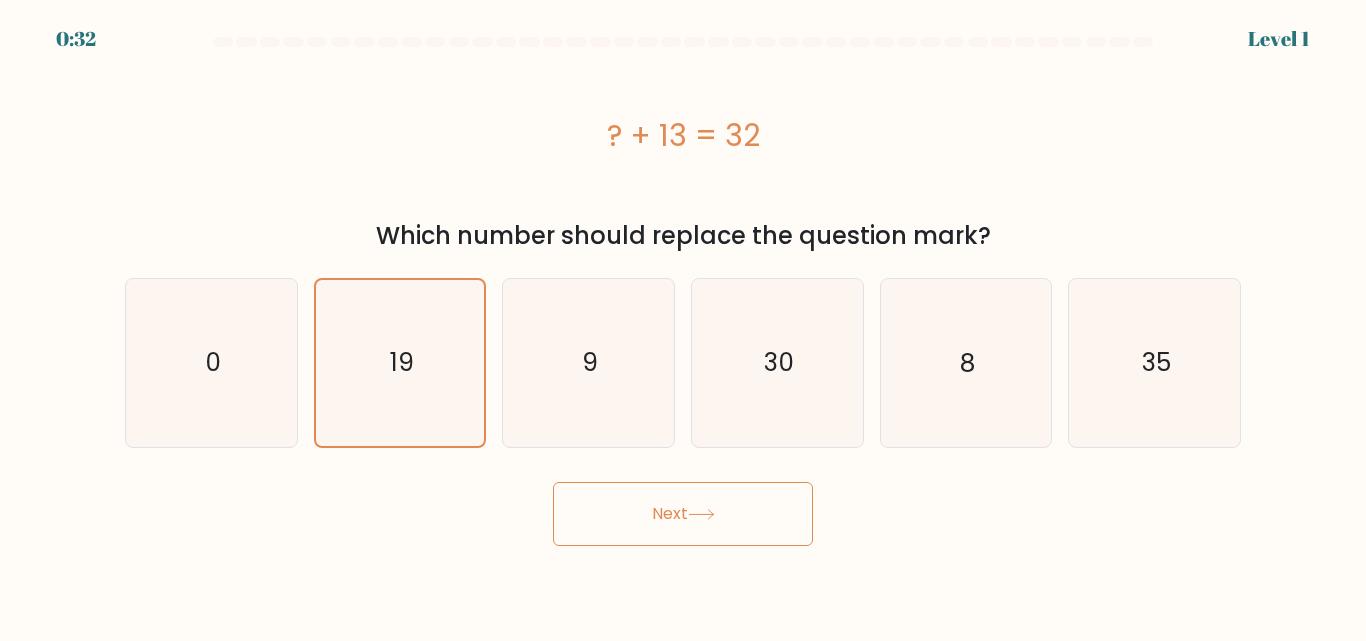 click on "Next" at bounding box center [683, 514] 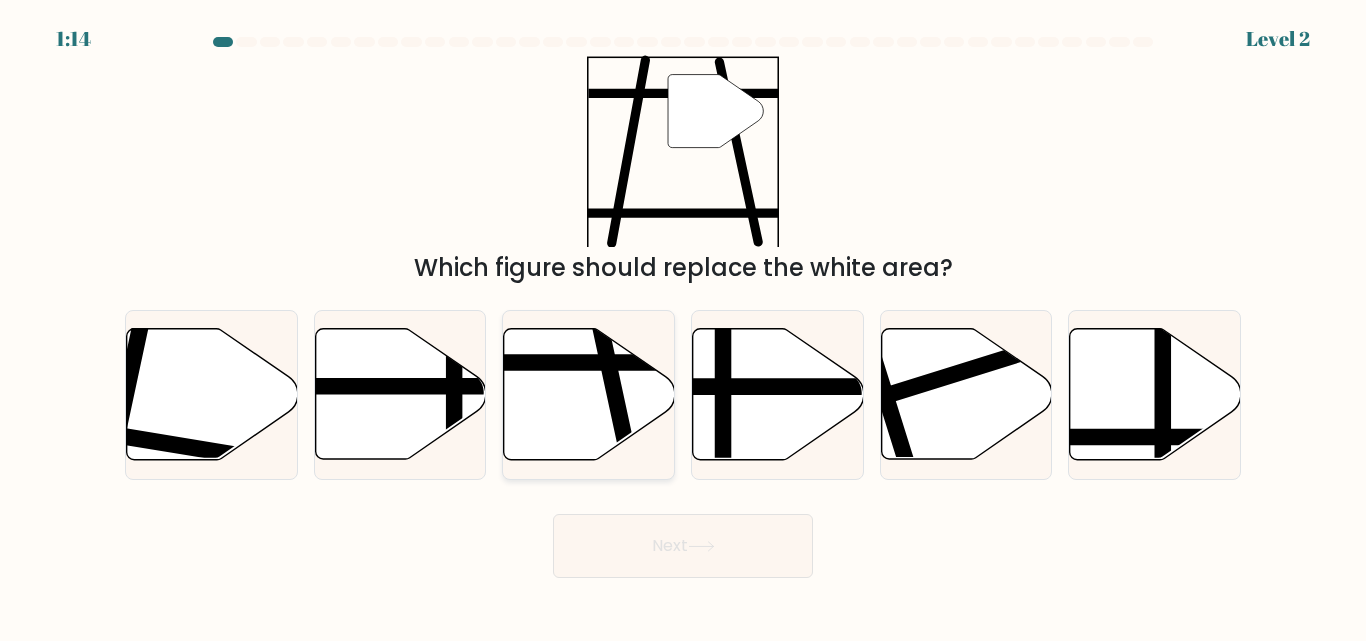 click 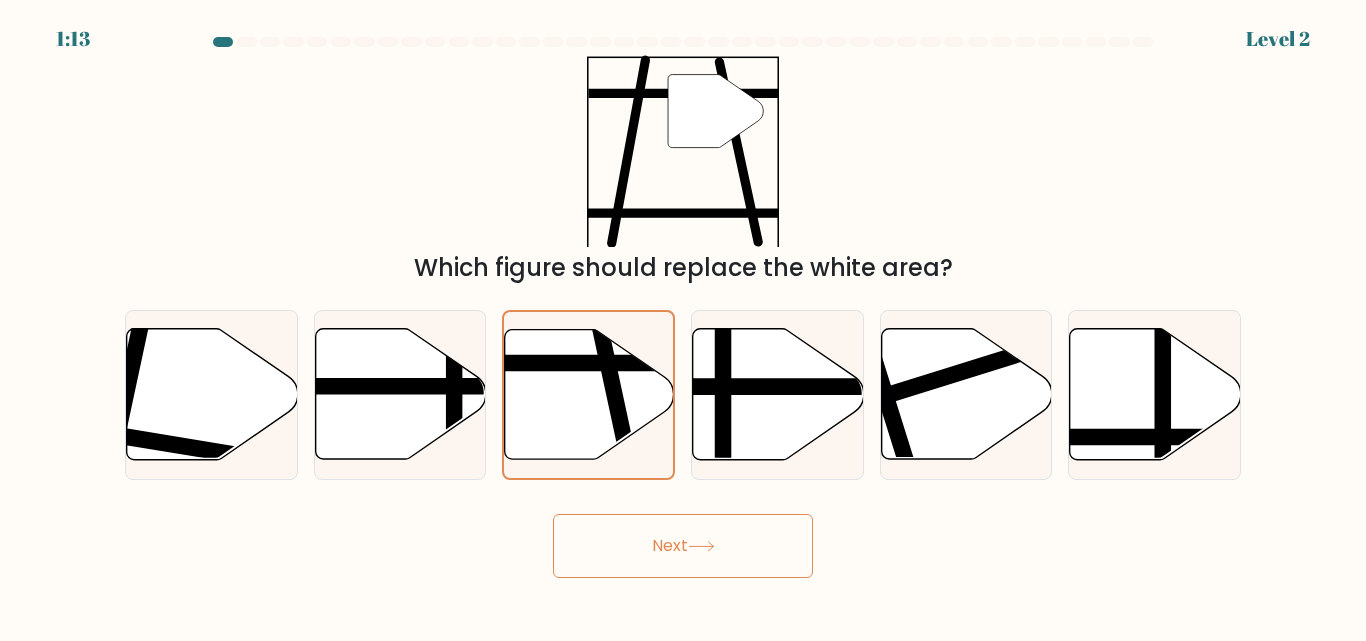 click on "Next" at bounding box center [683, 546] 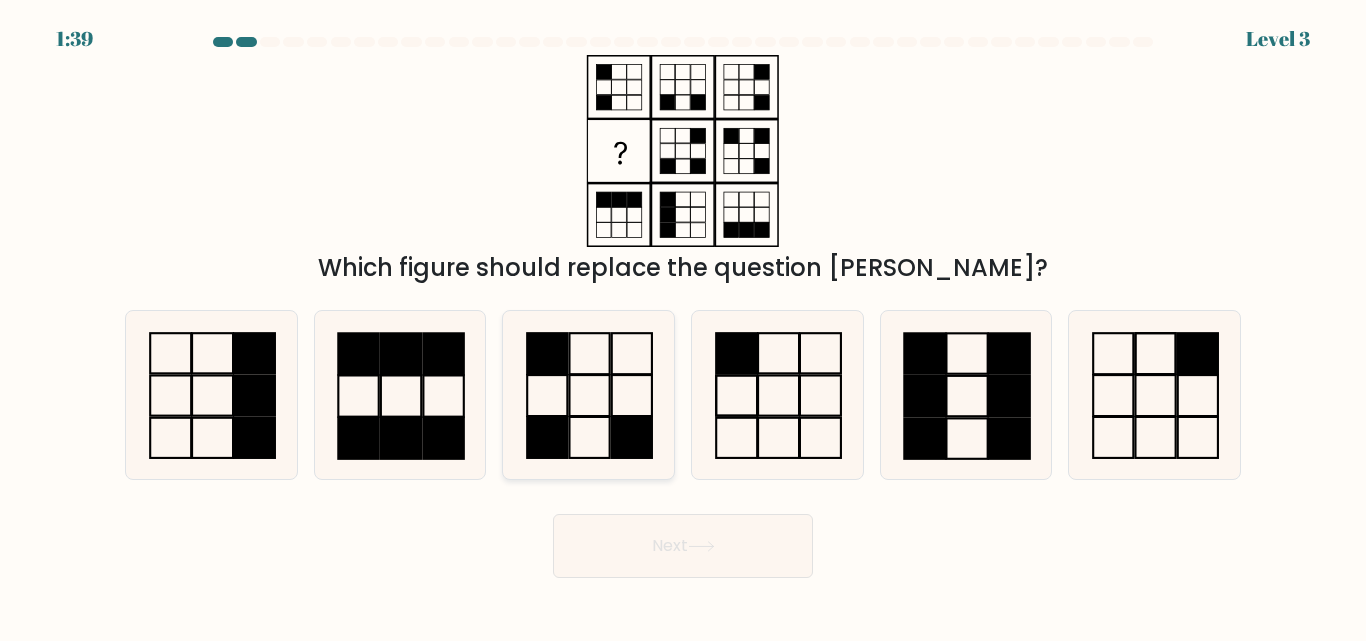 click 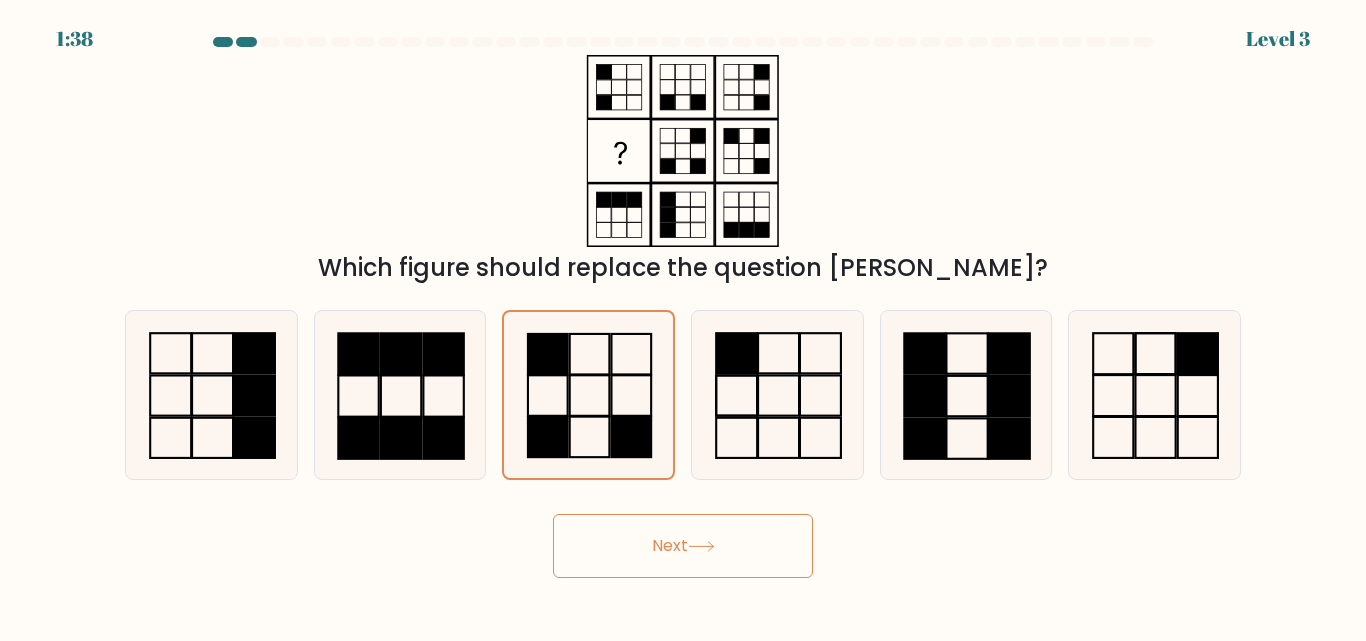 click on "Next" at bounding box center (683, 546) 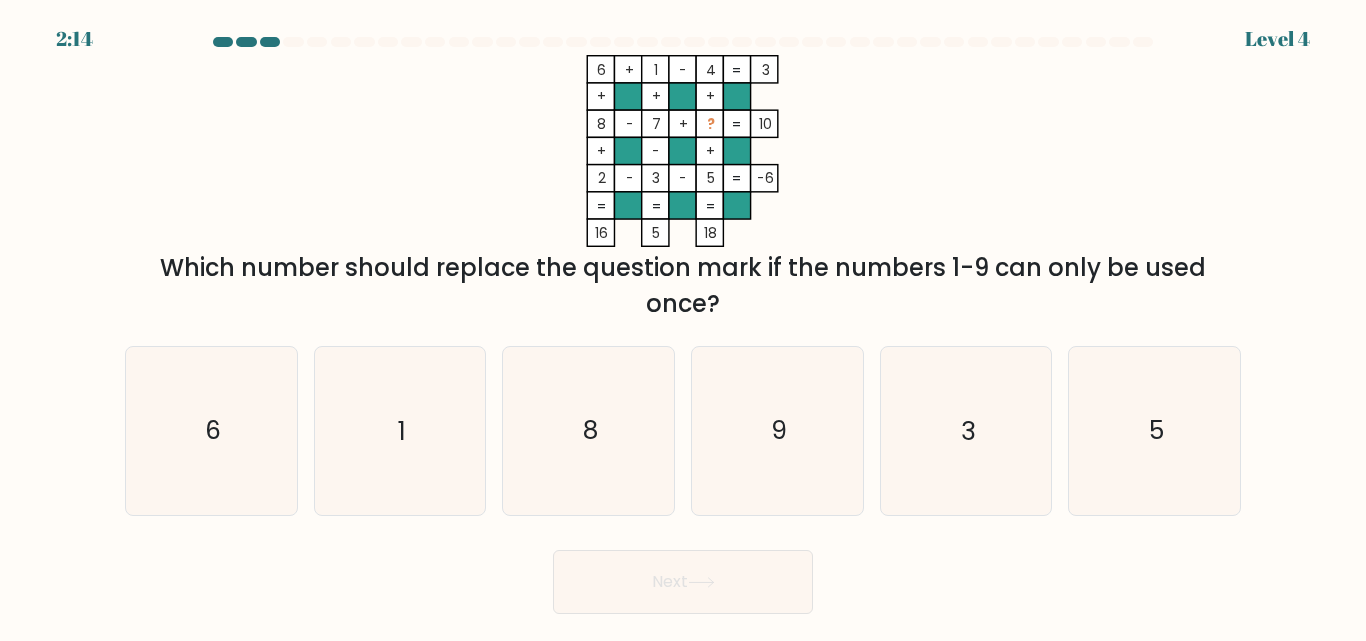click at bounding box center [683, 325] 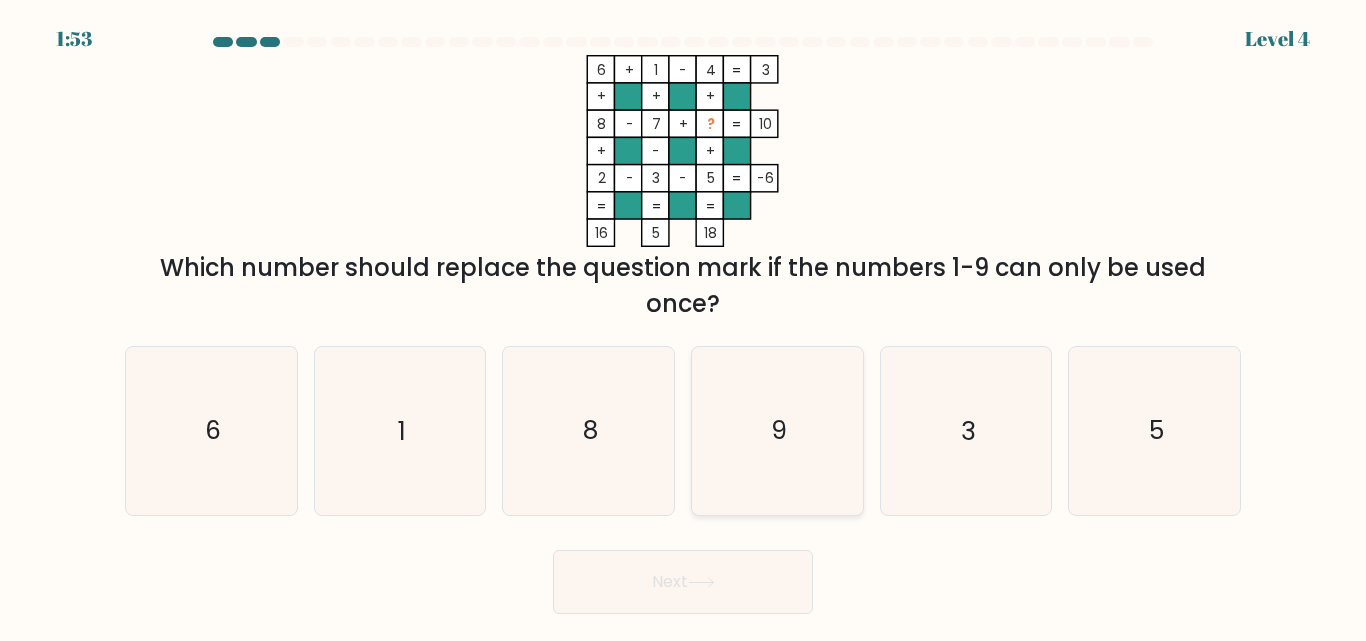 click on "9" 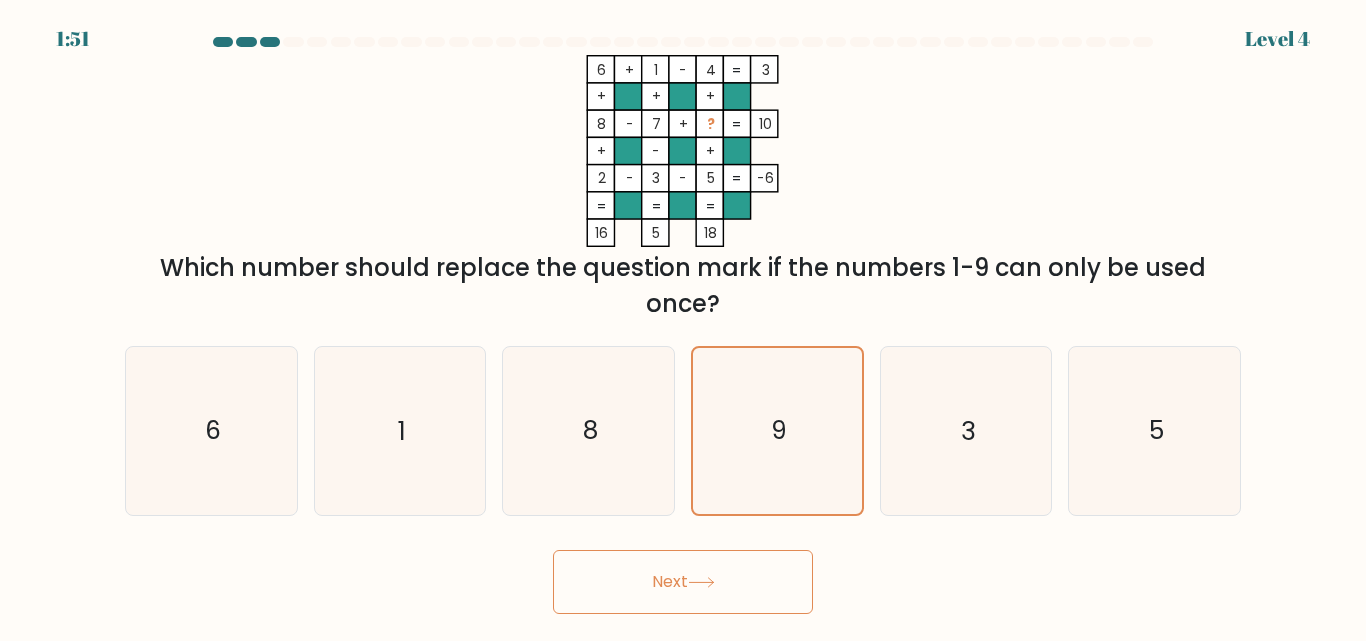 click 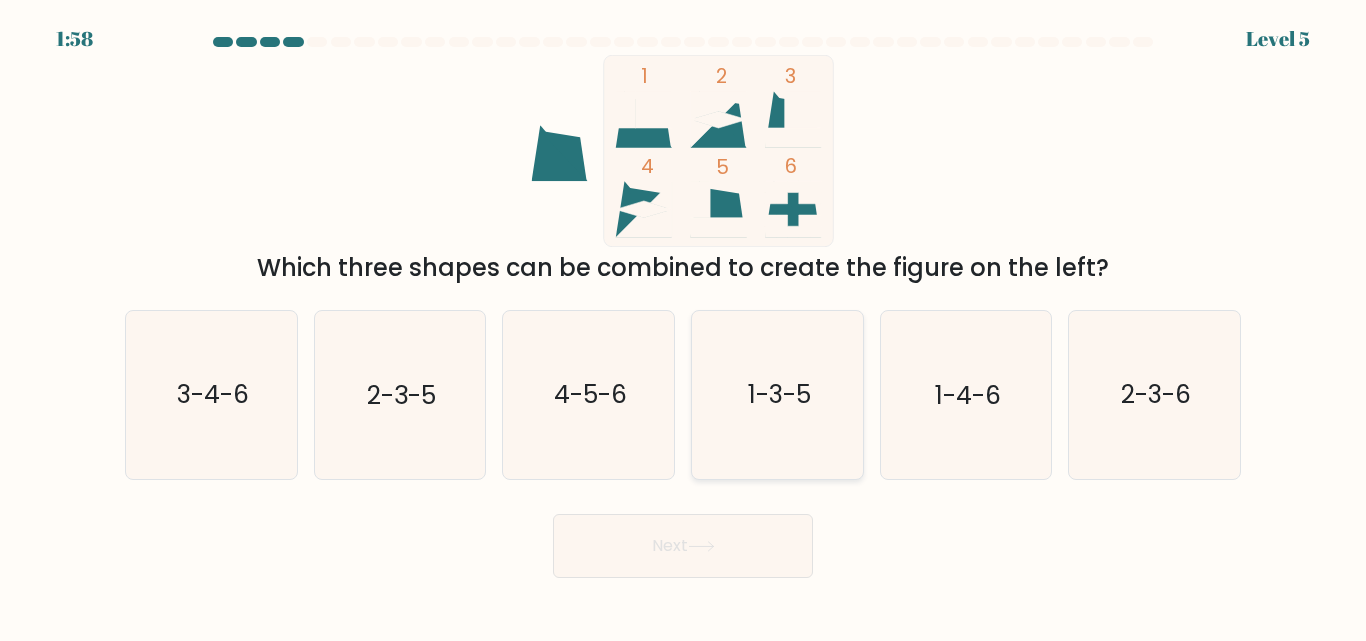 click on "1-3-5" 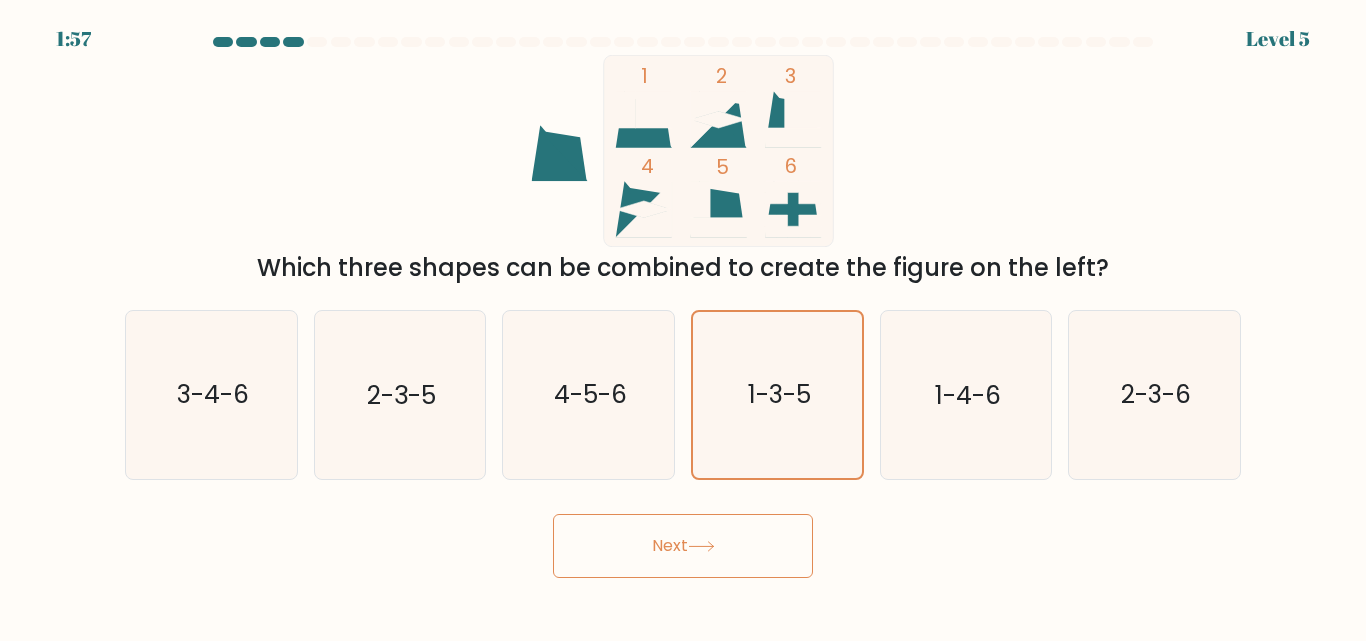 click on "Next" at bounding box center [683, 546] 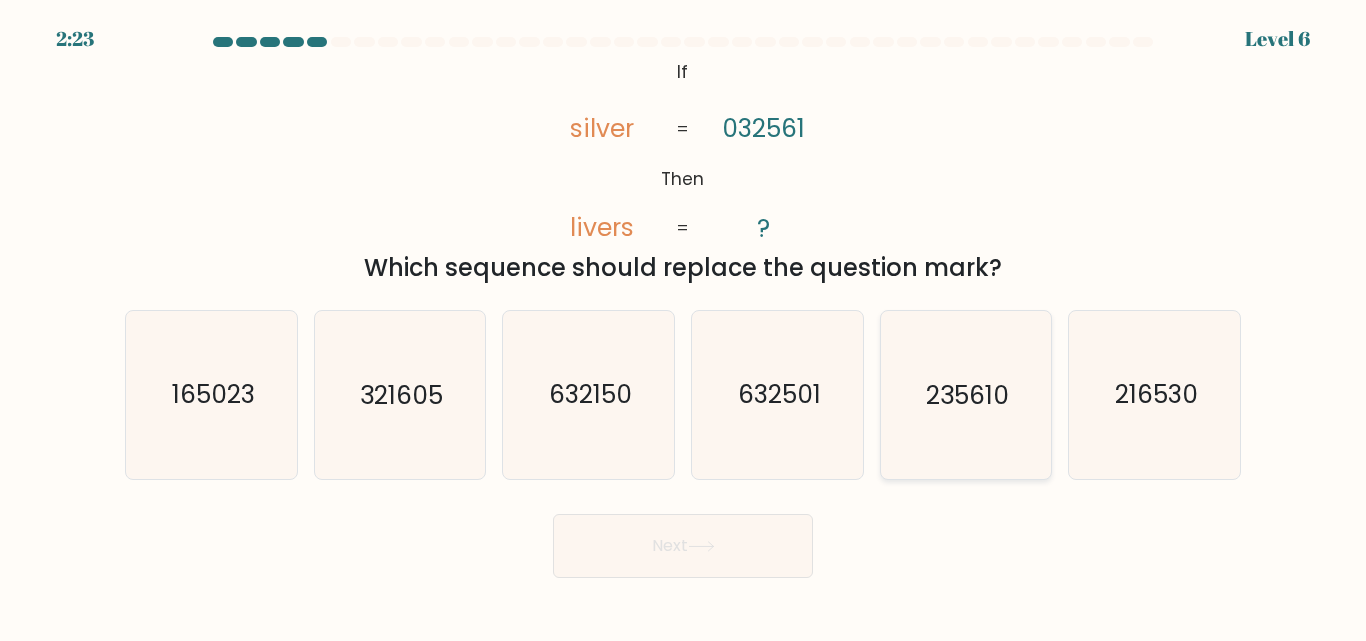click on "235610" 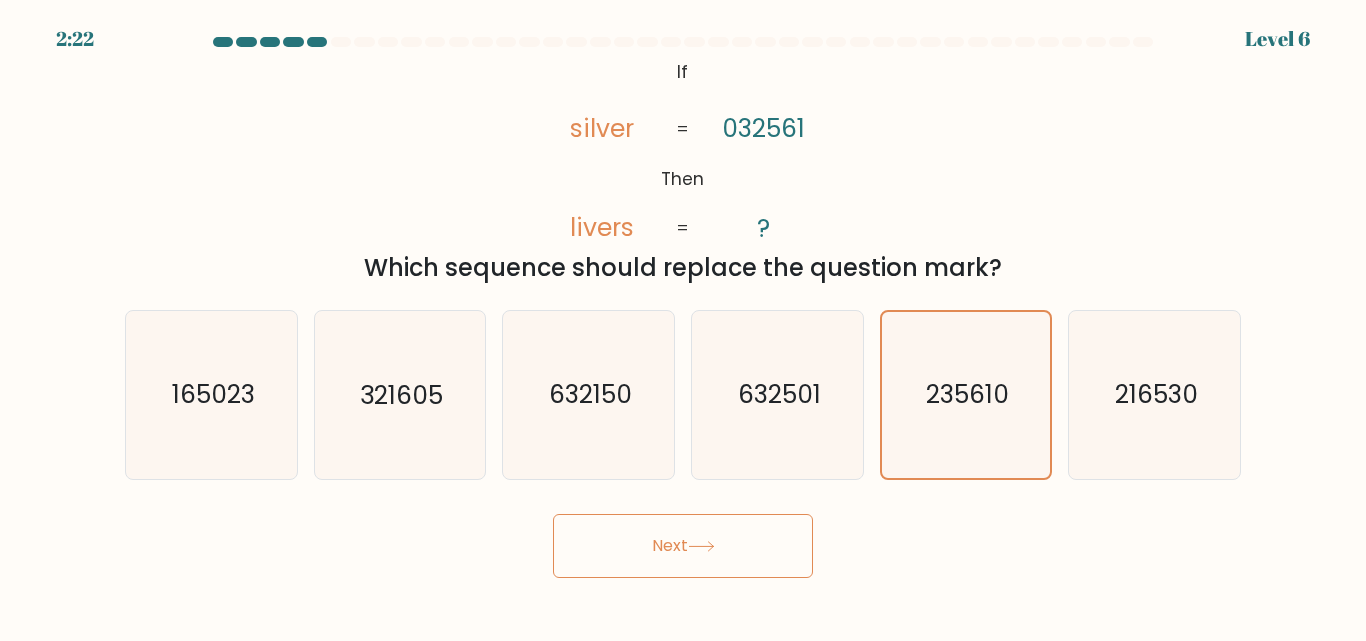 click 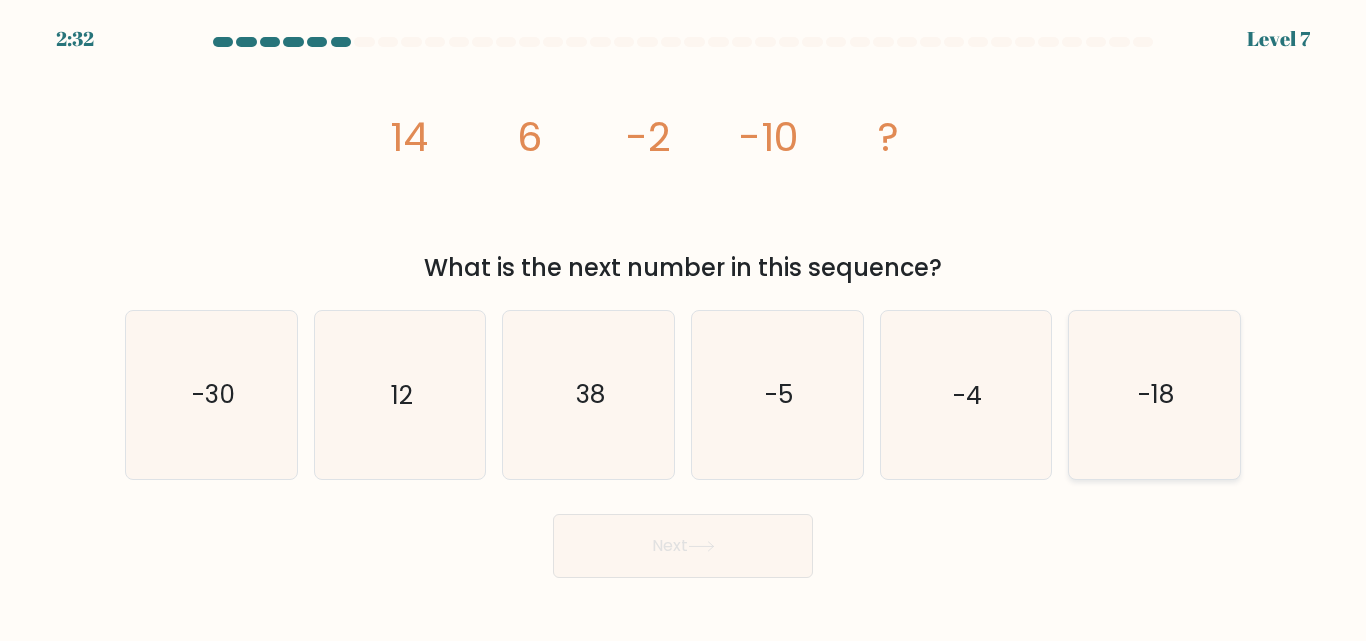 click on "-18" 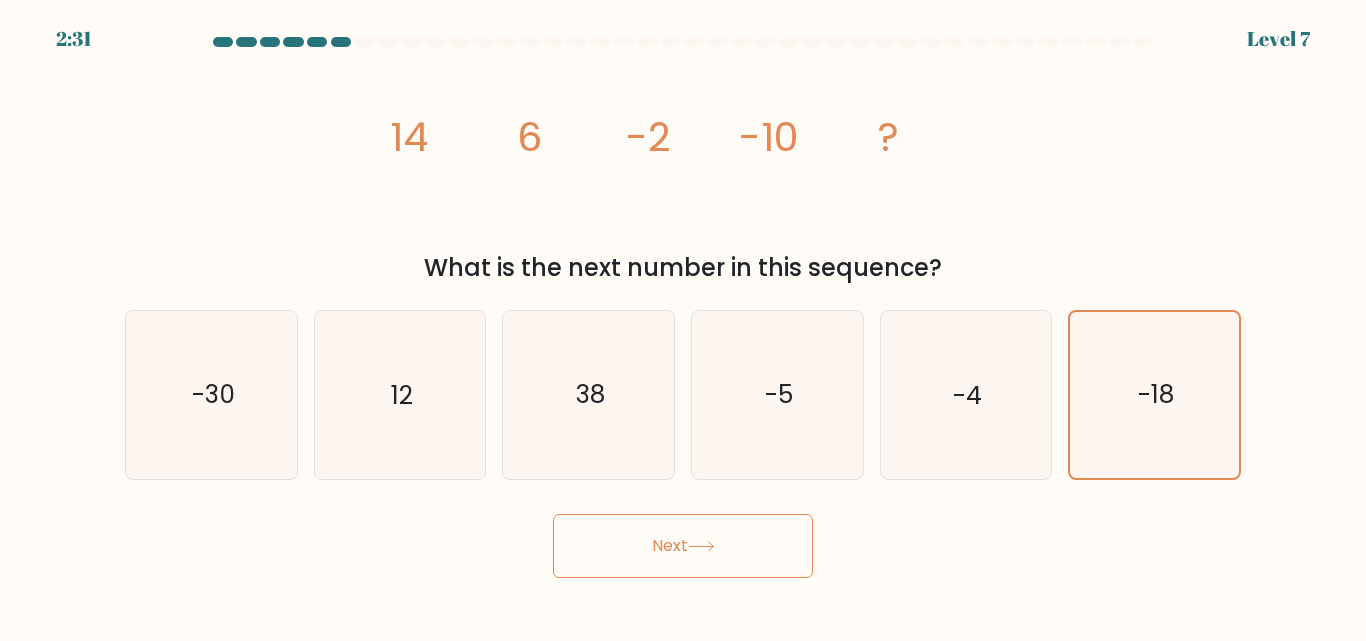 click on "Next" at bounding box center (683, 541) 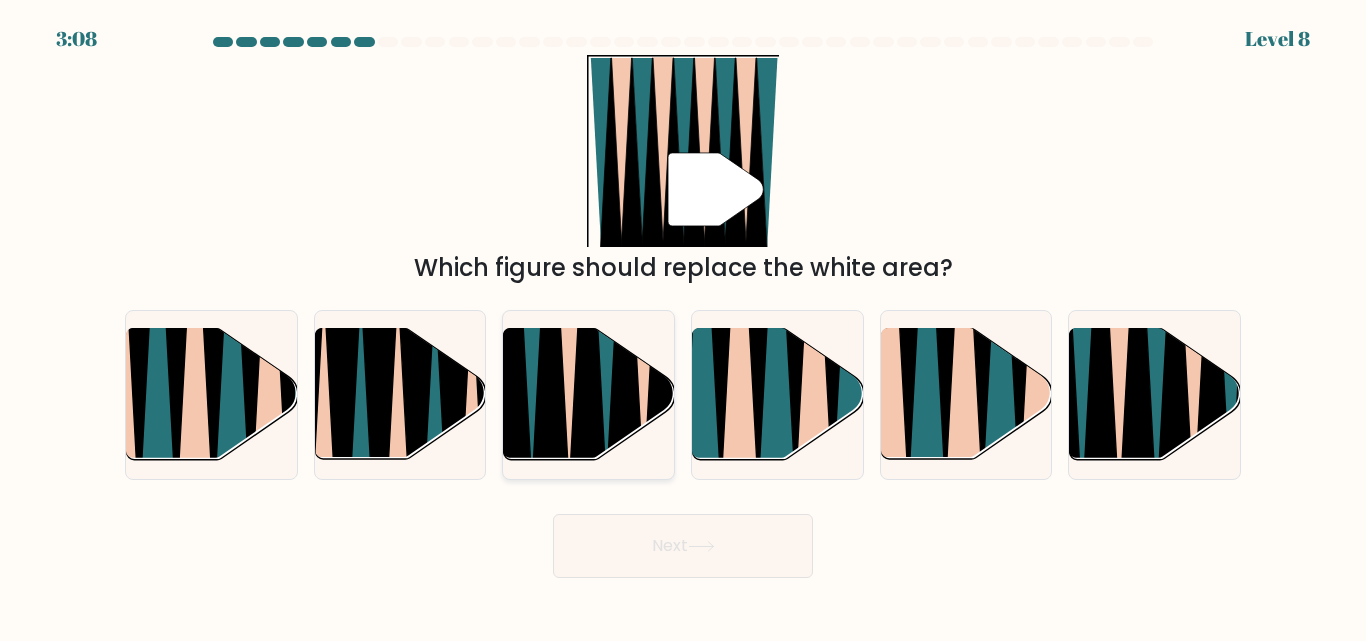 click 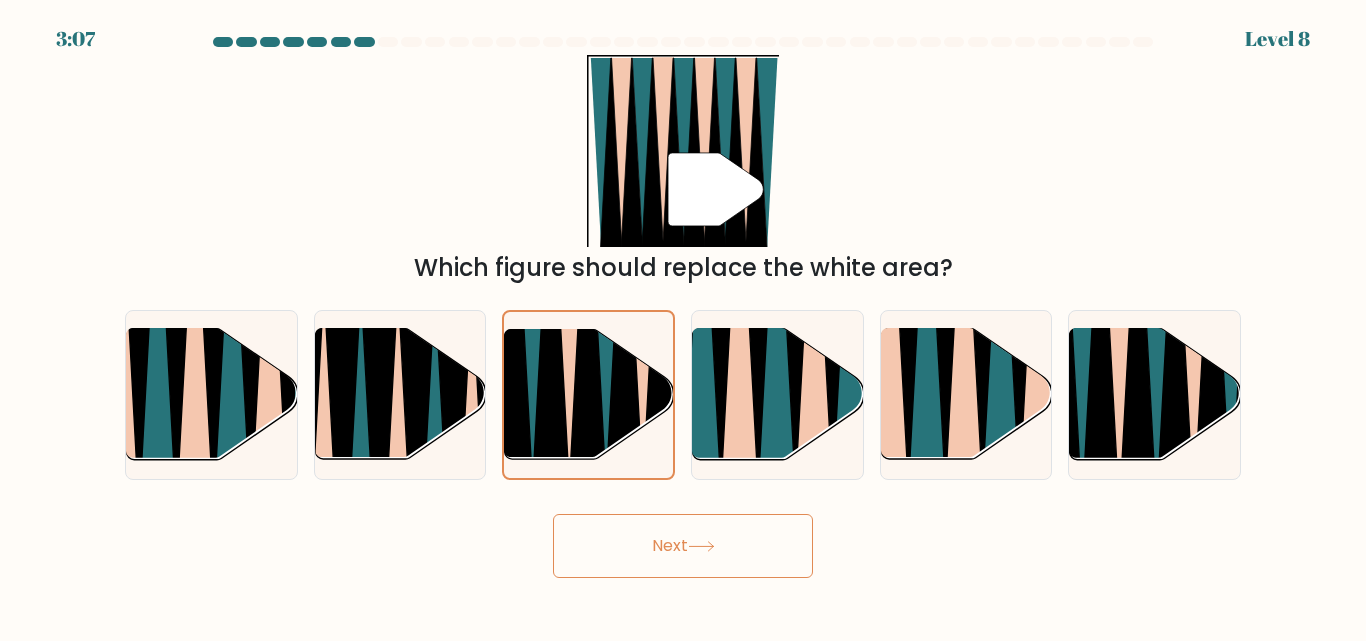 click on "Next" at bounding box center [683, 546] 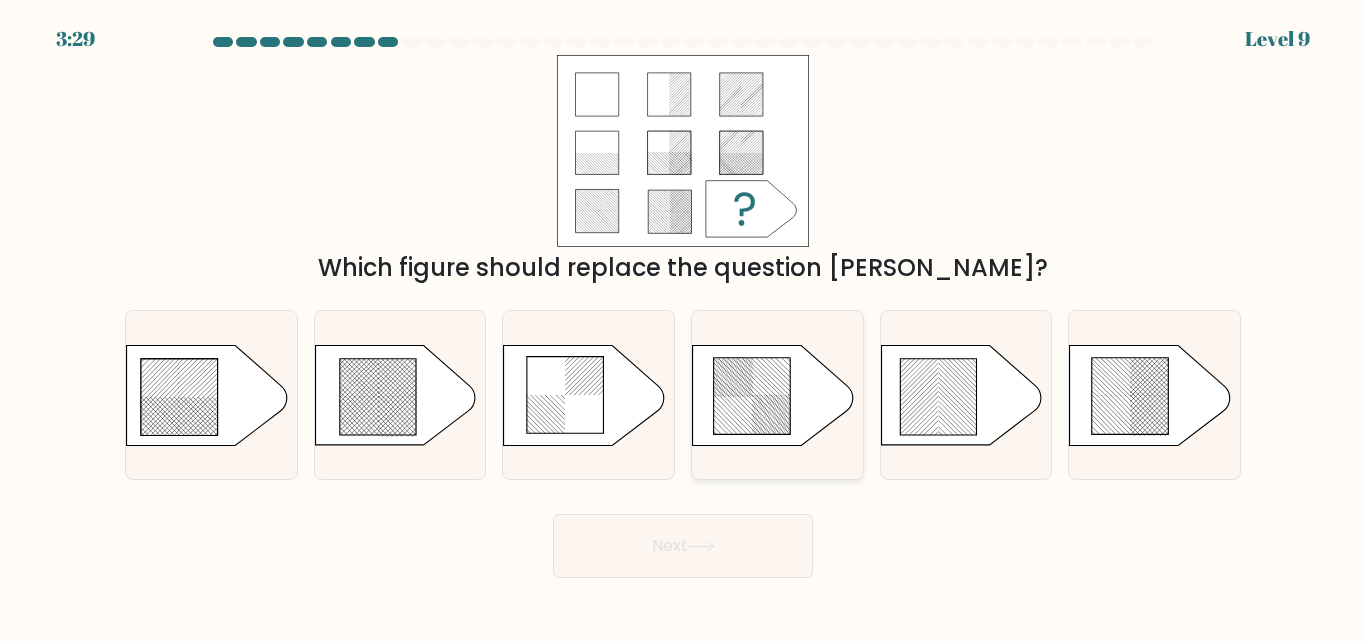 click 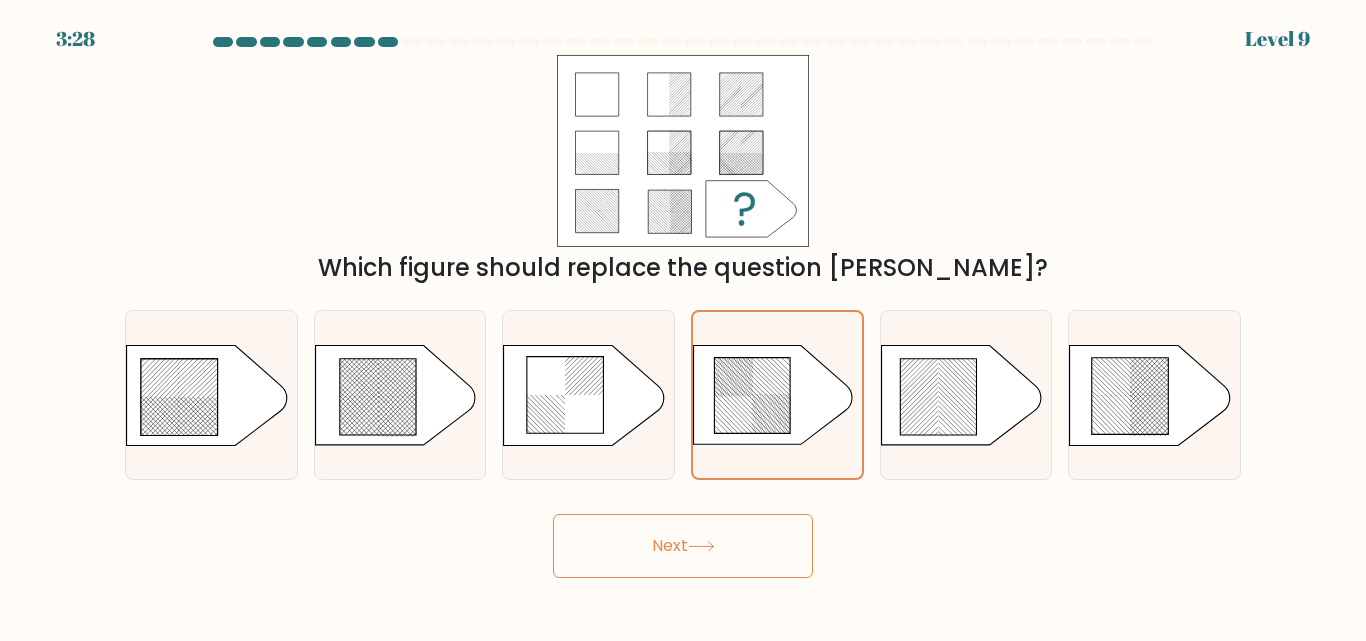 click 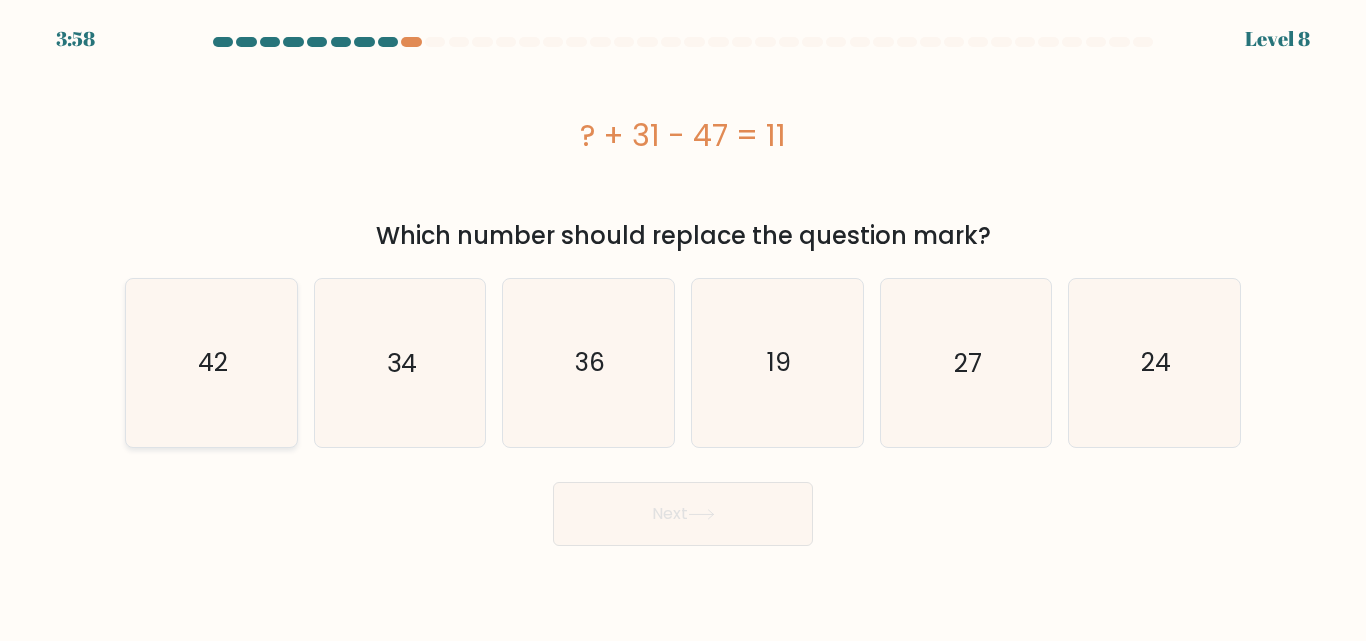 click on "42" 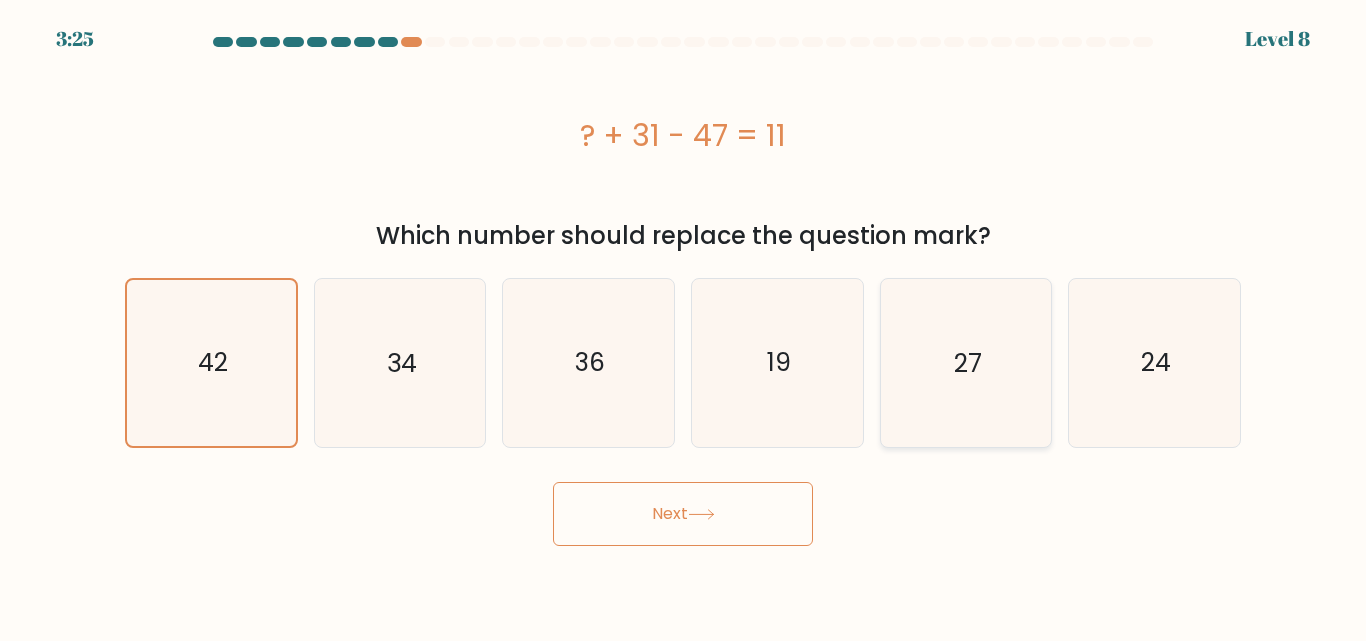 click on "27" 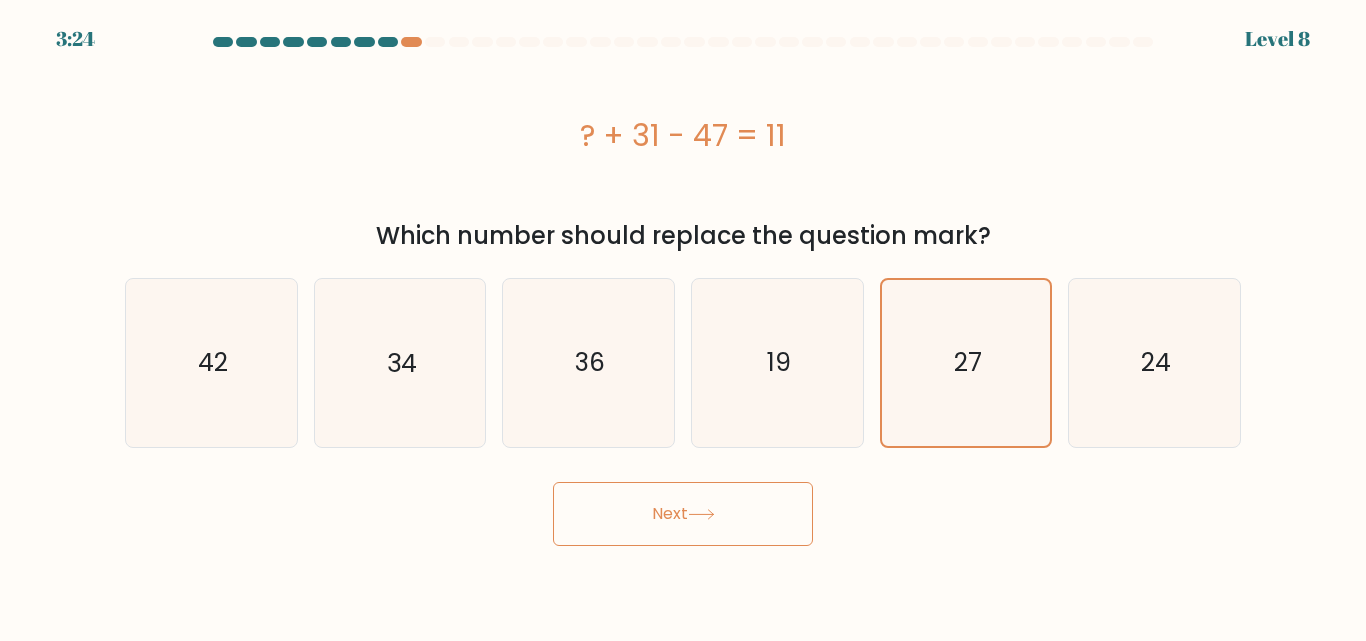 click on "Next" at bounding box center (683, 514) 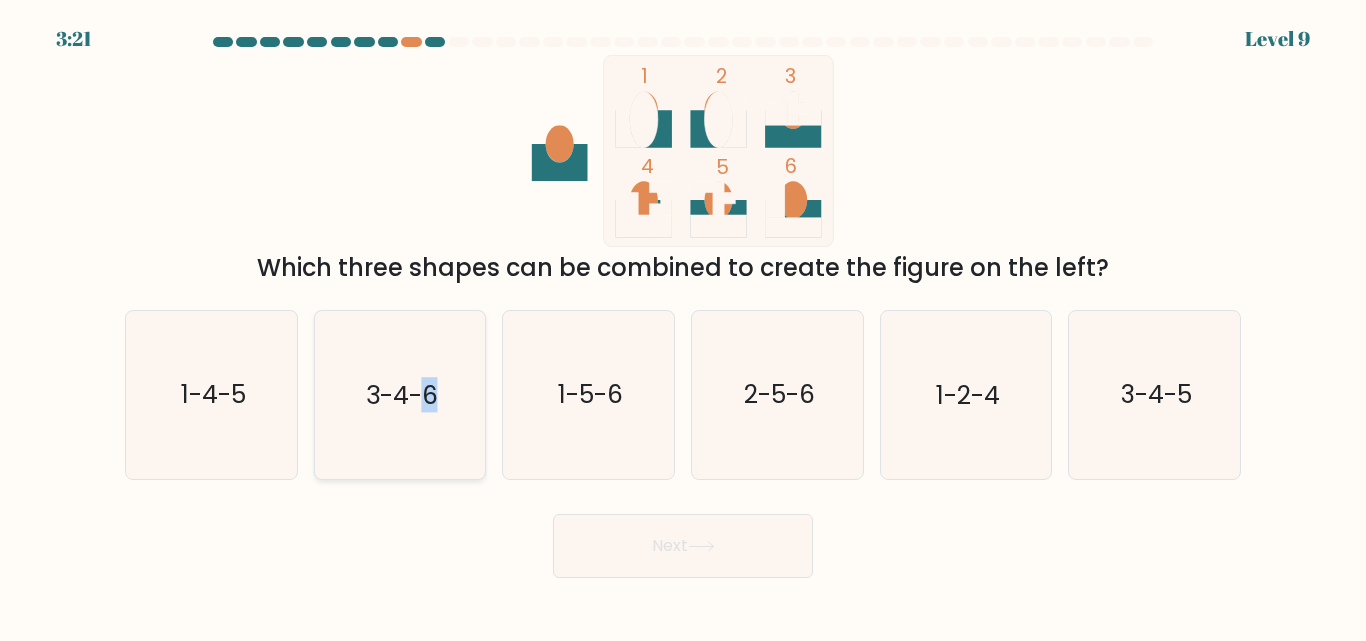 click on "3-4-6" 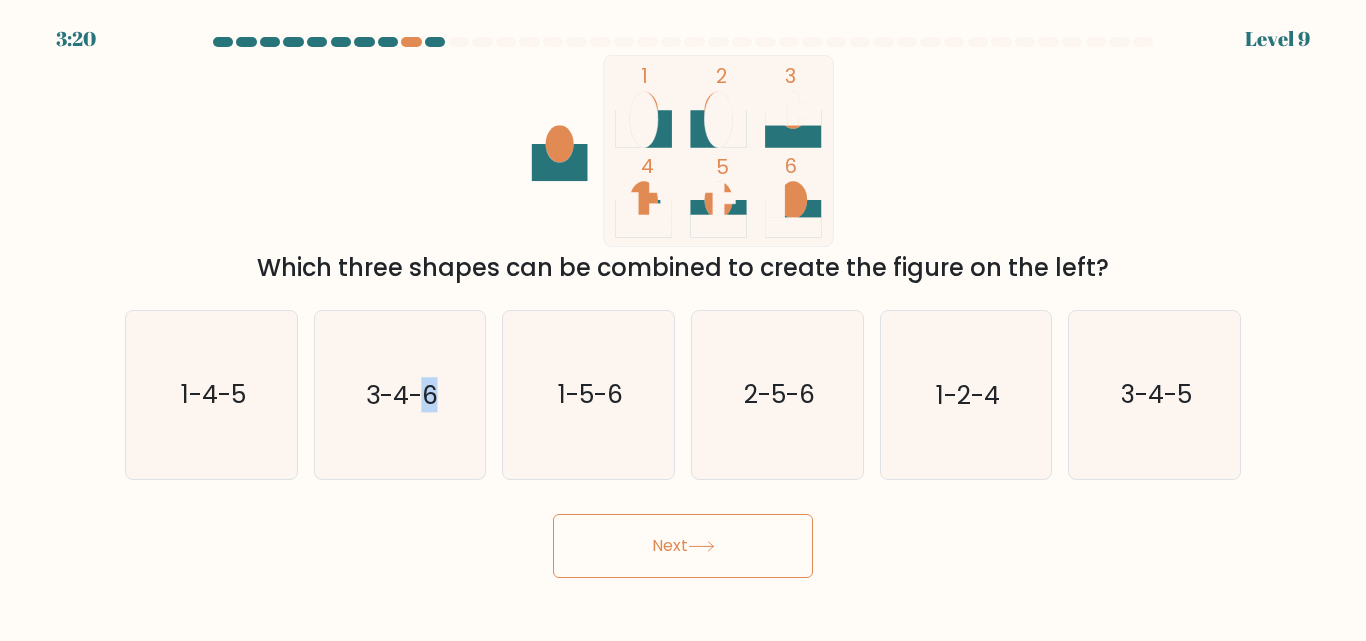 click on "Next" at bounding box center (683, 546) 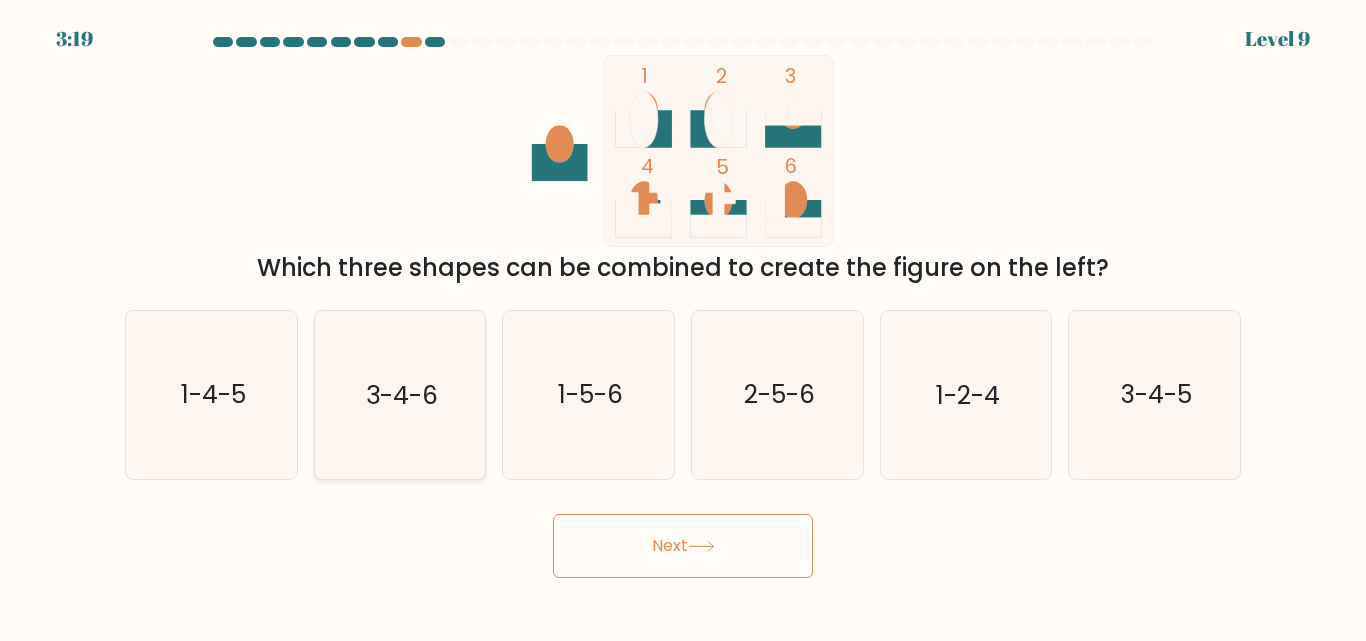 click on "3-4-6" 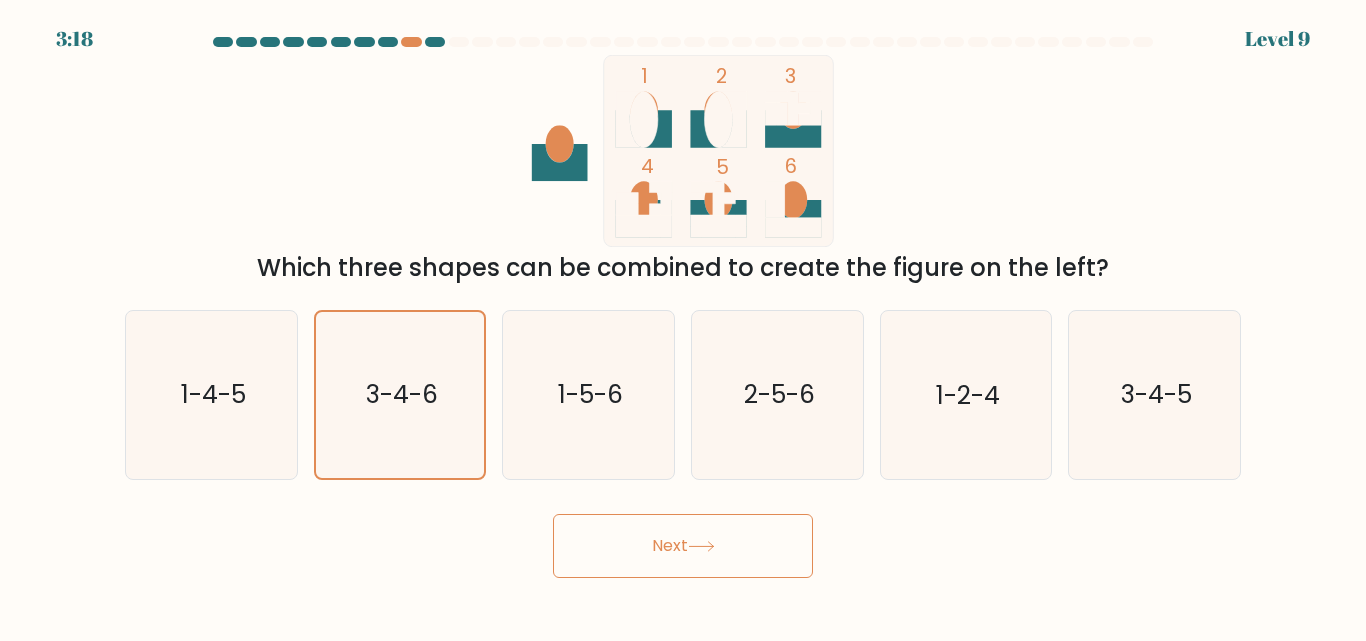 click on "Next" at bounding box center [683, 546] 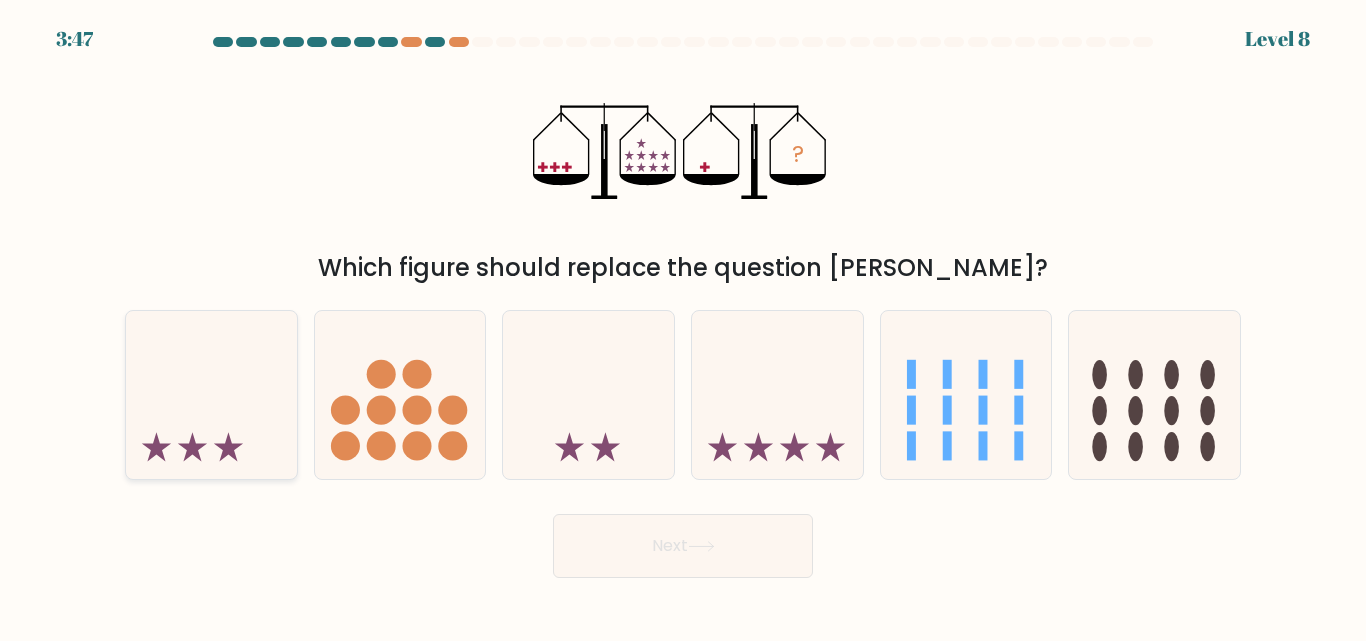 click 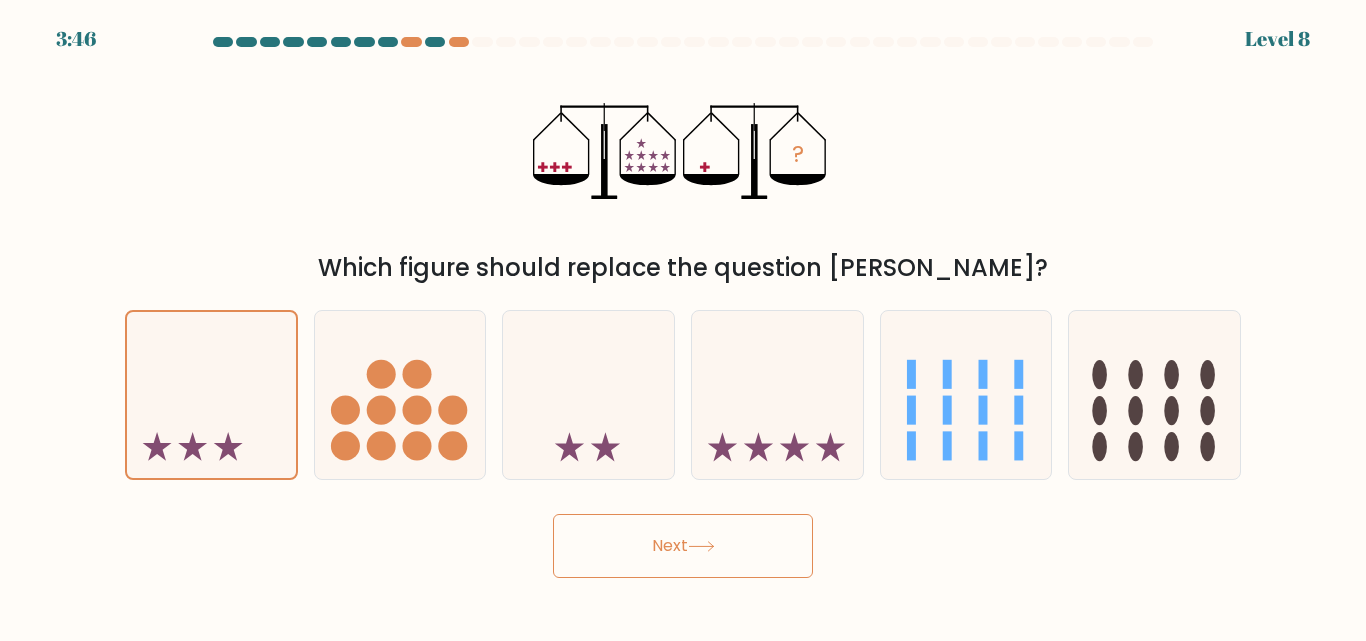 click on "Next" at bounding box center (683, 546) 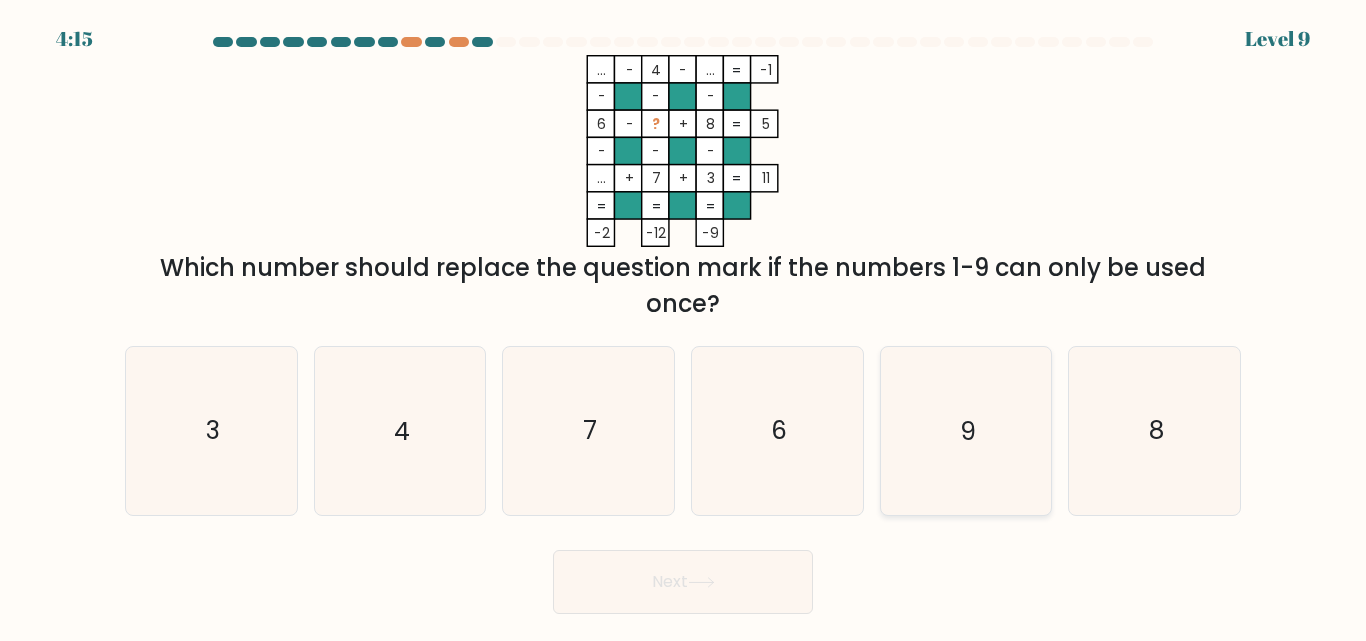 click on "9" 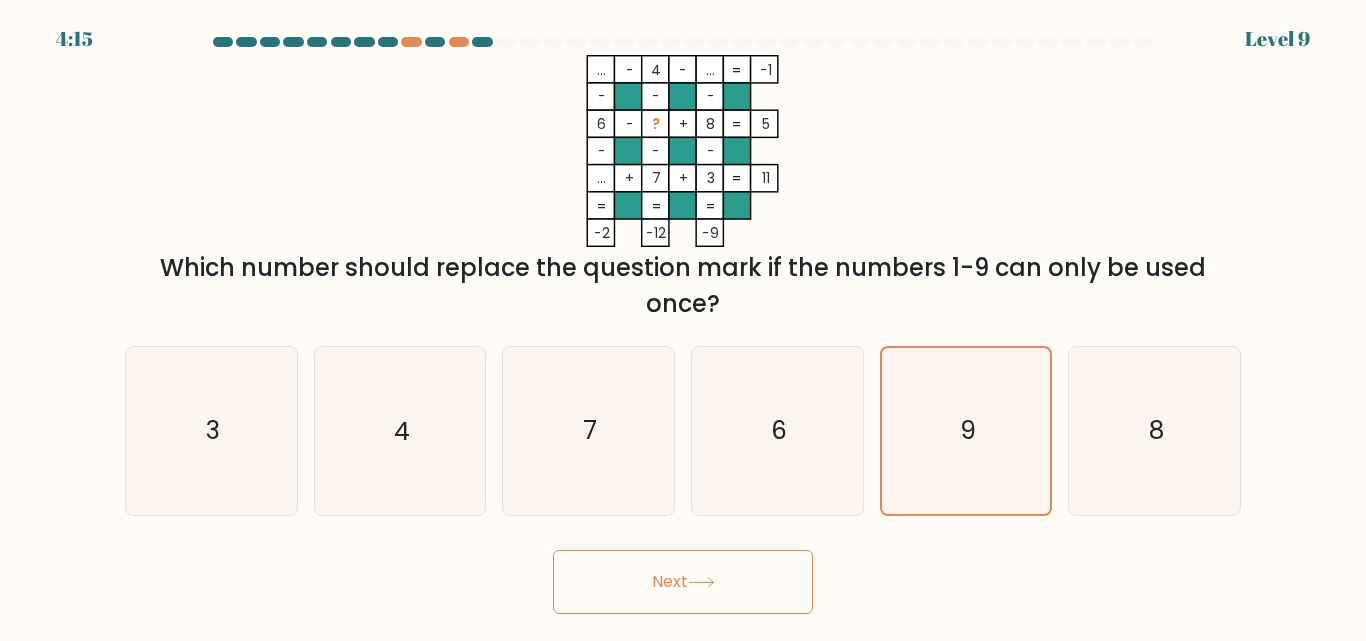 click on "Next" at bounding box center (683, 582) 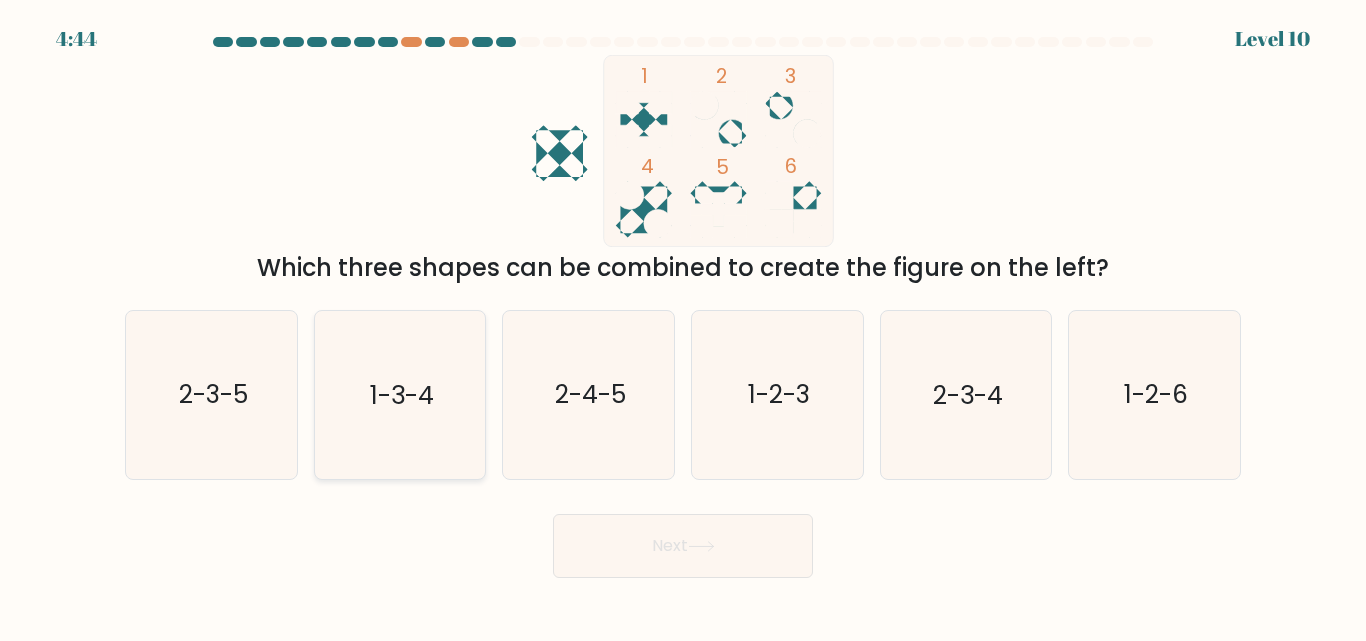 click on "1-3-4" 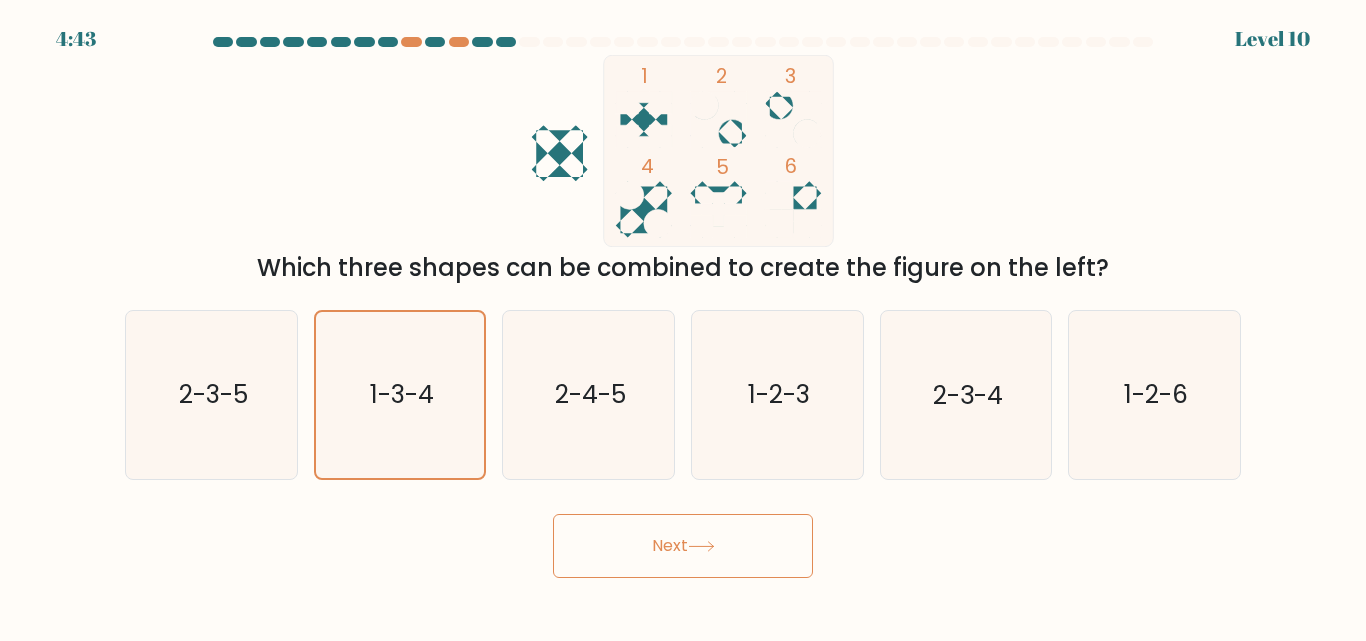 click on "Next" at bounding box center [683, 546] 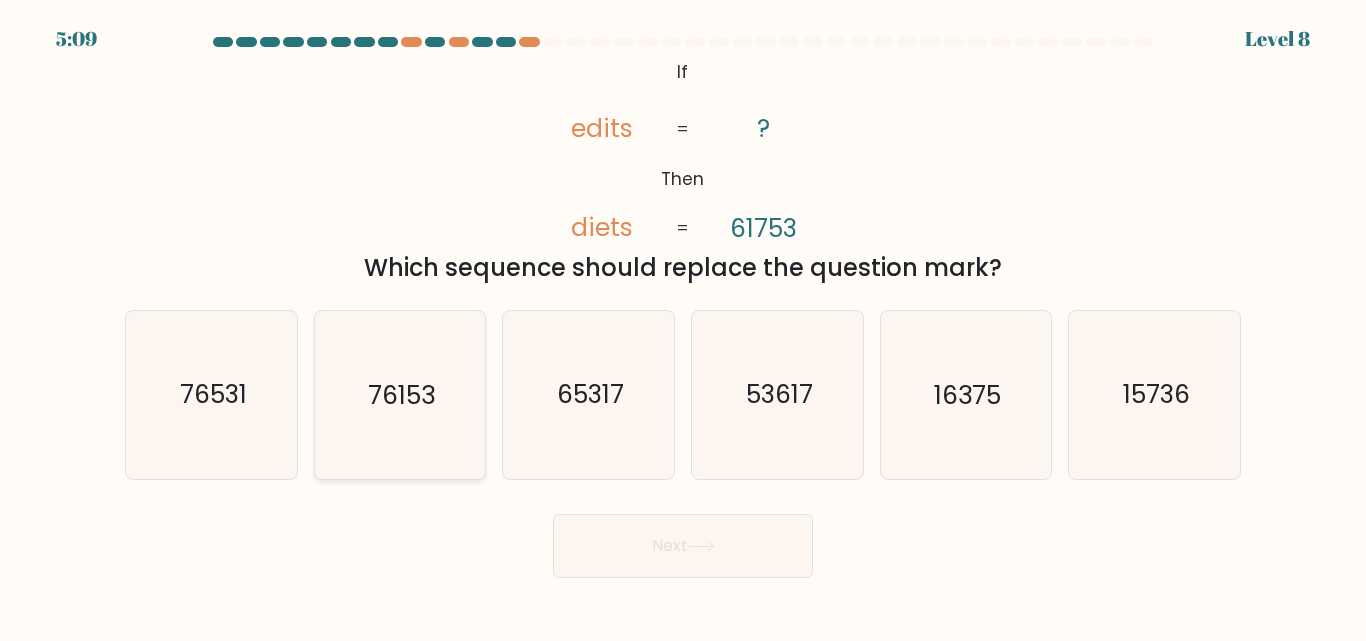click on "76153" 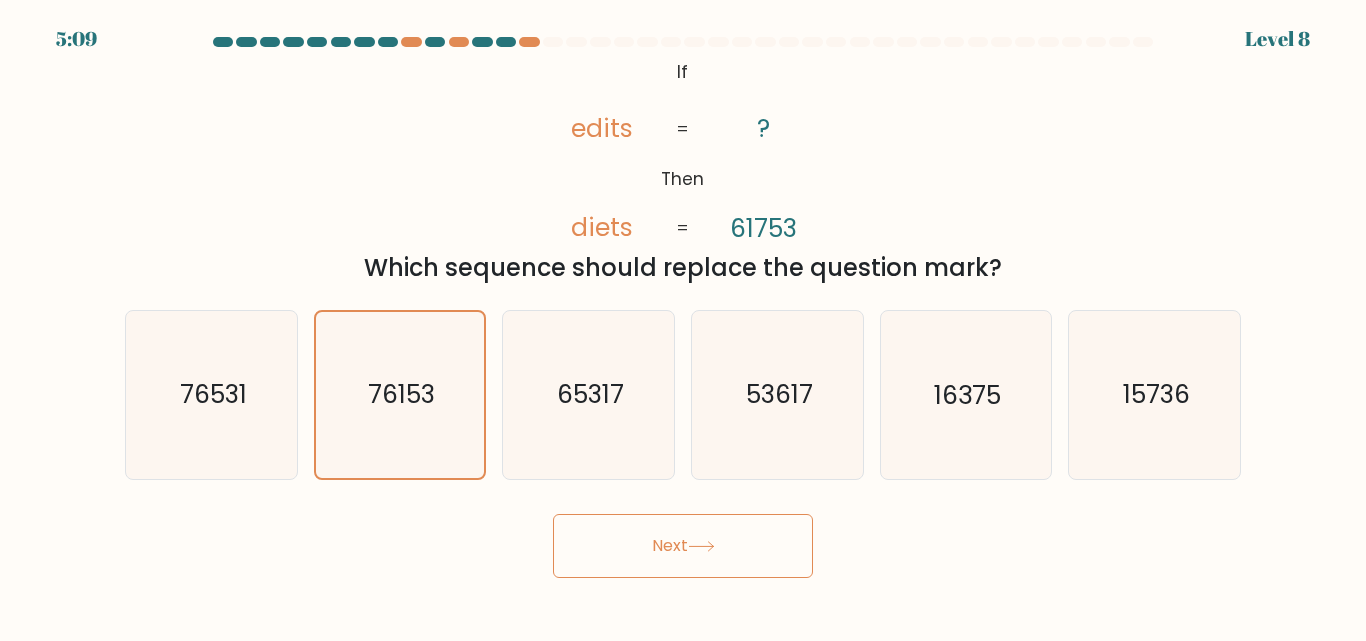 click on "Next" at bounding box center (683, 546) 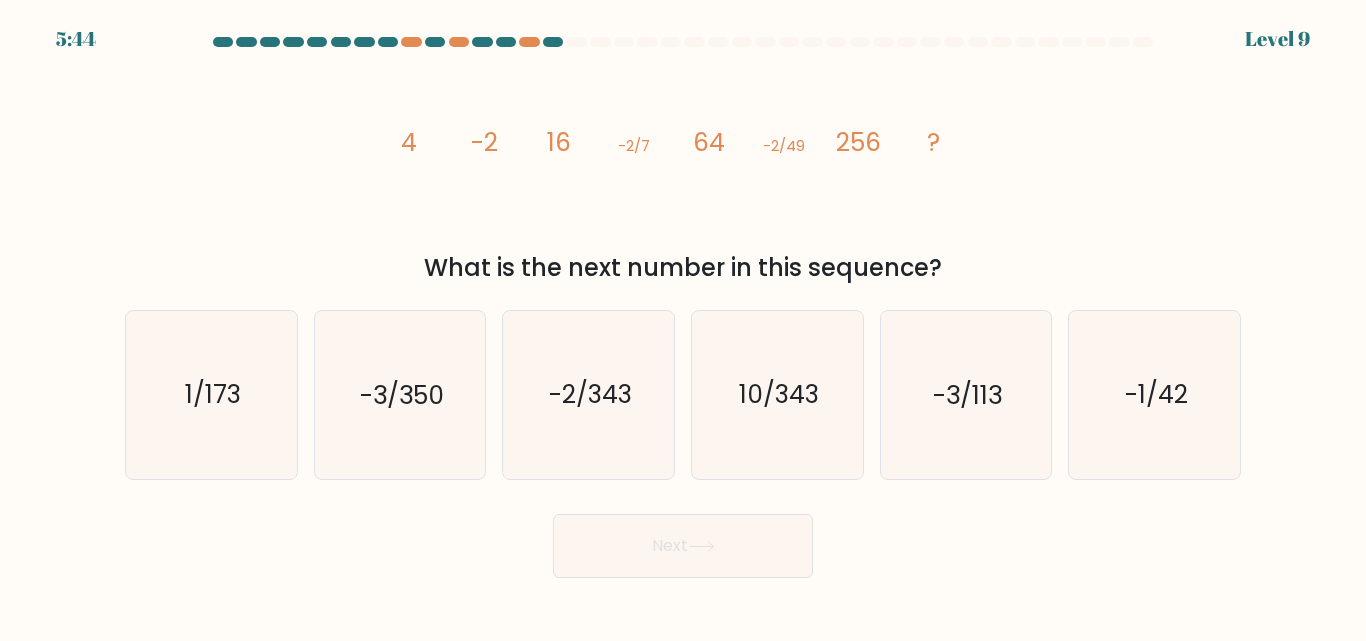 drag, startPoint x: 401, startPoint y: 133, endPoint x: 956, endPoint y: 269, distance: 571.42017 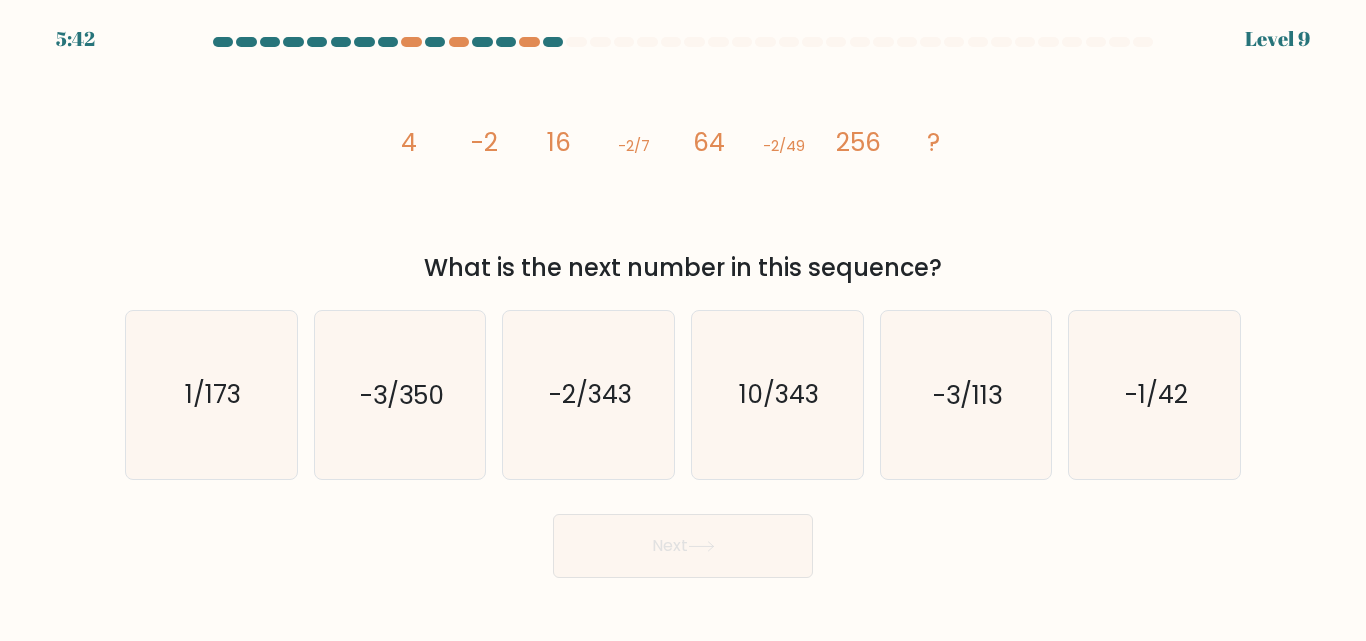 copy on "4
-2
16
-2/7
64
-2/49
256
?
What is the next number in this sequence?" 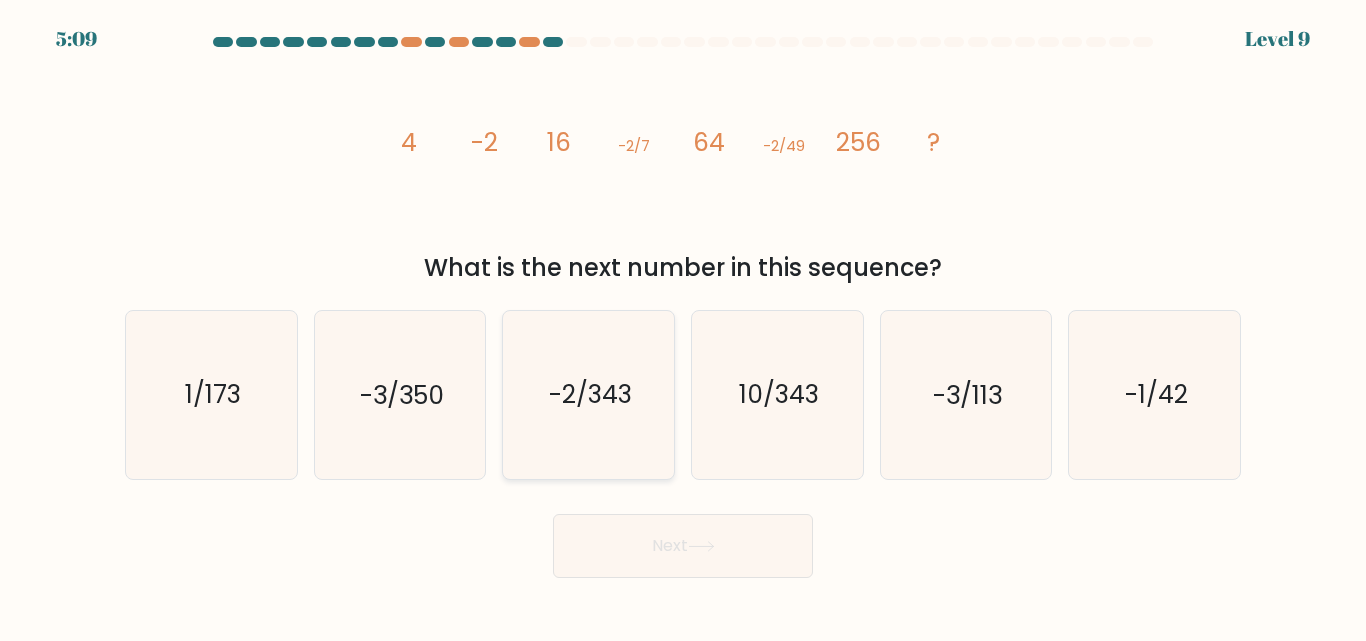 click on "-2/343" 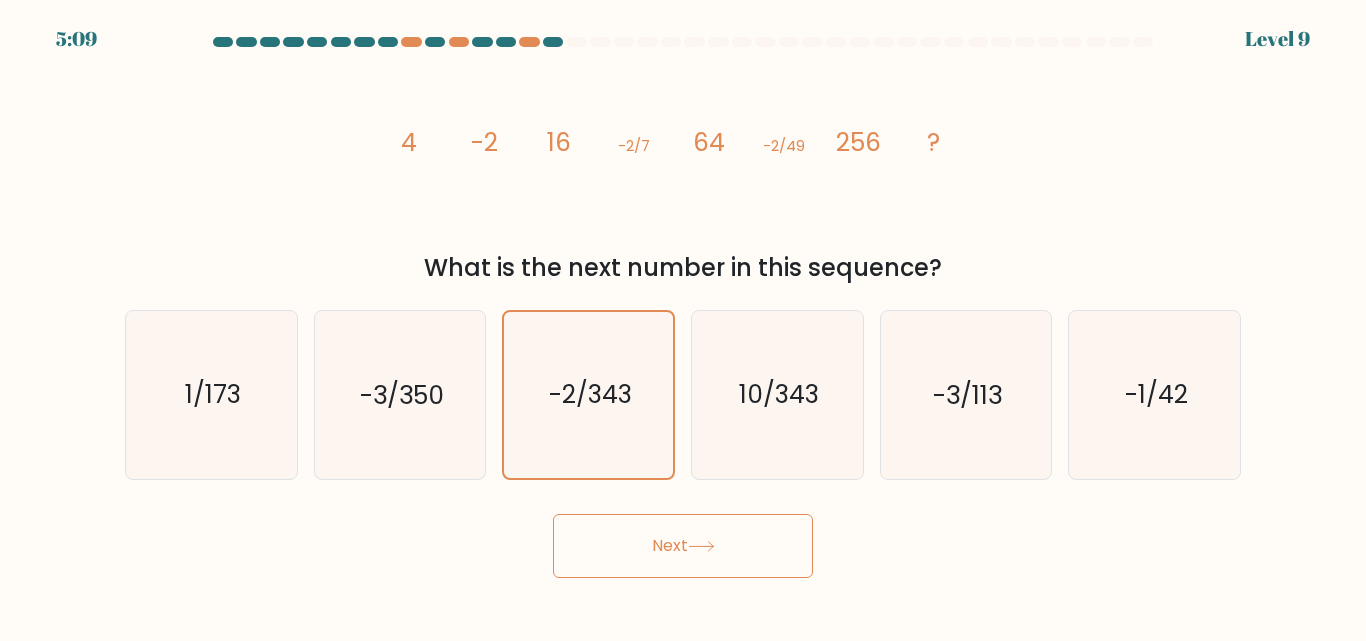 click on "Next" at bounding box center [683, 546] 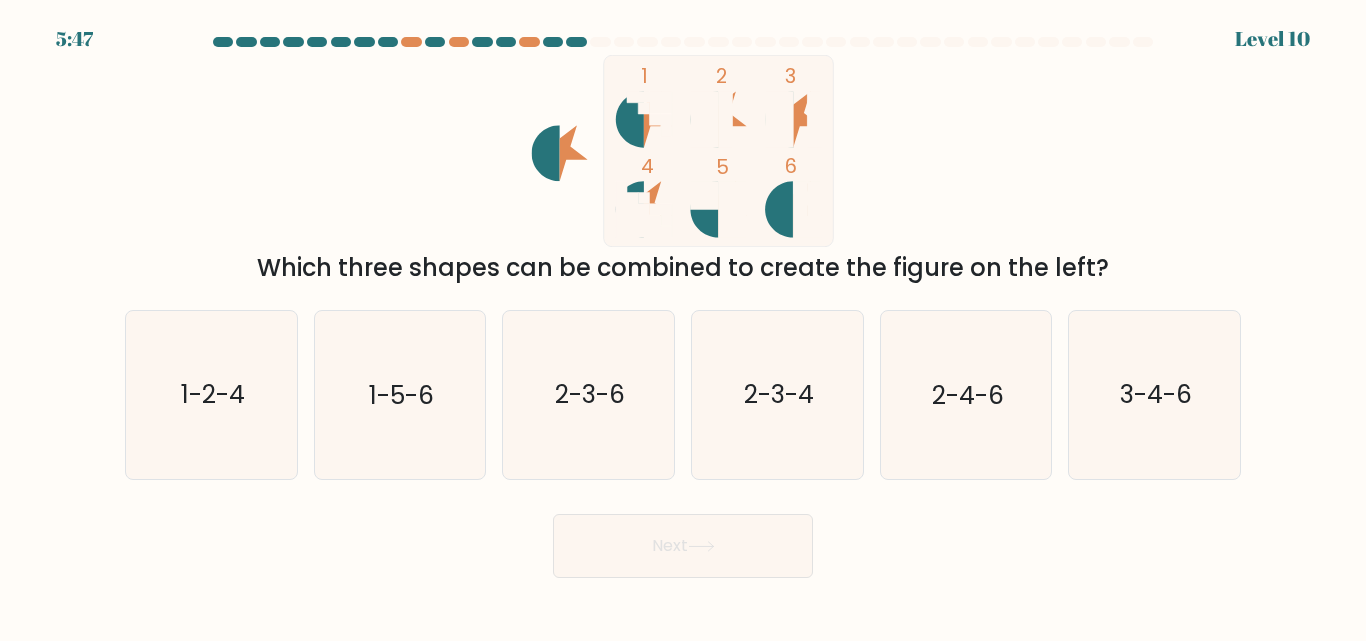 drag, startPoint x: 587, startPoint y: 54, endPoint x: 1115, endPoint y: 267, distance: 569.34436 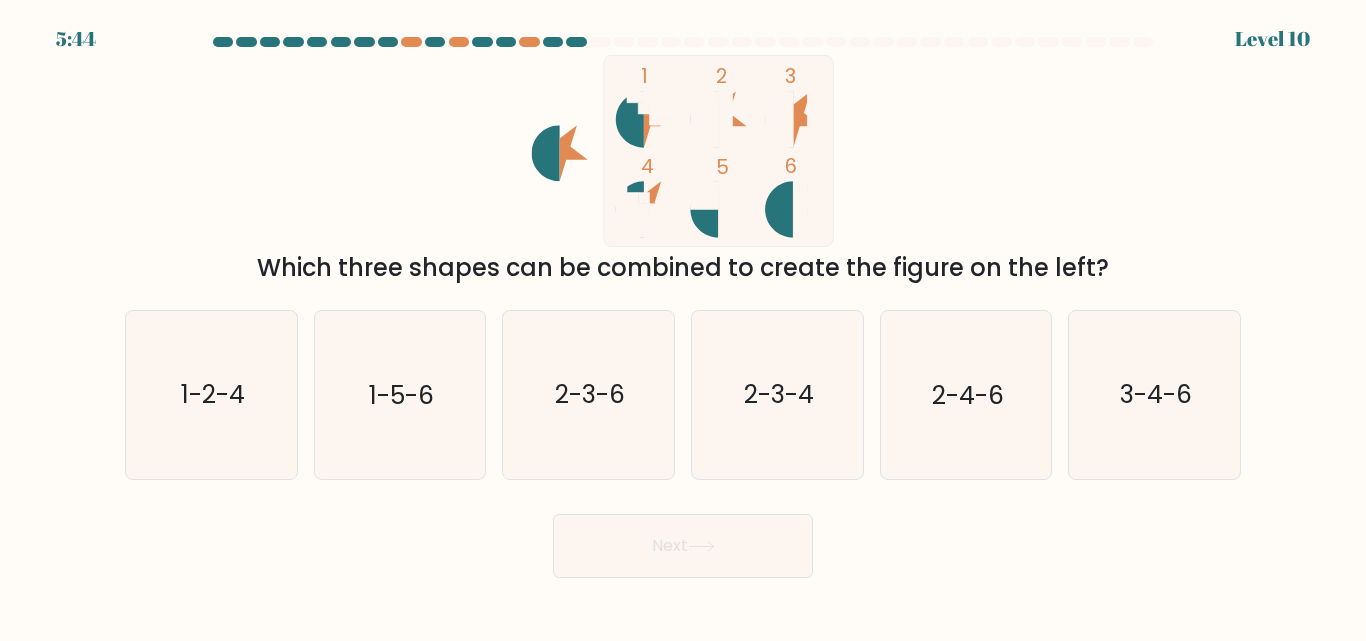 drag, startPoint x: 627, startPoint y: 164, endPoint x: 947, endPoint y: 151, distance: 320.26395 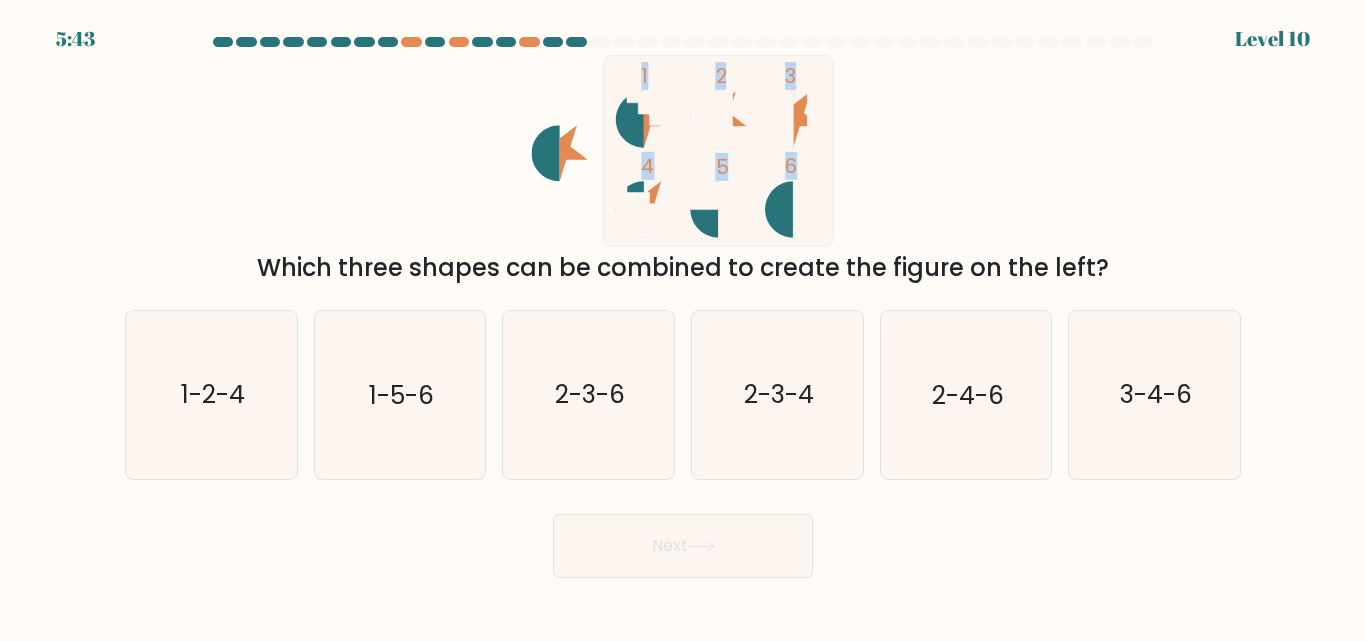 drag, startPoint x: 497, startPoint y: 82, endPoint x: 836, endPoint y: 234, distance: 371.51715 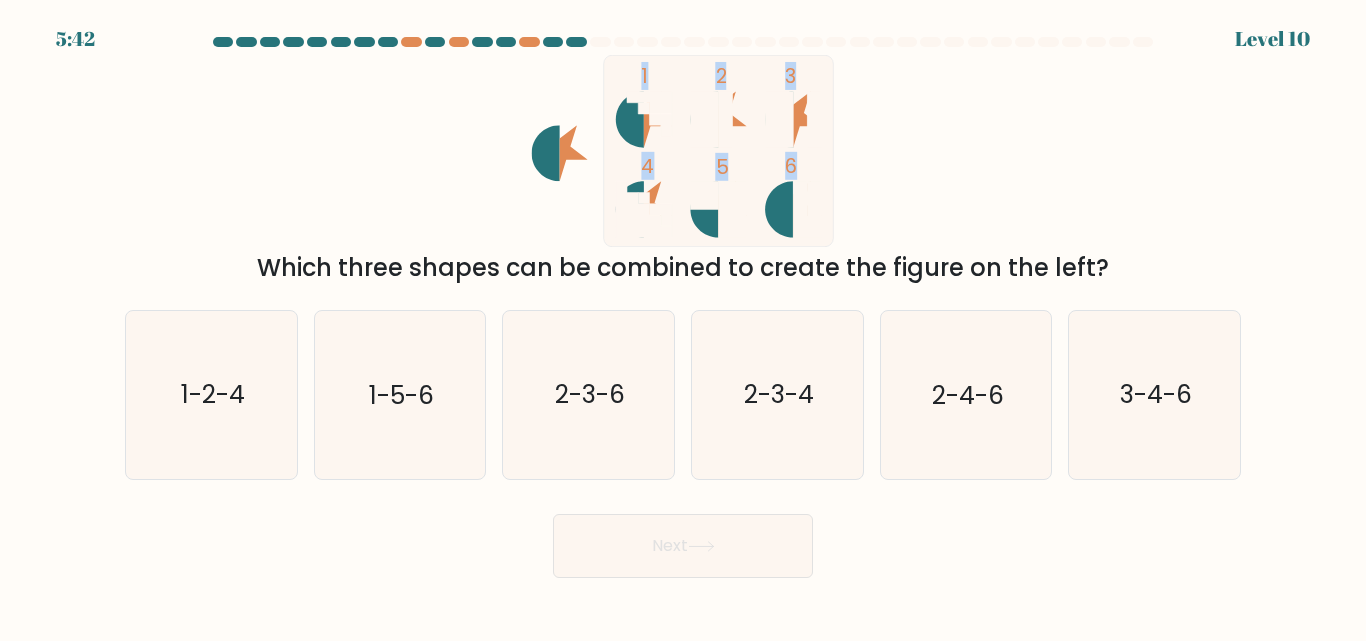click on "1
2
3
4
5
6
Which three shapes can be combined to create the figure on the left?" at bounding box center (683, 170) 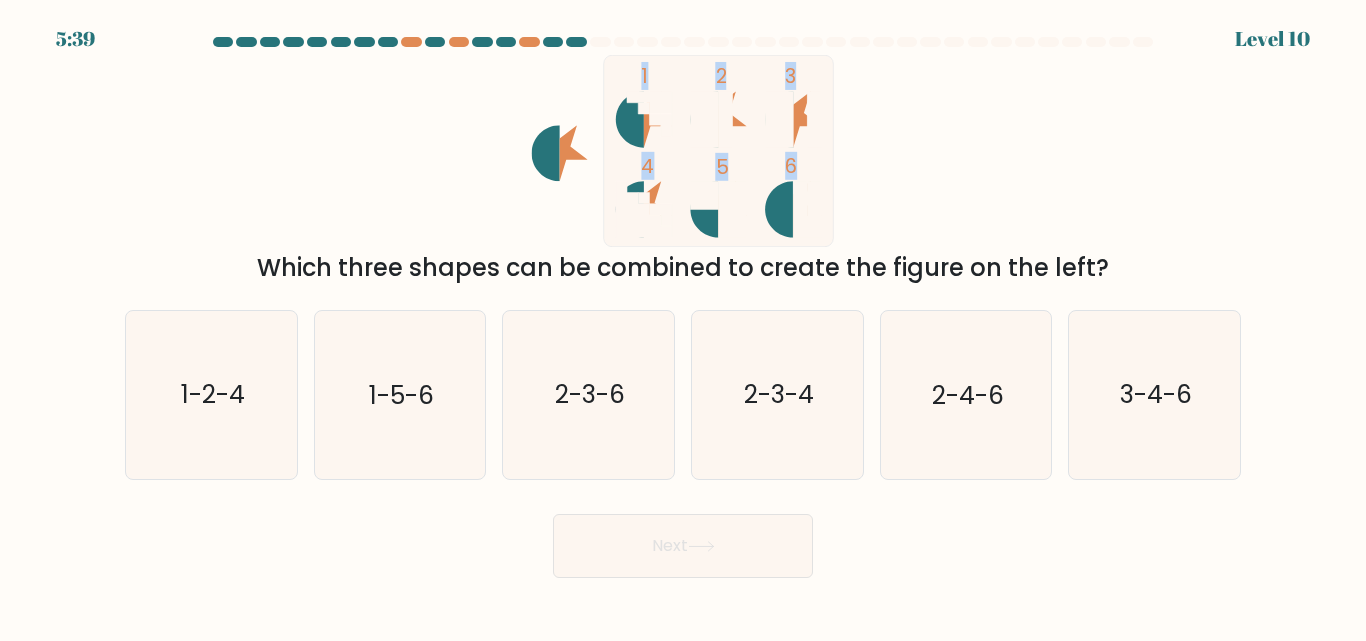 drag, startPoint x: 537, startPoint y: 56, endPoint x: 901, endPoint y: 204, distance: 392.93765 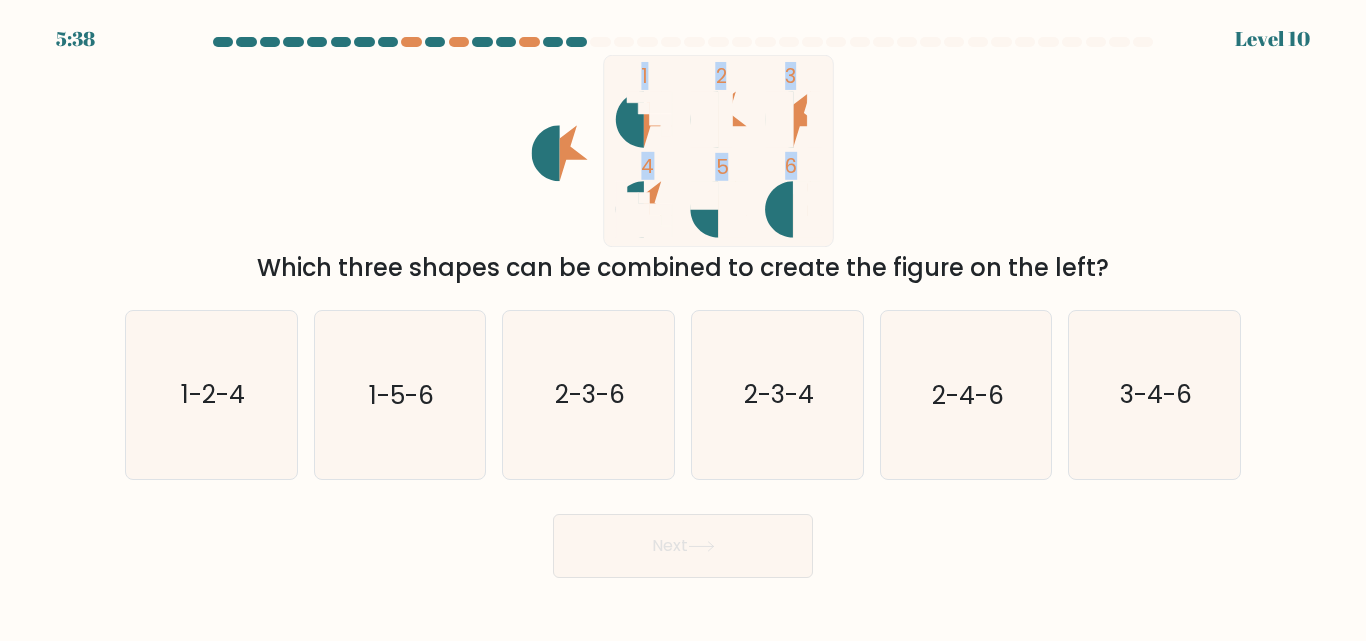 copy on "1
2
3
4
5
6" 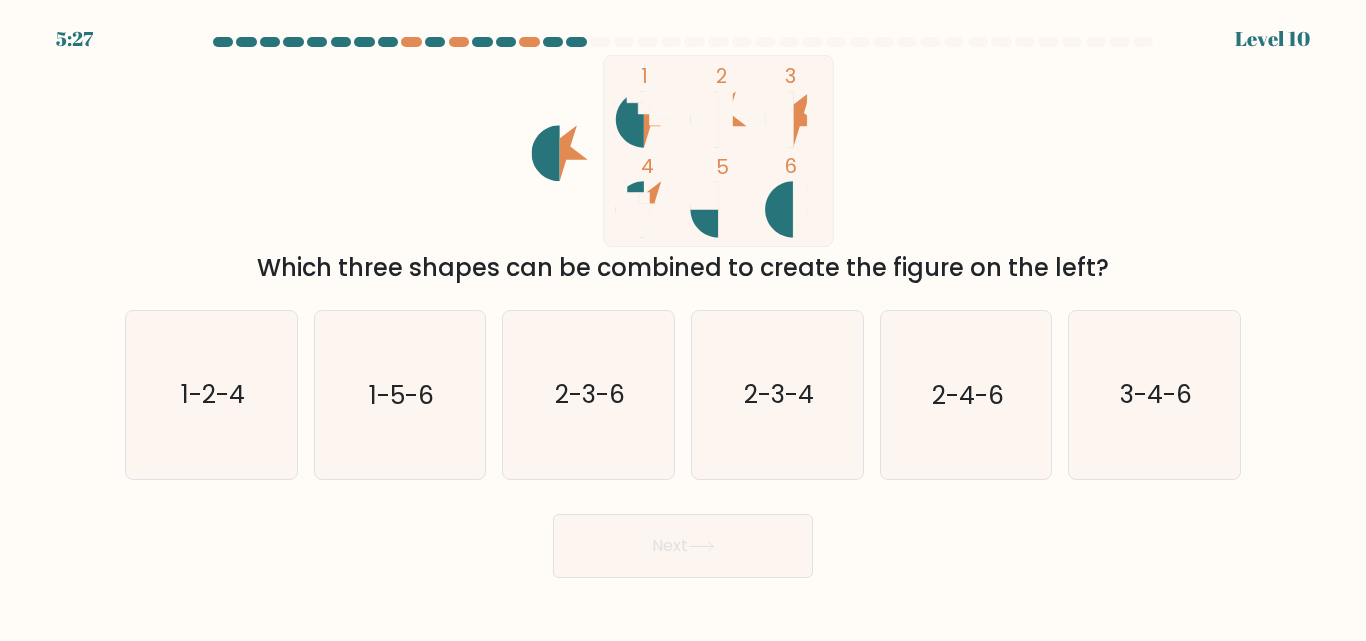 click 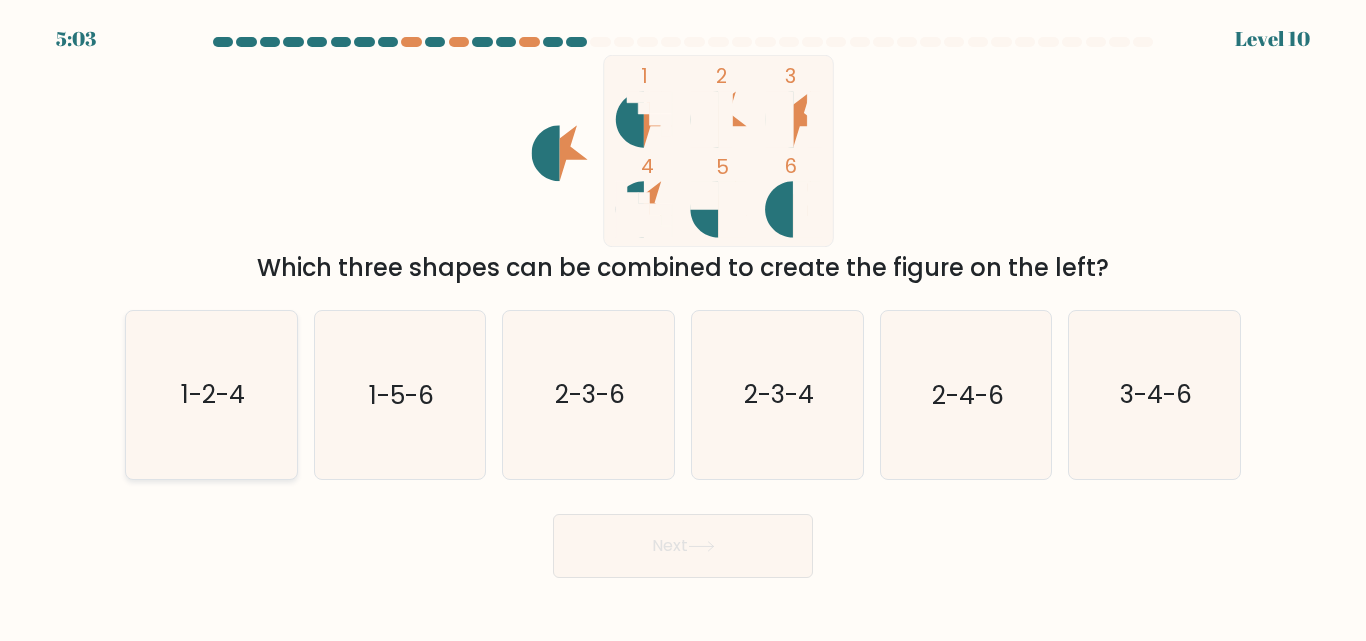 click on "1-2-4" 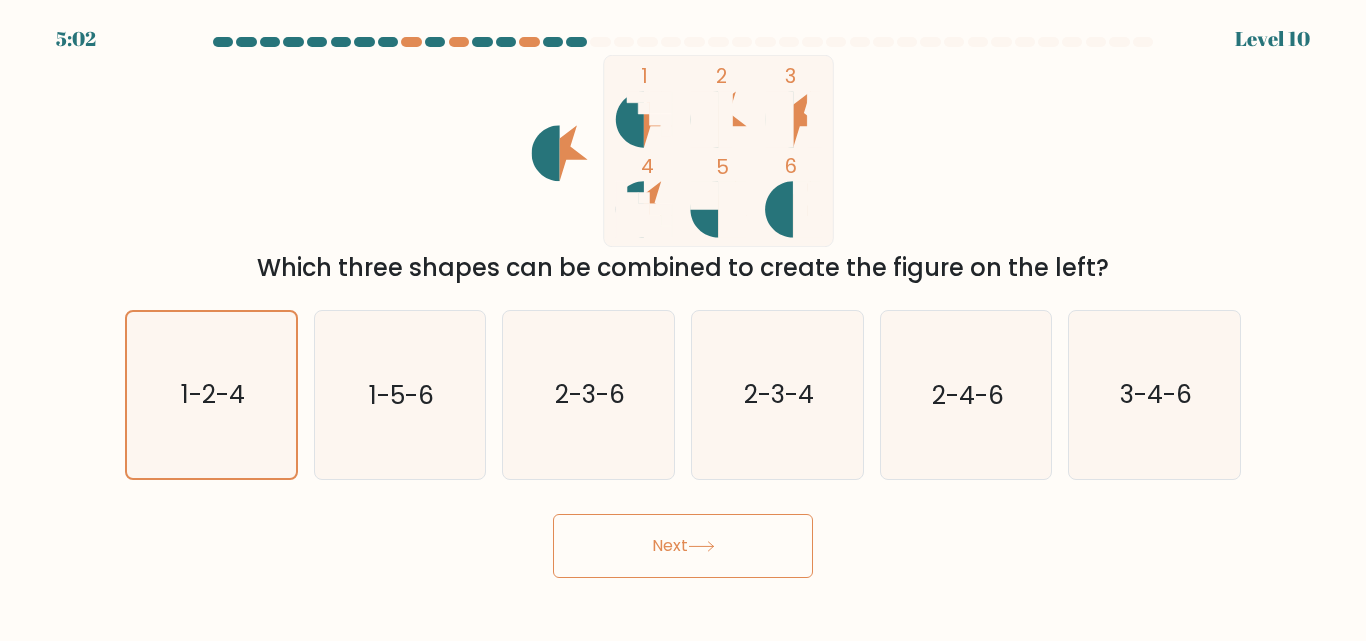 click on "Next" at bounding box center [683, 546] 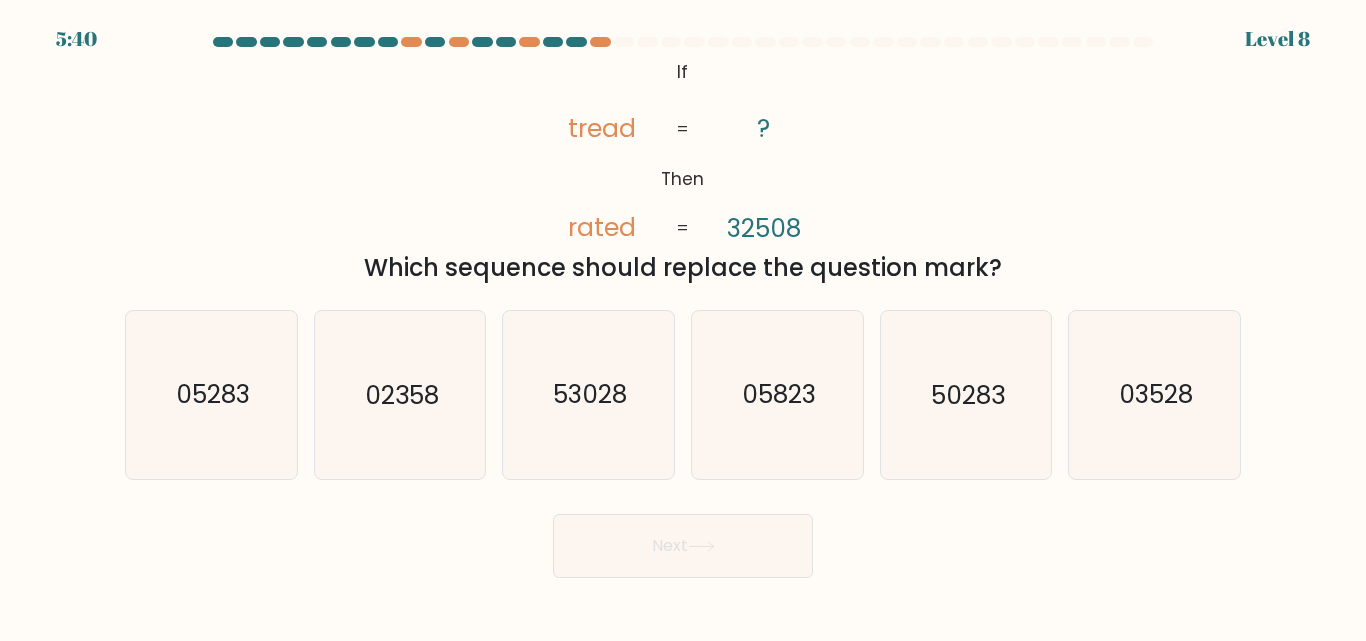 drag, startPoint x: 669, startPoint y: 68, endPoint x: 917, endPoint y: 232, distance: 297.32138 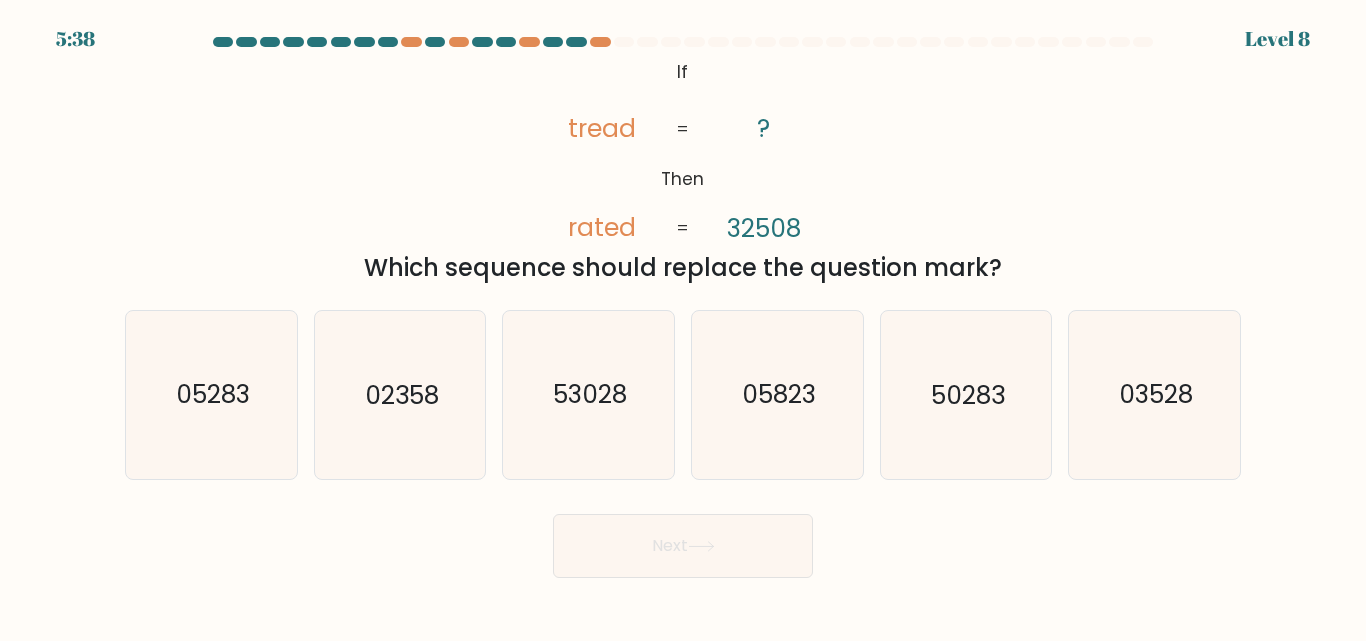 copy on "If       Then       tread       rated       ?       32508       =       =
Which sequence should replace the question mark?" 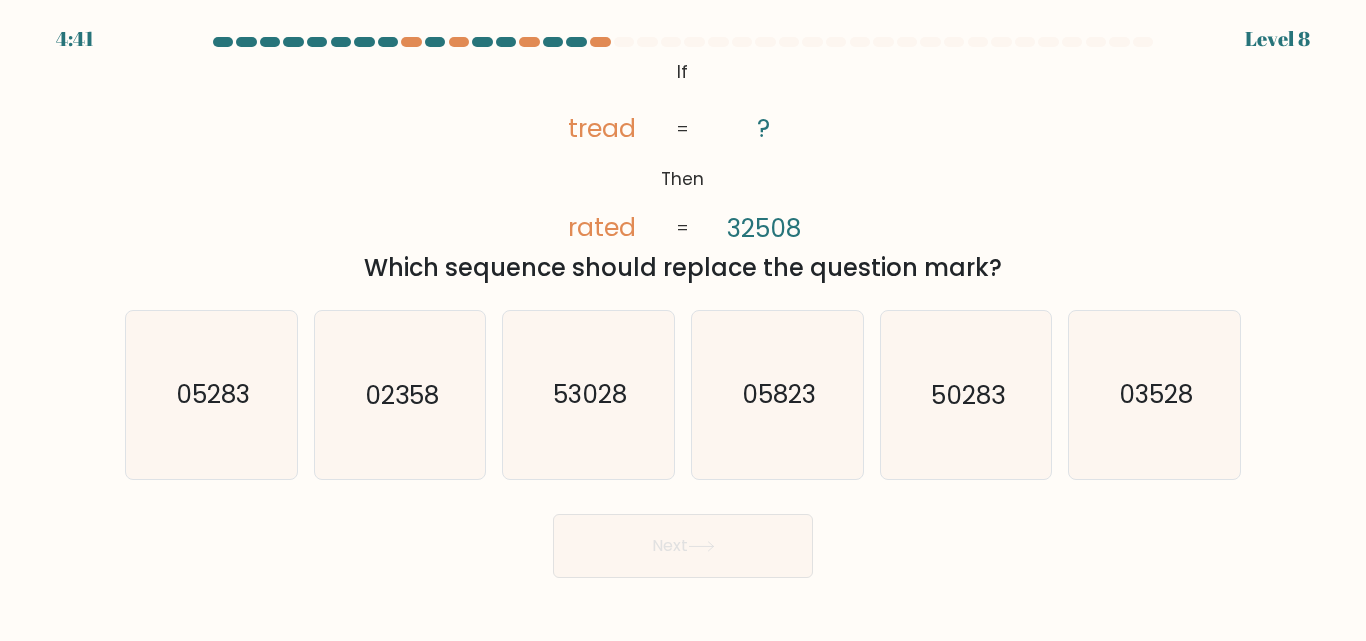 click on "@import url('https://fonts.googleapis.com/css?family=Abril+Fatface:400,100,100italic,300,300italic,400italic,500,500italic,700,700italic,900,900italic');           If       Then       tread       rated       ?       32508       =       =
Which sequence should replace the question mark?" at bounding box center [683, 170] 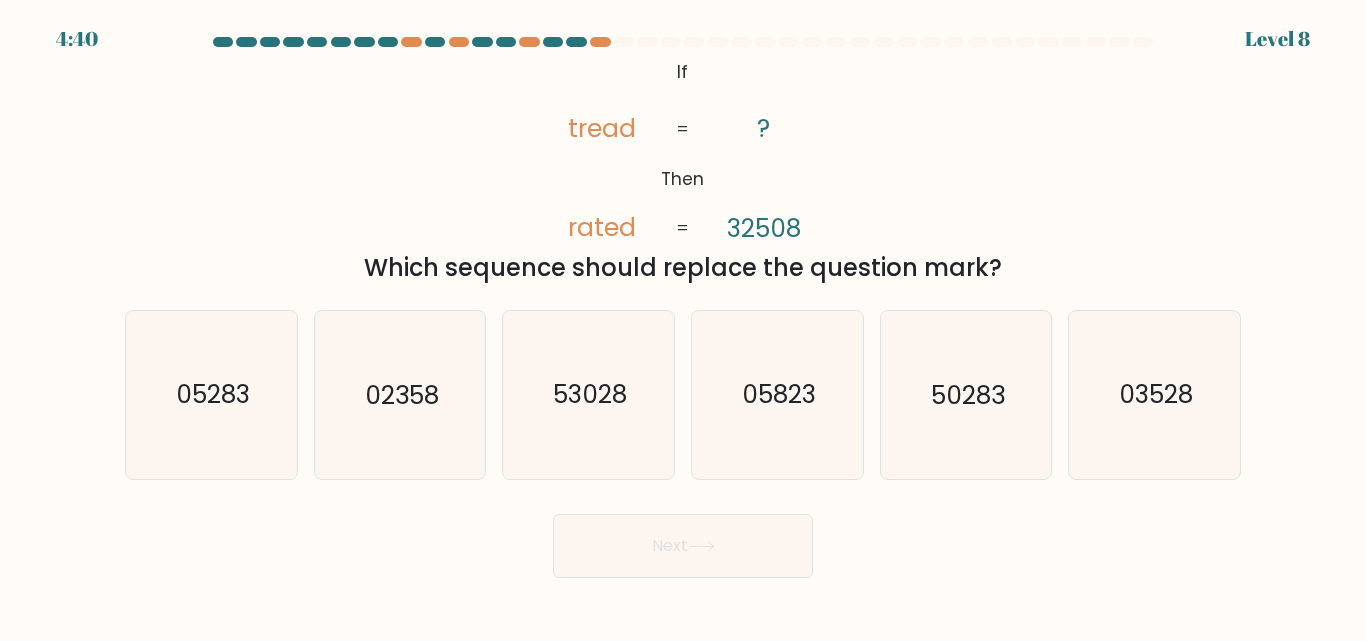 click on "@import url('https://fonts.googleapis.com/css?family=Abril+Fatface:400,100,100italic,300,300italic,400italic,500,500italic,700,700italic,900,900italic');           If       Then       tread       rated       ?       32508       =       =
Which sequence should replace the question mark?" at bounding box center (683, 170) 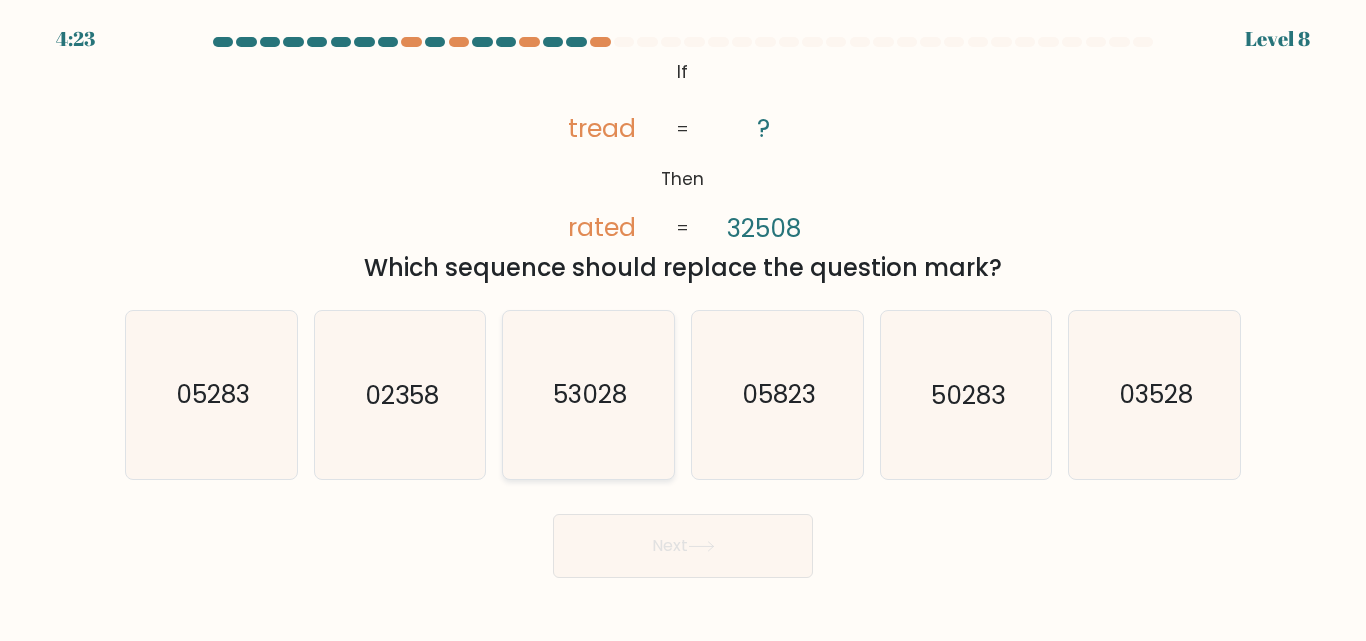 click on "53028" 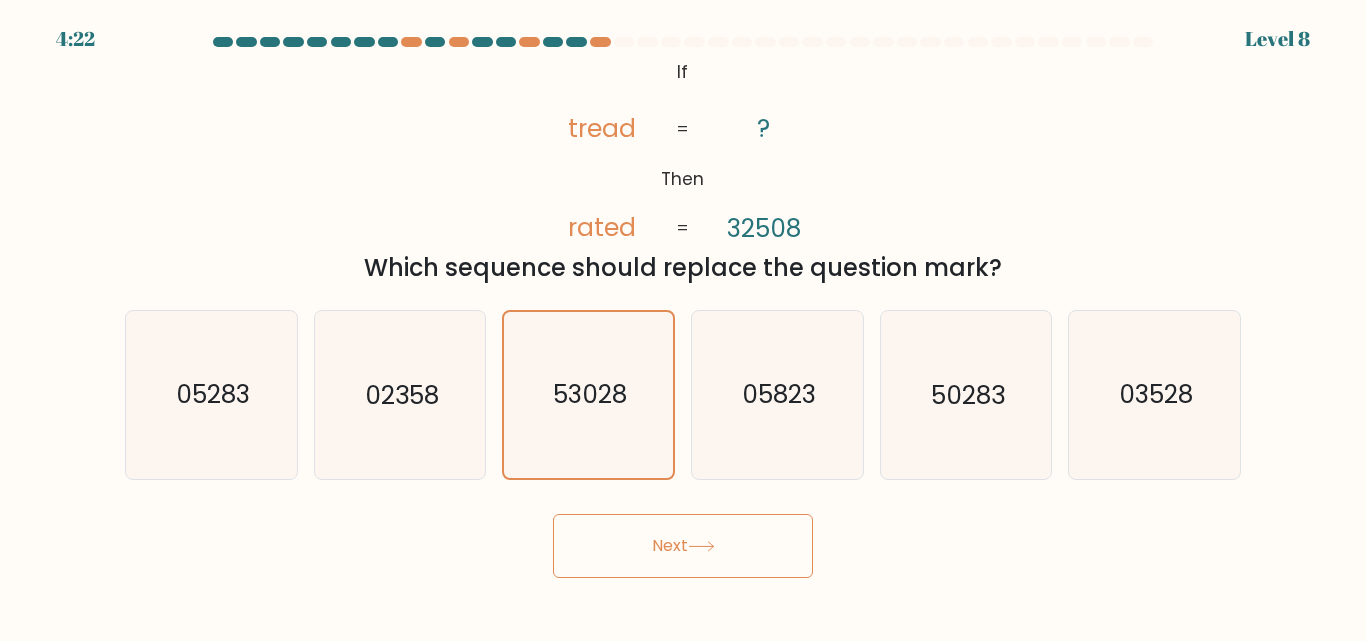 click on "Next" at bounding box center [683, 546] 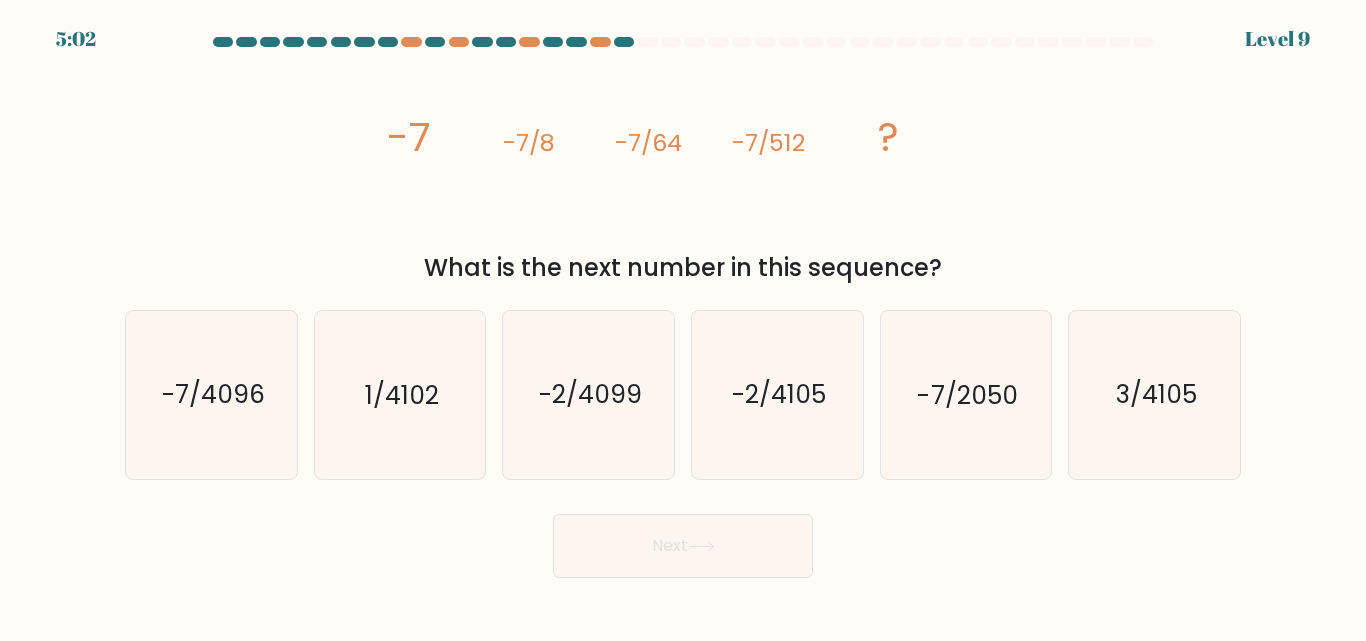 drag, startPoint x: 373, startPoint y: 127, endPoint x: 958, endPoint y: 242, distance: 596.1963 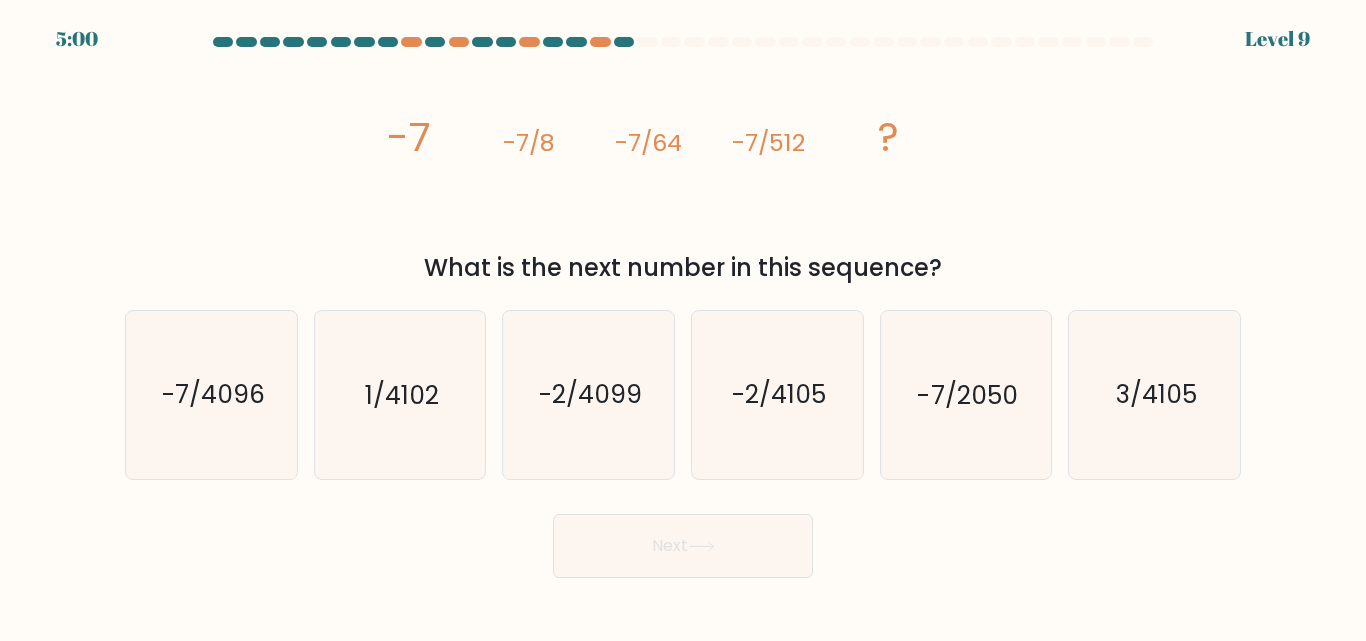 copy on "-7
-7/8
-7/64
-7/512
?
What is the next number in this sequence?" 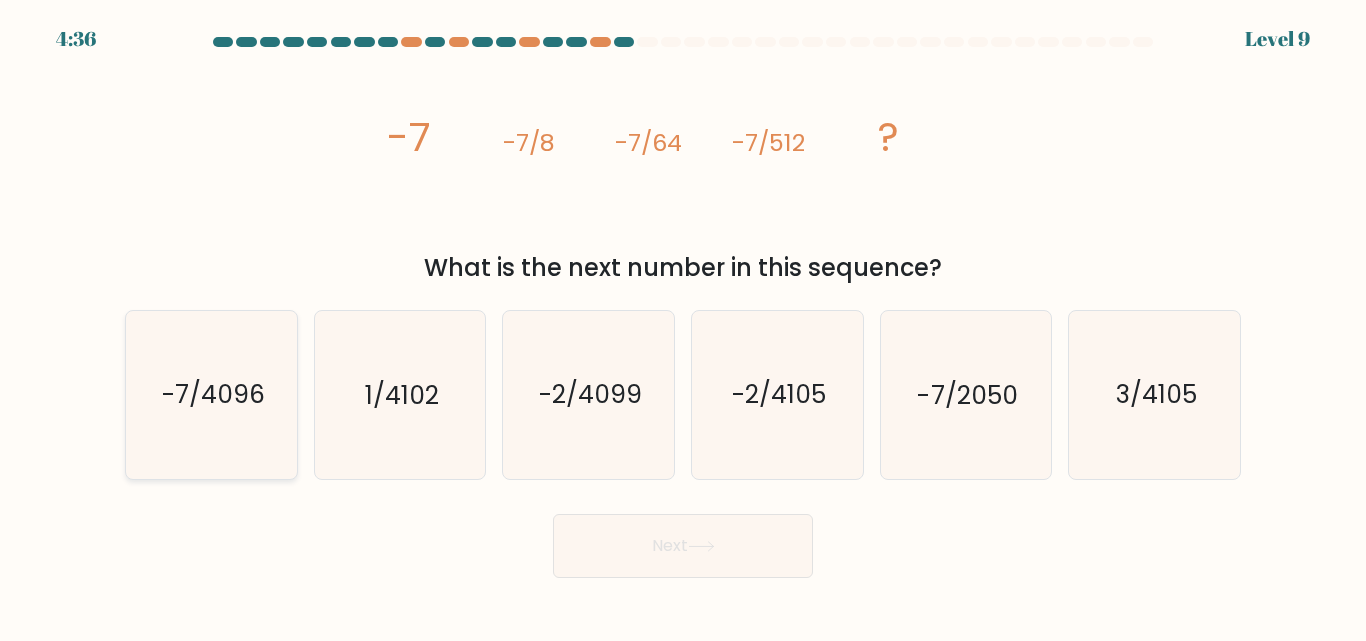 click on "-7/4096" 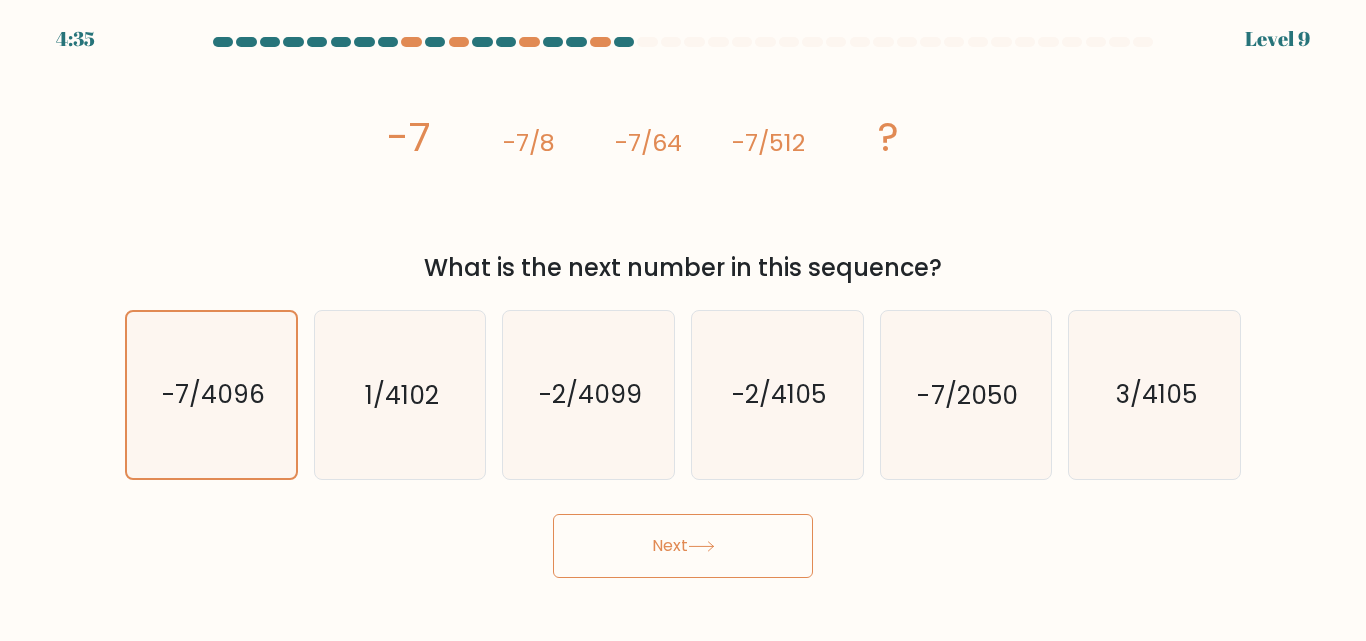 click 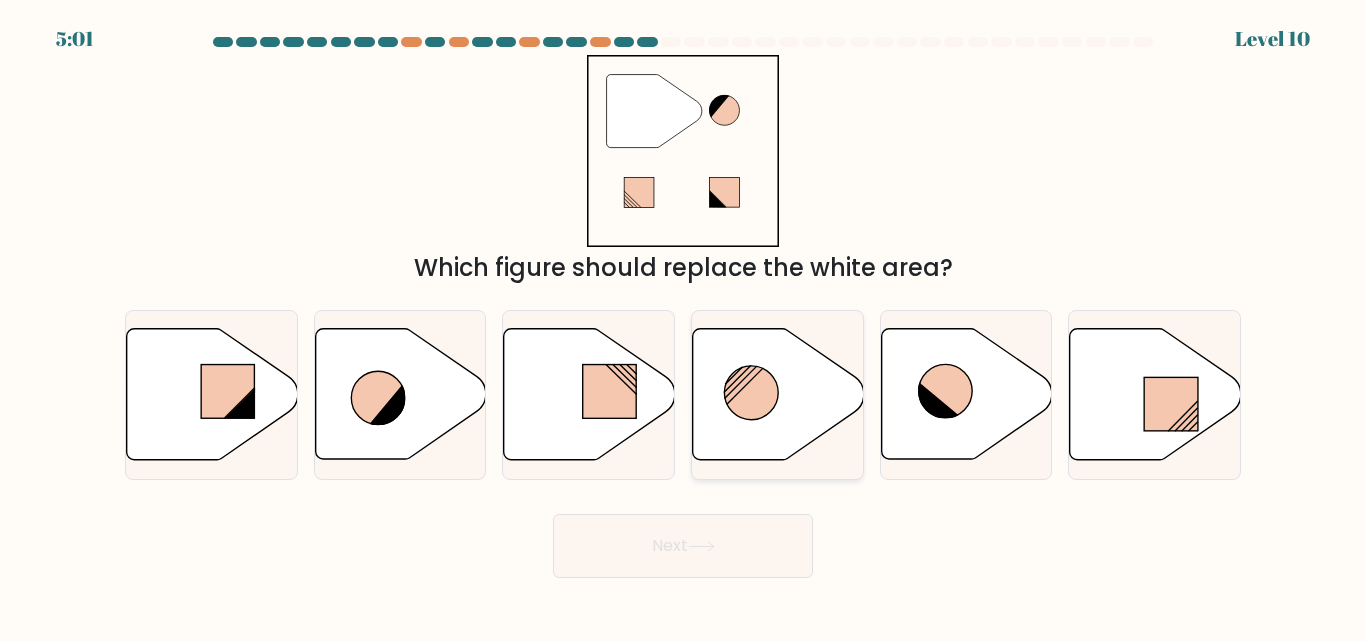 click 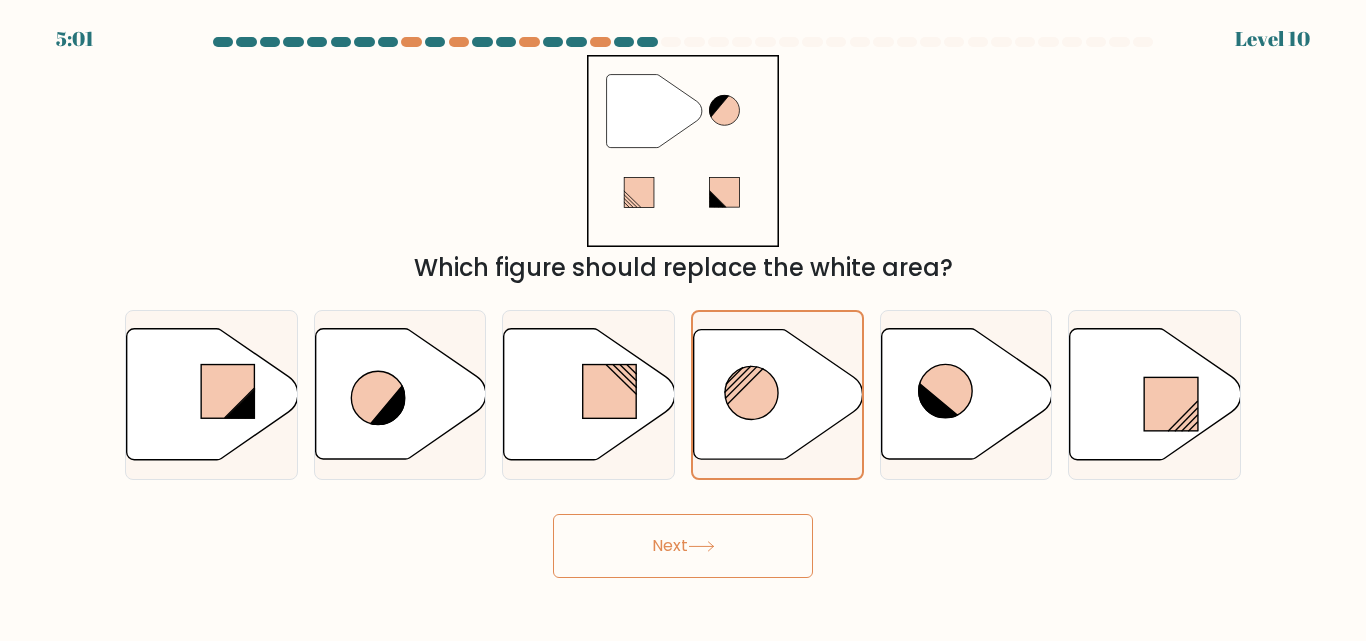 click on "Next" at bounding box center [683, 546] 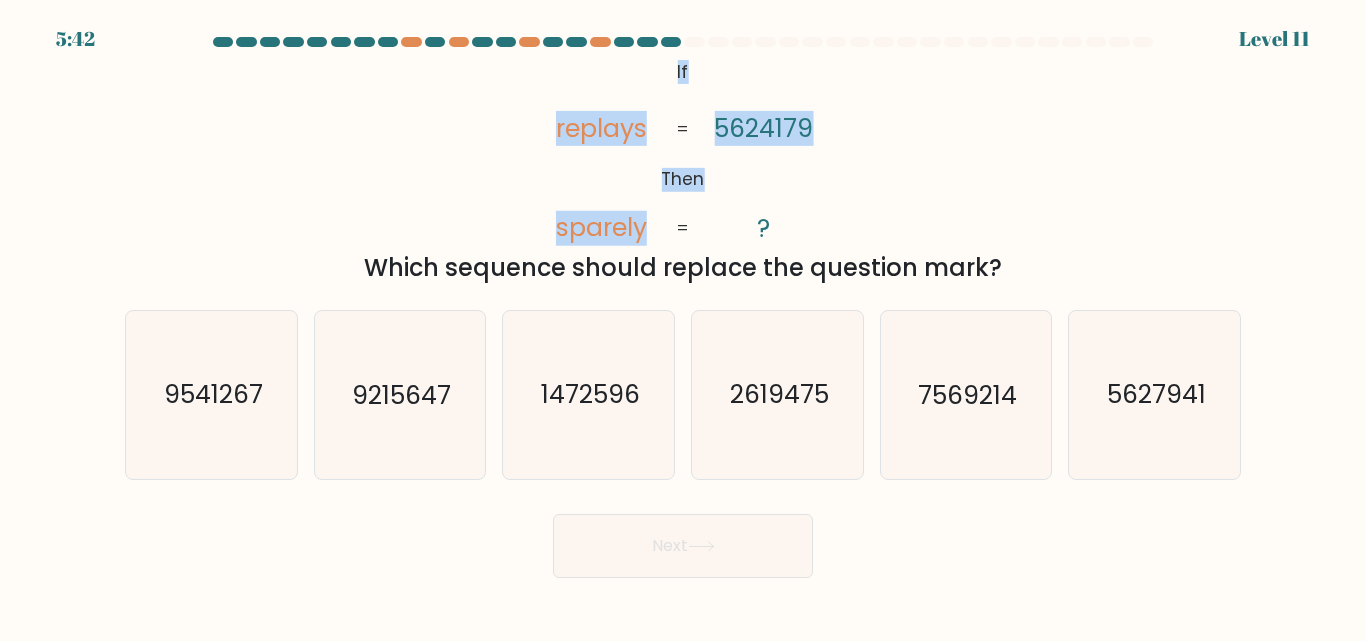 drag, startPoint x: 676, startPoint y: 69, endPoint x: 838, endPoint y: 208, distance: 213.4596 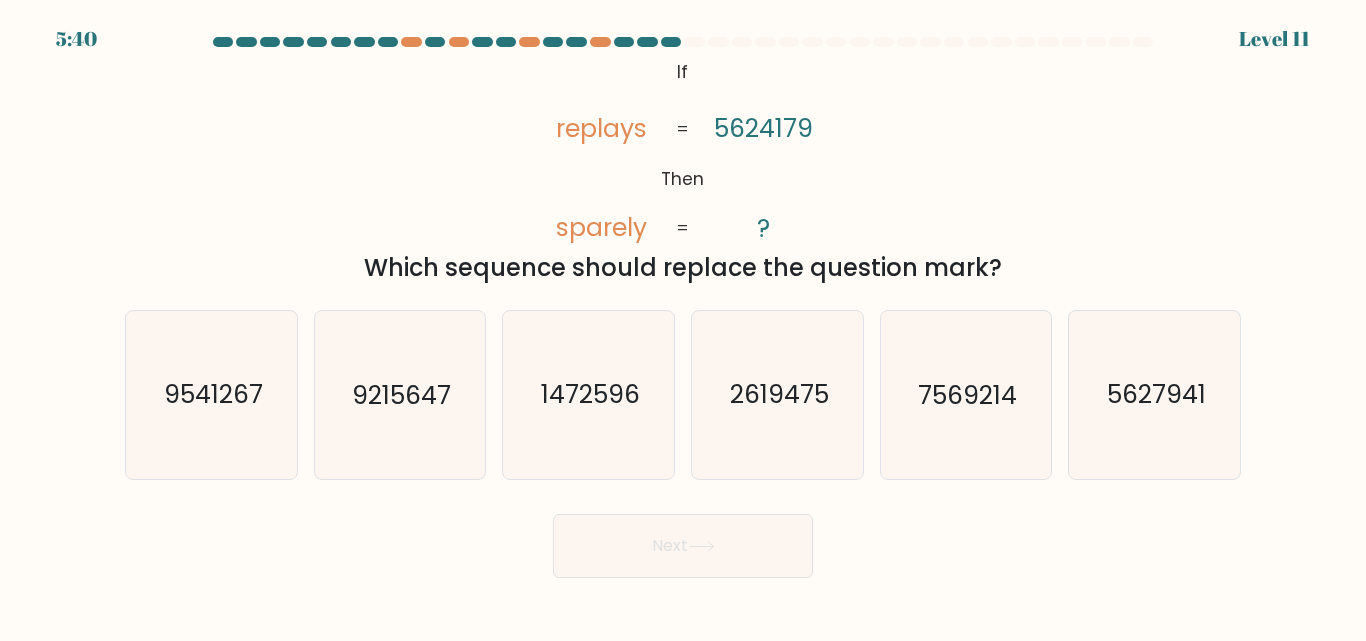 drag, startPoint x: 768, startPoint y: 209, endPoint x: 826, endPoint y: 150, distance: 82.73451 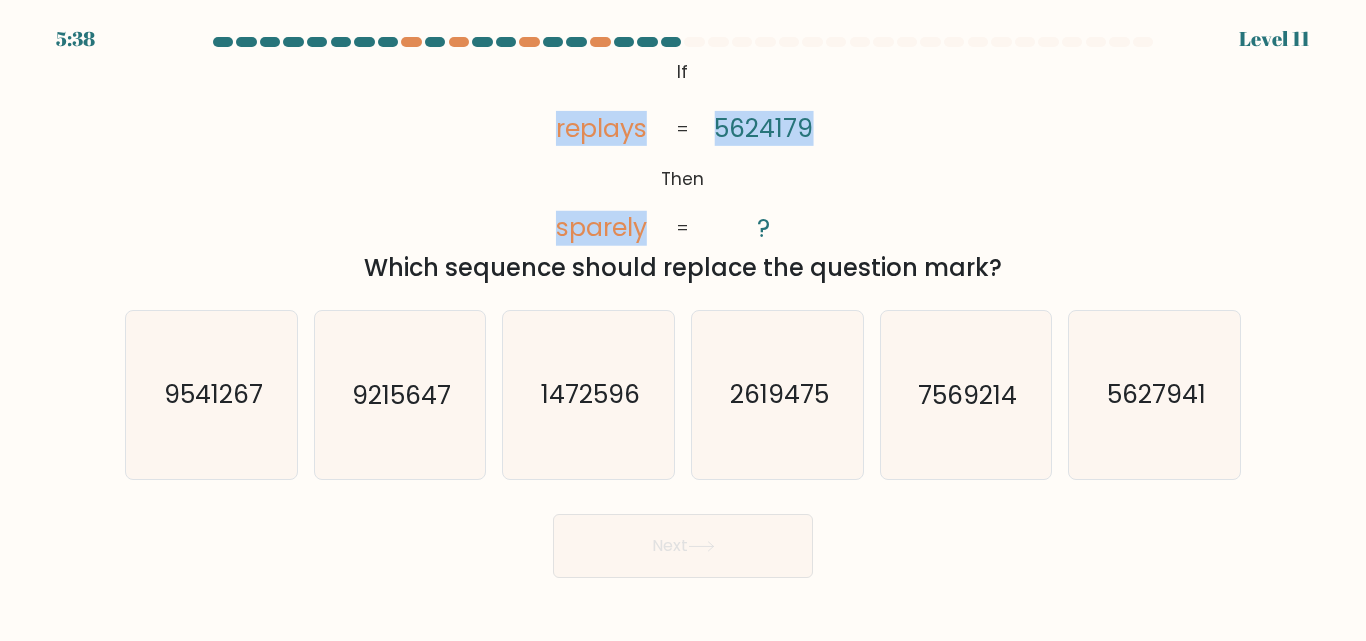 drag, startPoint x: 717, startPoint y: 106, endPoint x: 850, endPoint y: 192, distance: 158.38245 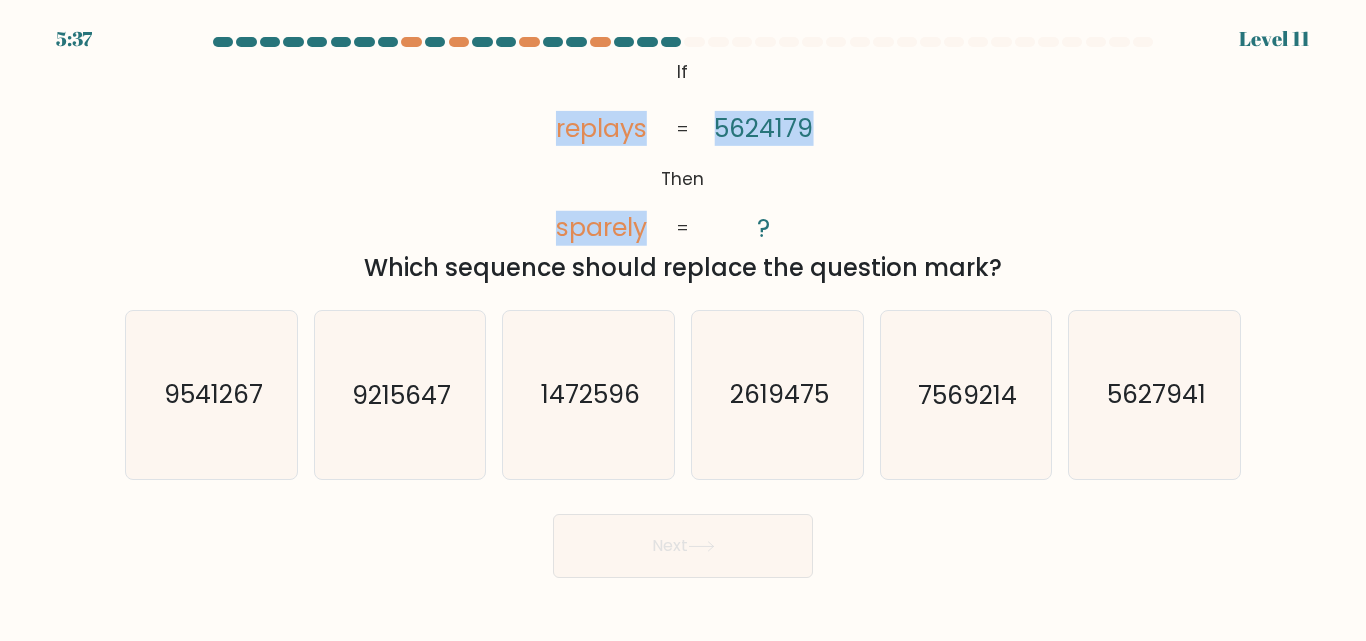 copy on "replays       sparely       5624179" 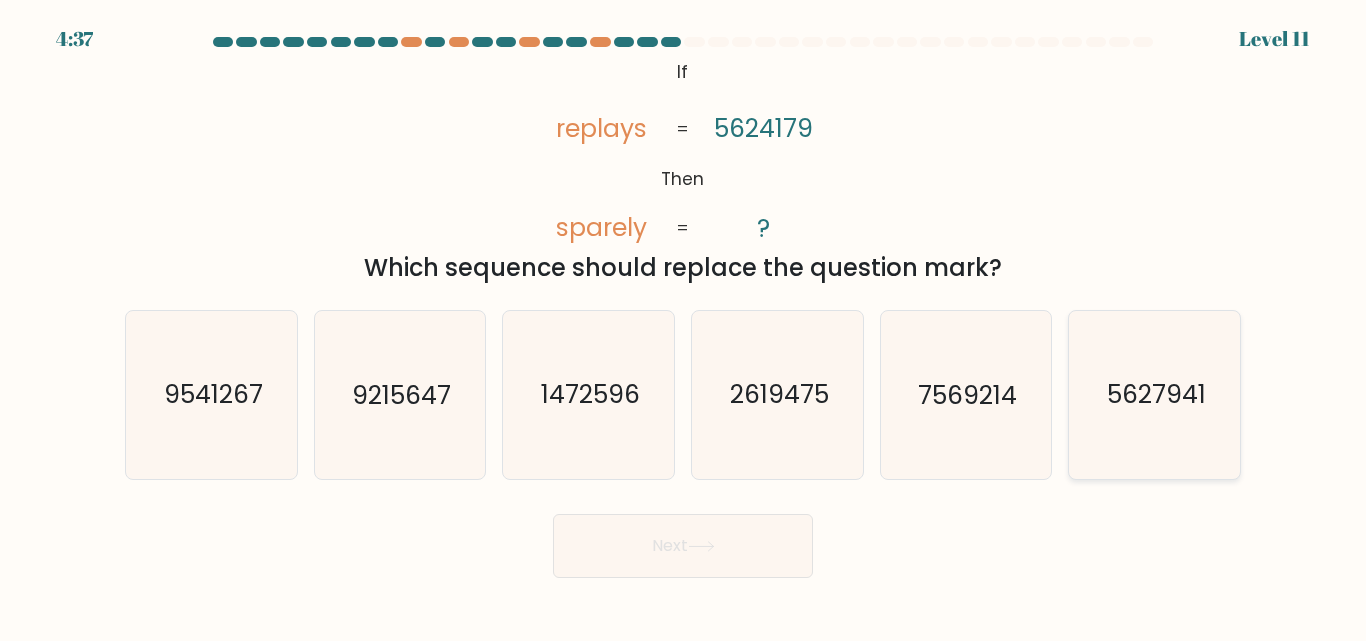 click on "5627941" 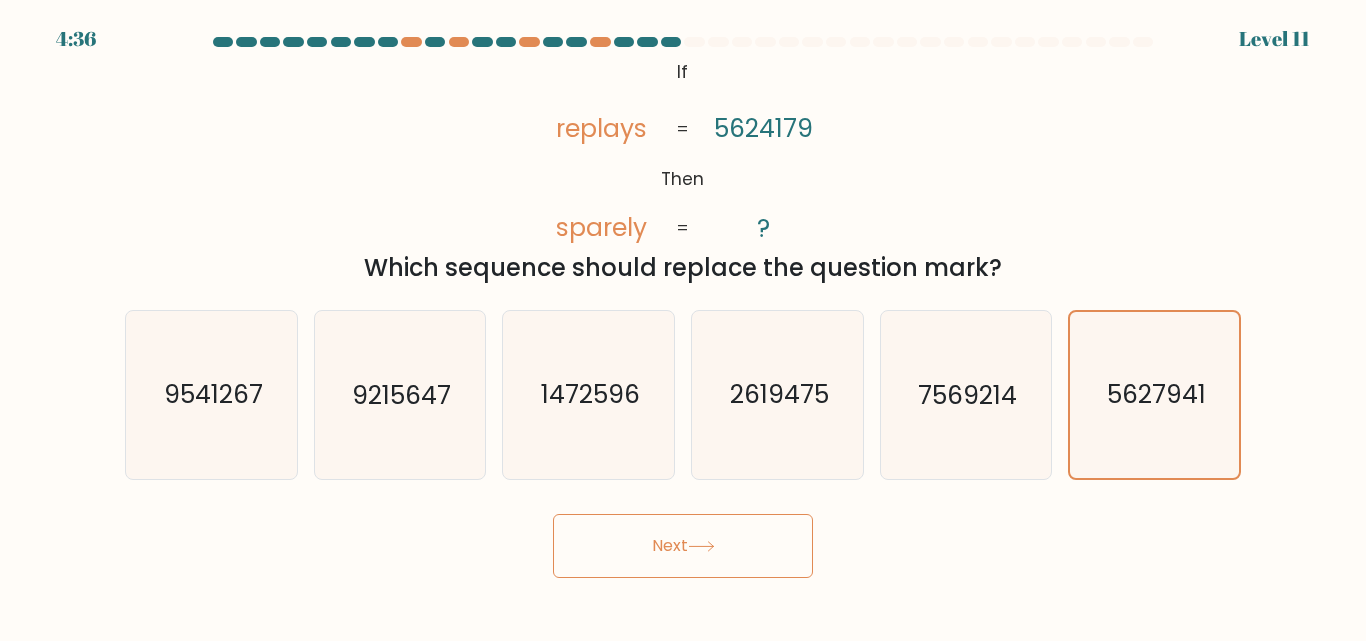 click on "Next" at bounding box center (683, 546) 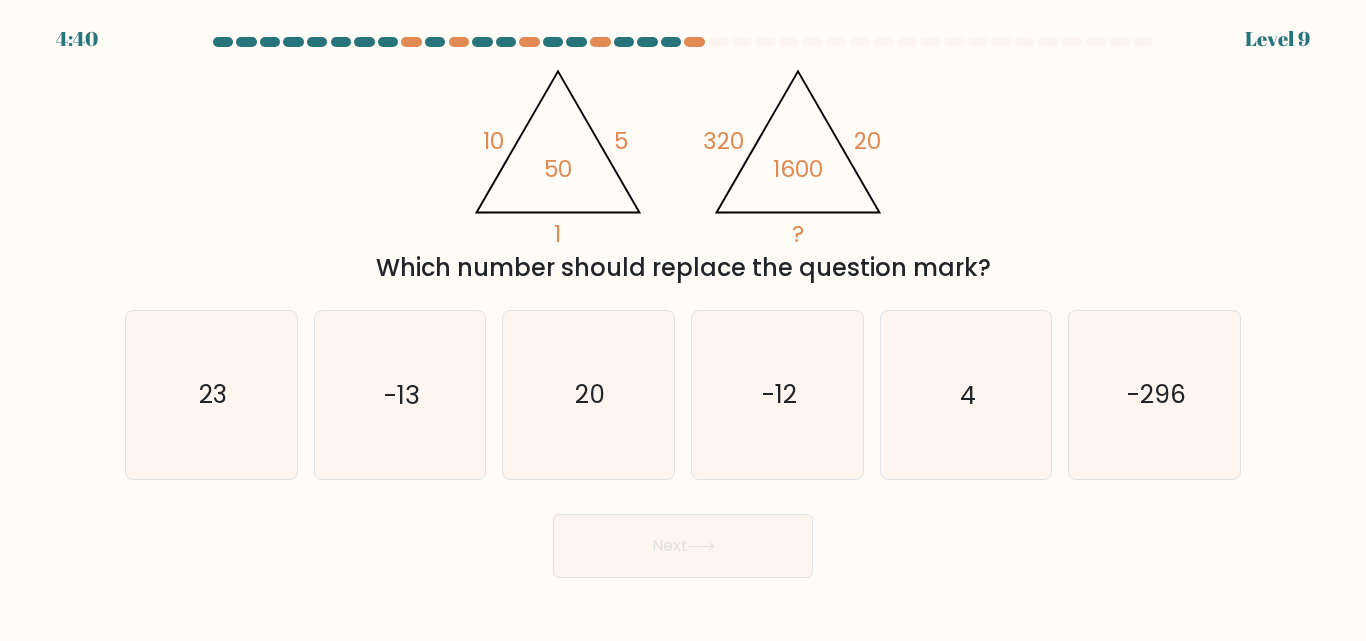 click on "@import url('https://fonts.googleapis.com/css?family=Abril+Fatface:400,100,100italic,300,300italic,400italic,500,500italic,700,700italic,900,900italic');                        10       5       1       50                                       @import url('https://fonts.googleapis.com/css?family=Abril+Fatface:400,100,100italic,300,300italic,400italic,500,500italic,700,700italic,900,900italic');                        320       20       ?       1600" 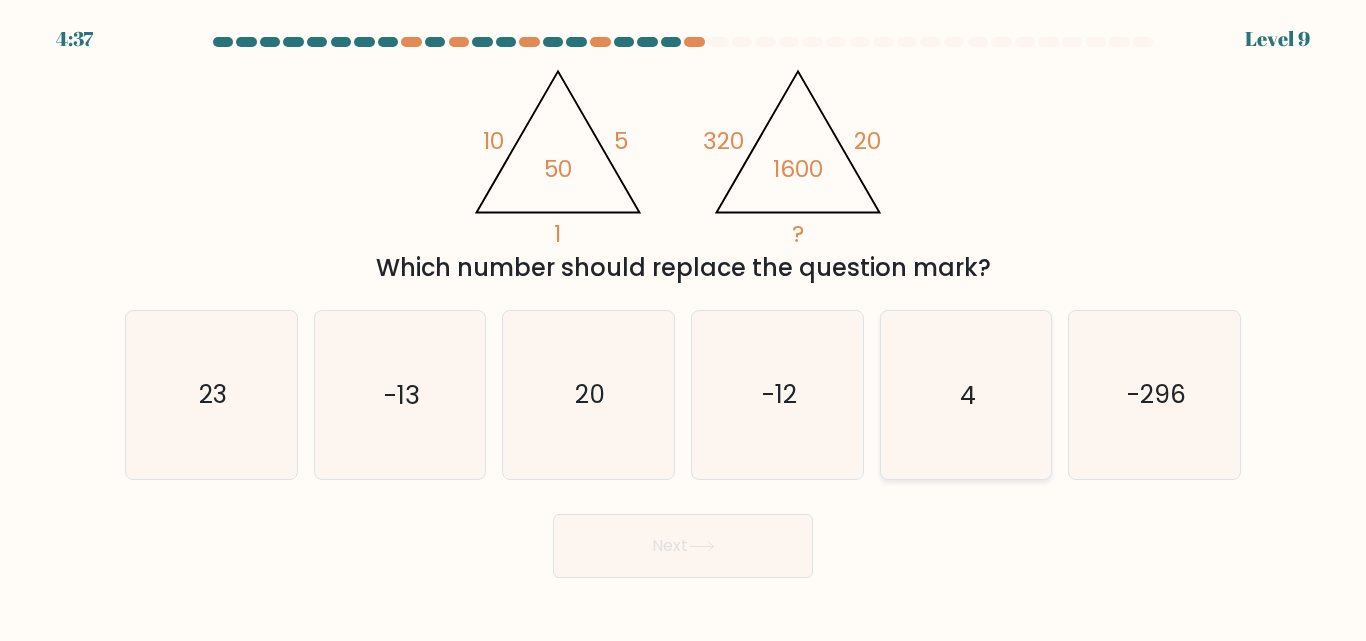 click on "4" 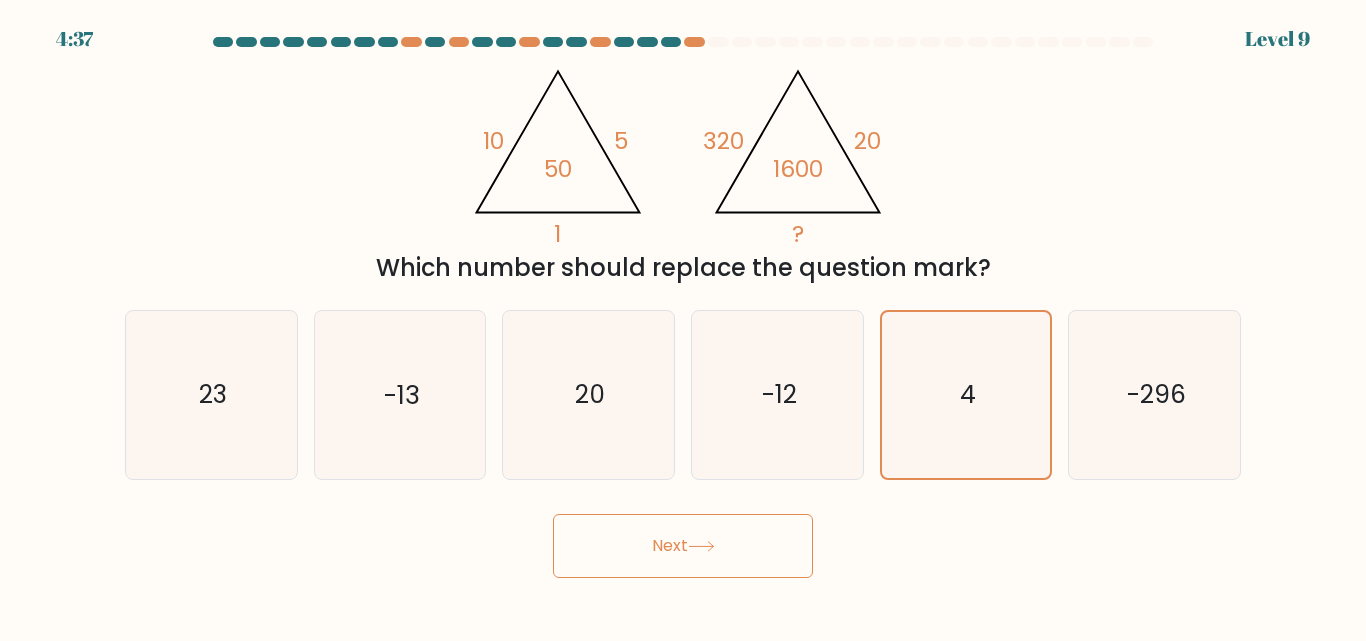 click on "Next" at bounding box center [683, 546] 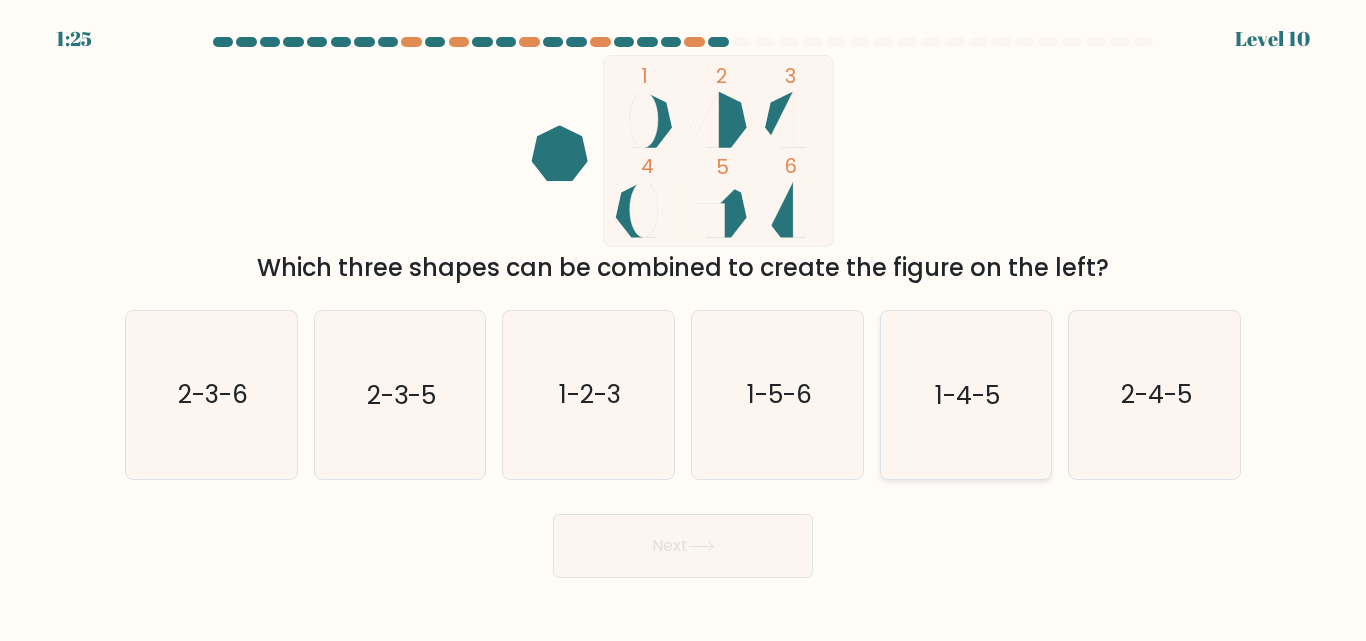 click on "1-4-5" 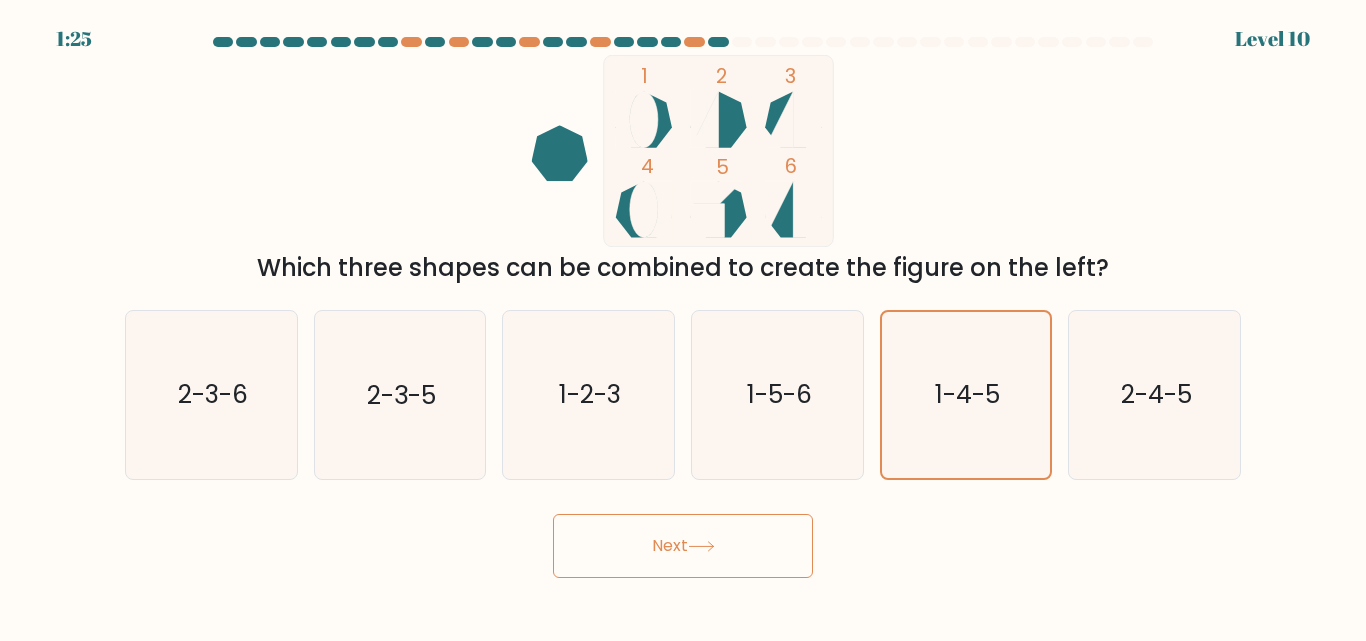 click on "Next" at bounding box center [683, 546] 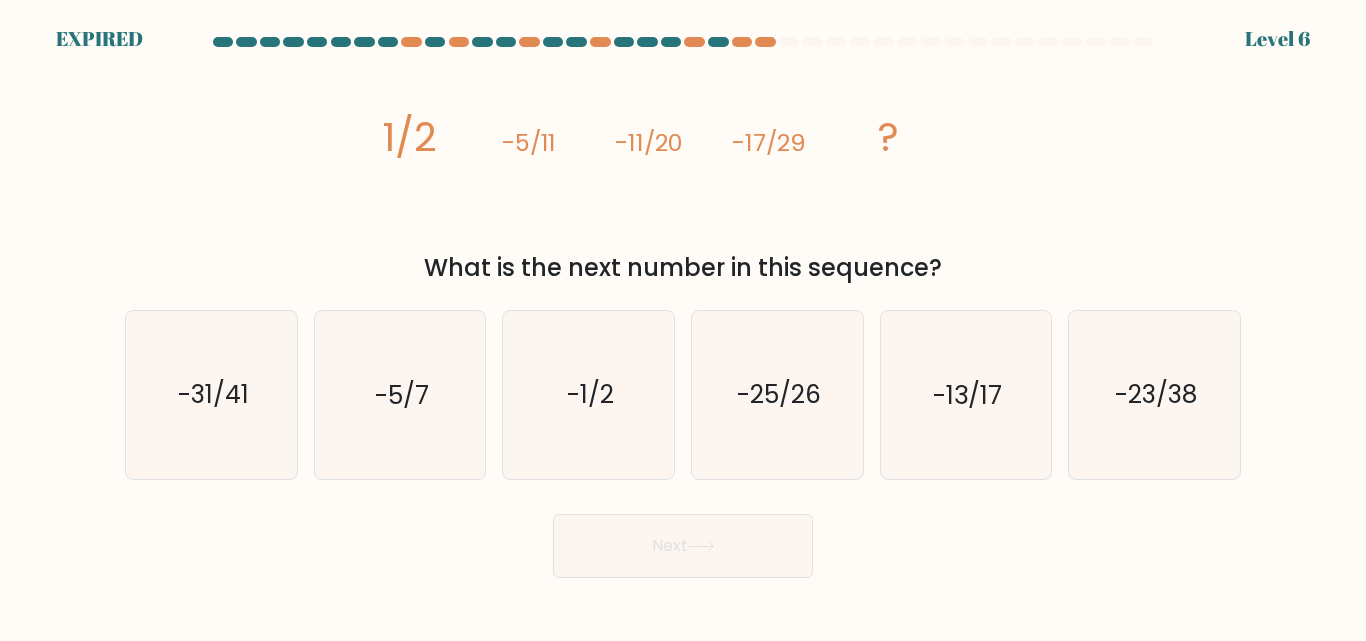 scroll, scrollTop: 0, scrollLeft: 0, axis: both 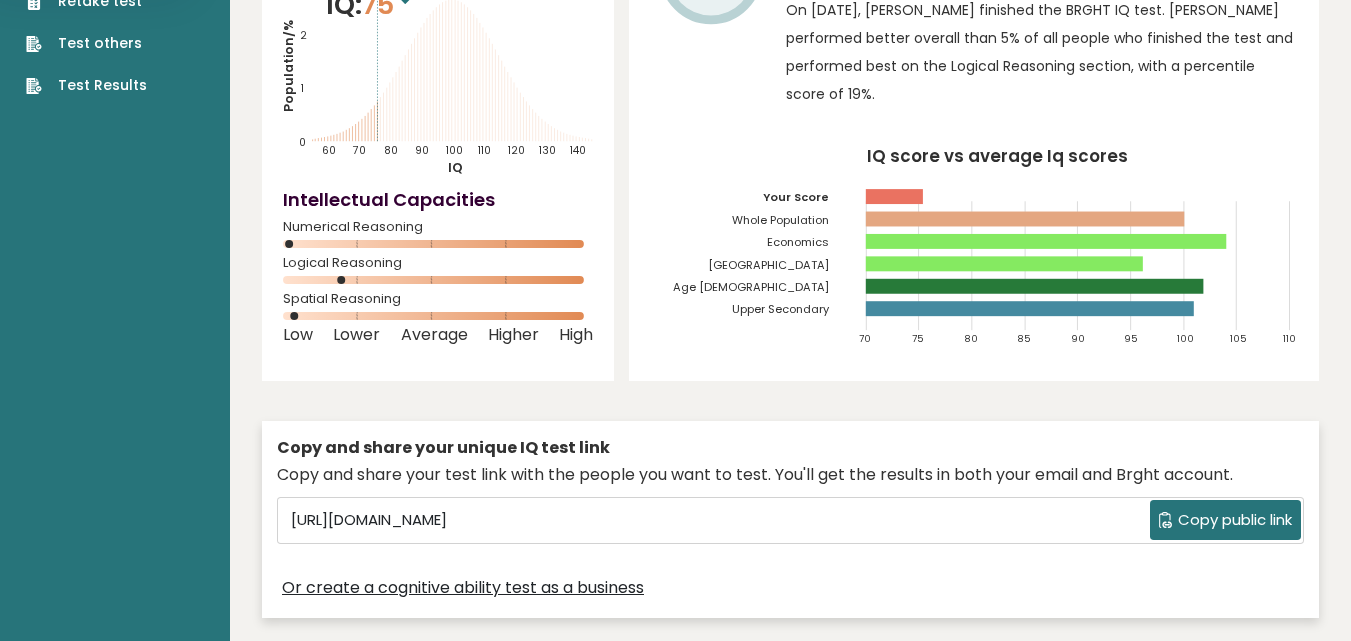 click on "Copy public link" at bounding box center (1235, 520) 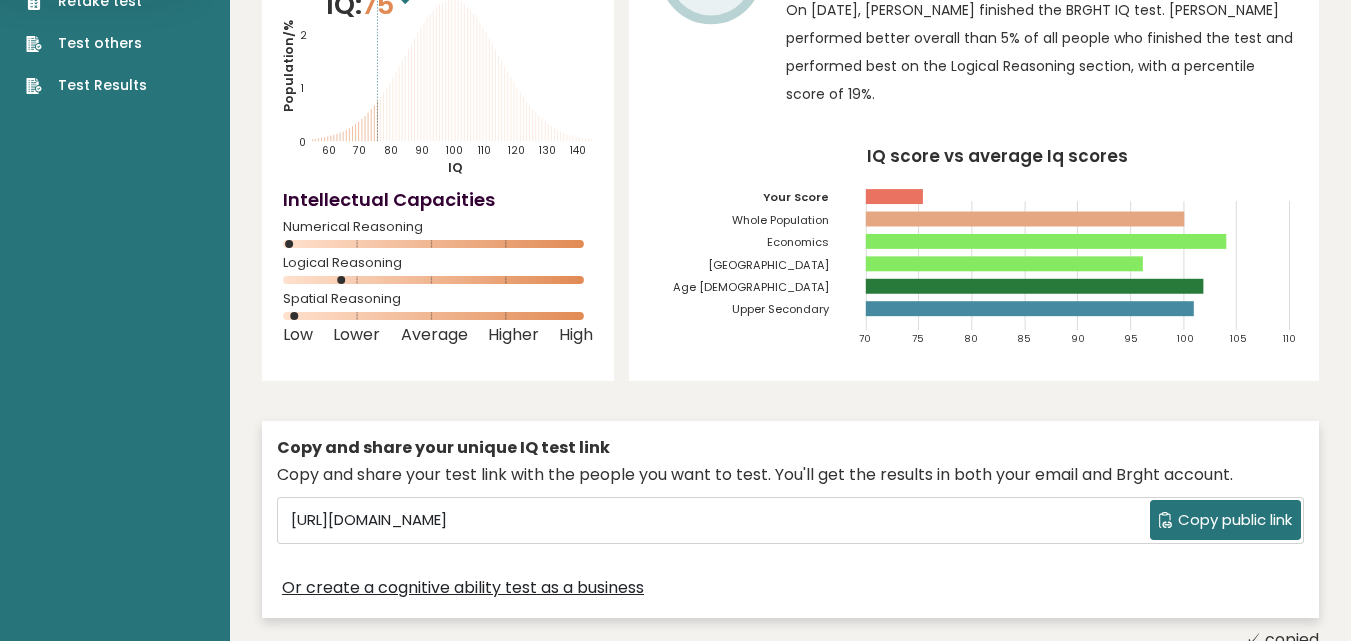 click on "Copy public link" at bounding box center (1235, 520) 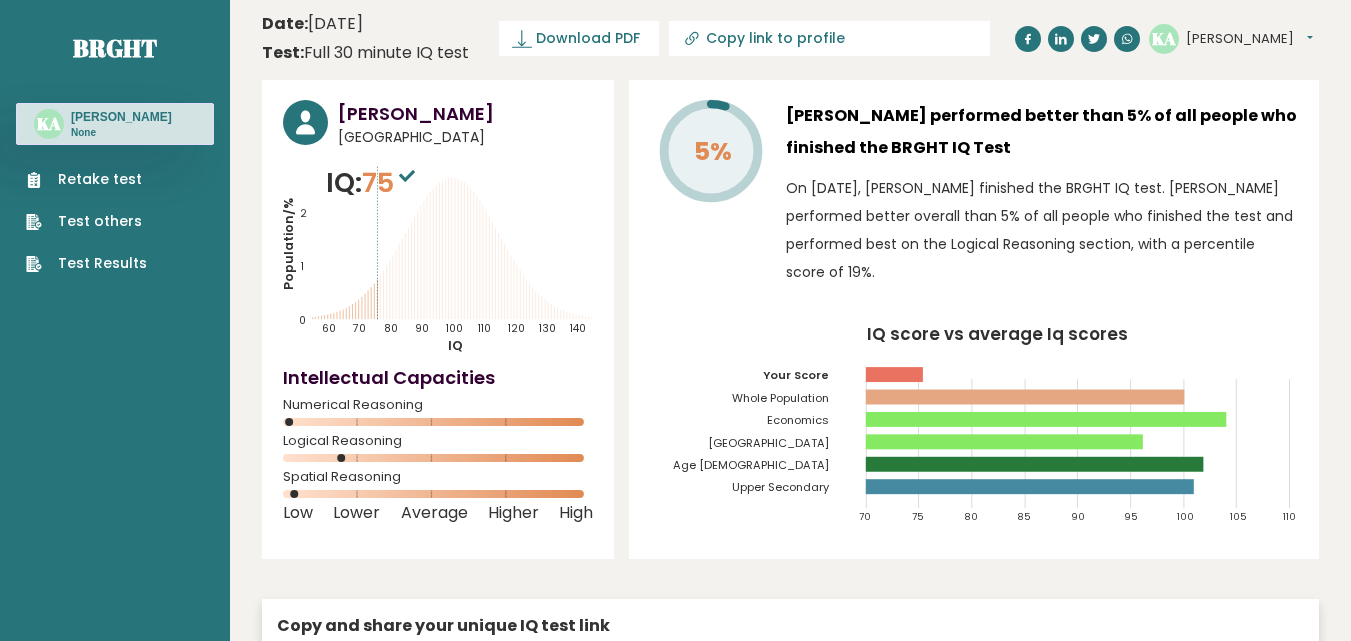 scroll, scrollTop: 0, scrollLeft: 0, axis: both 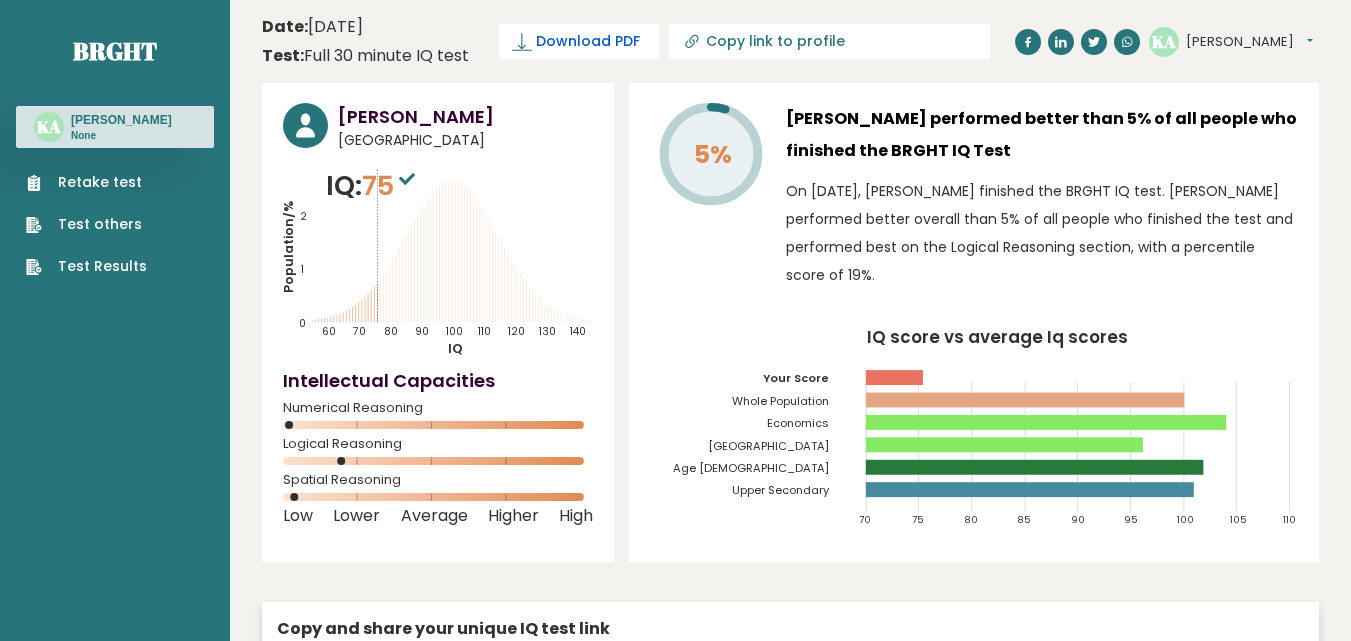 click on "Download PDF" at bounding box center (588, 41) 